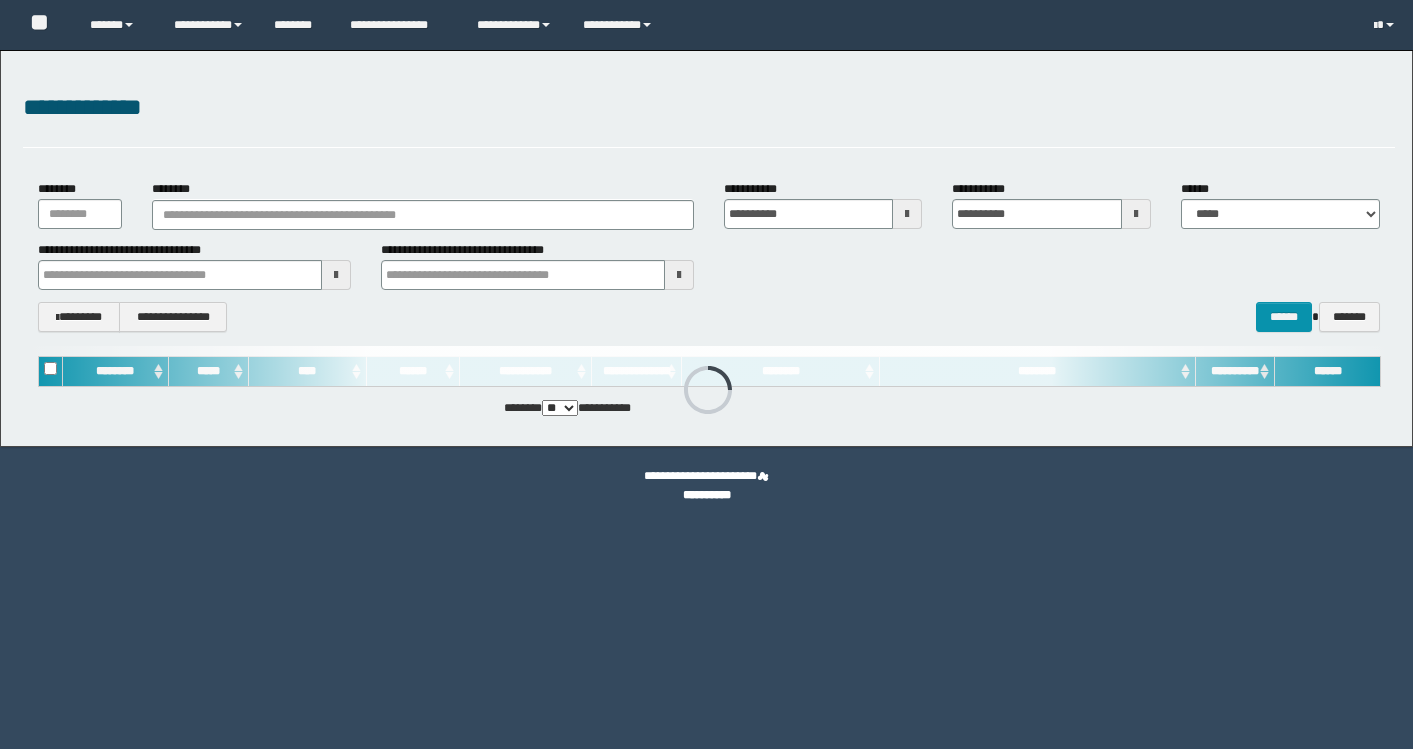 scroll, scrollTop: 0, scrollLeft: 0, axis: both 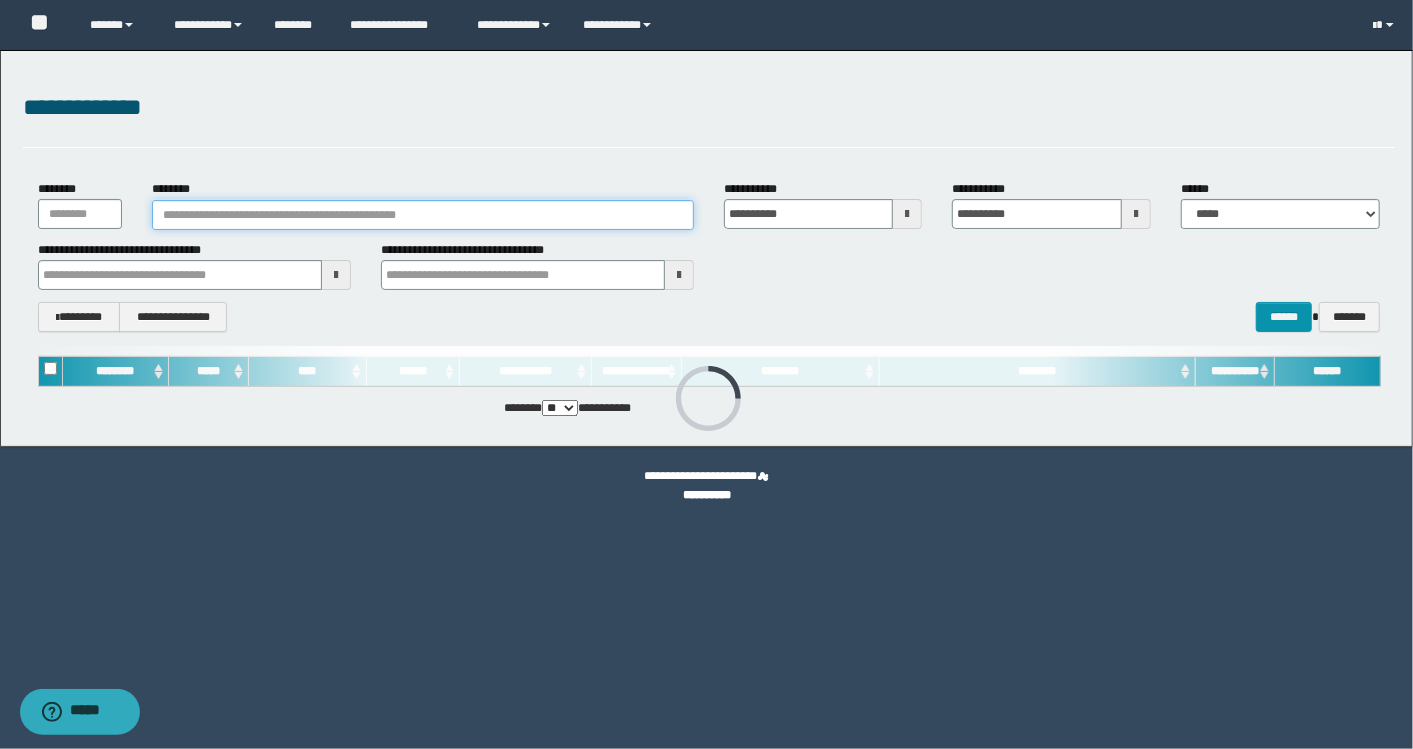 click on "********" at bounding box center (423, 215) 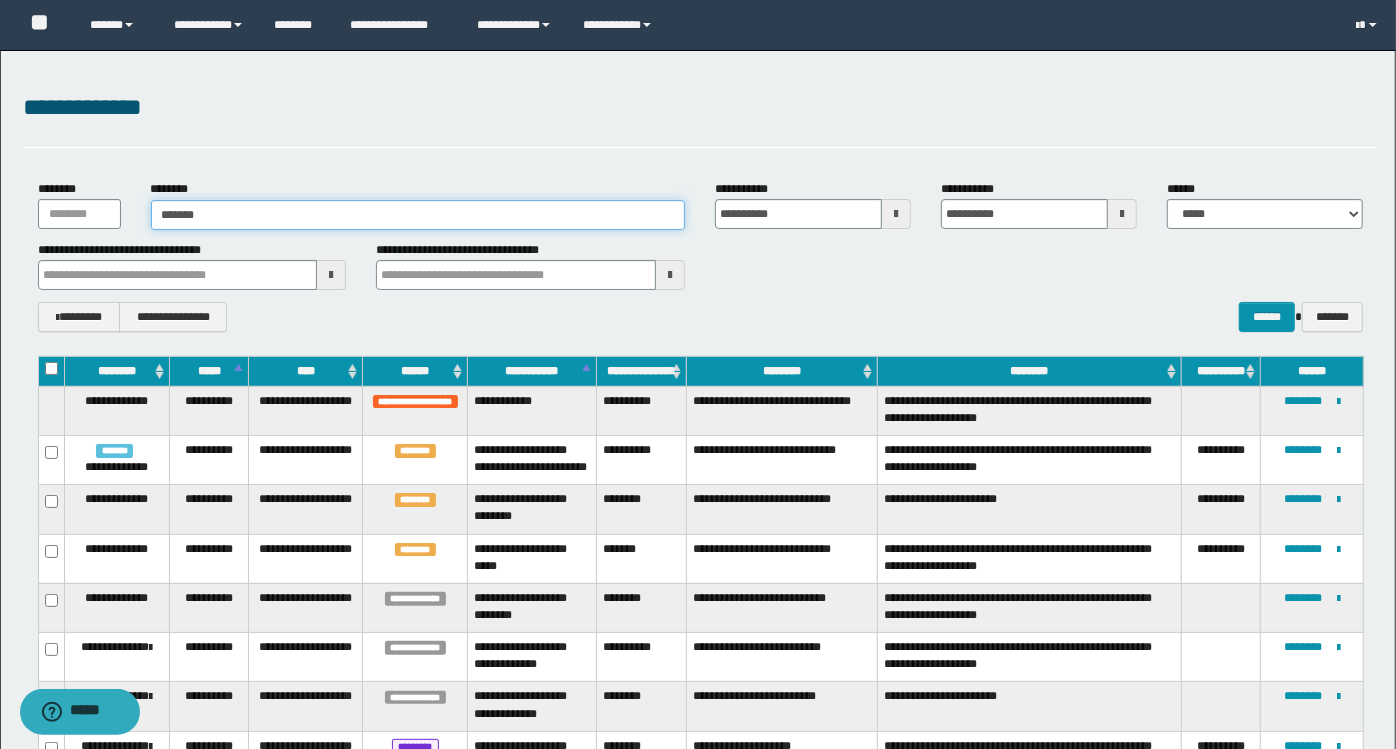 type on "********" 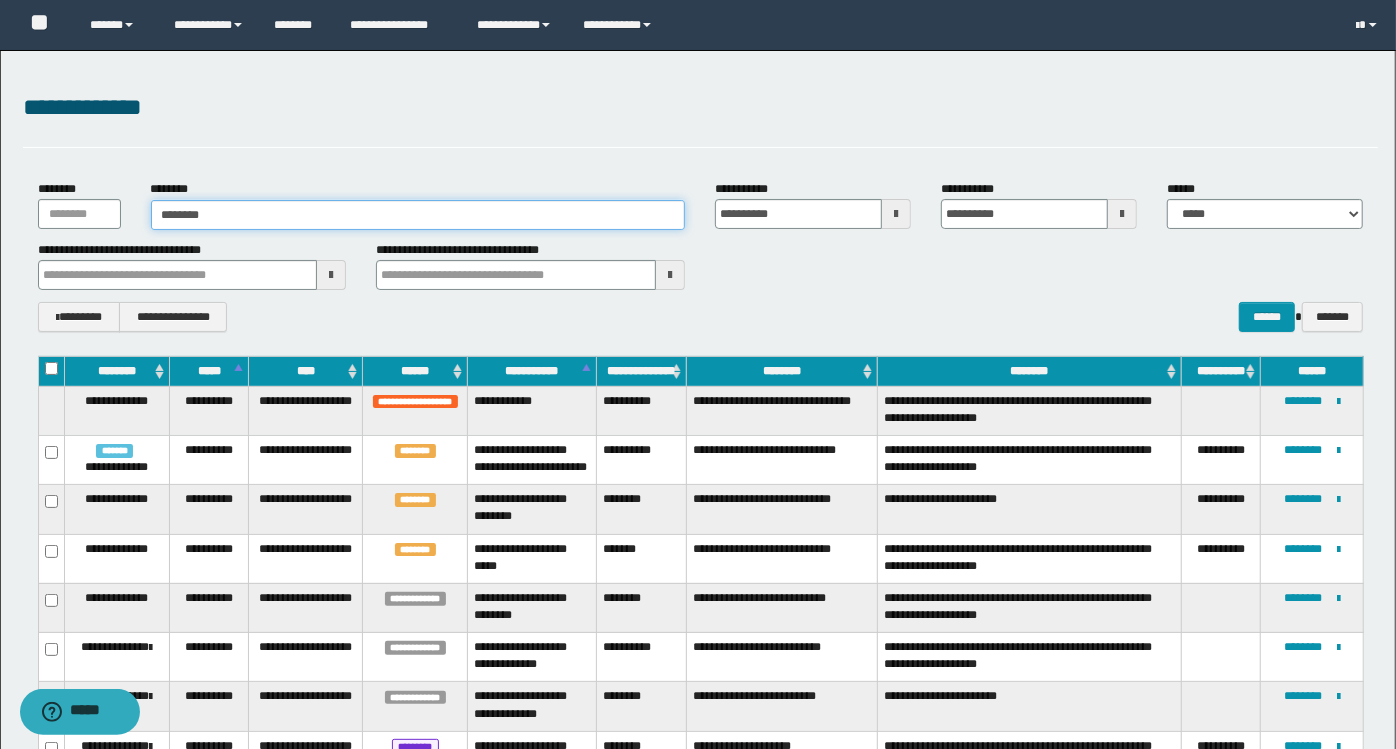 type on "********" 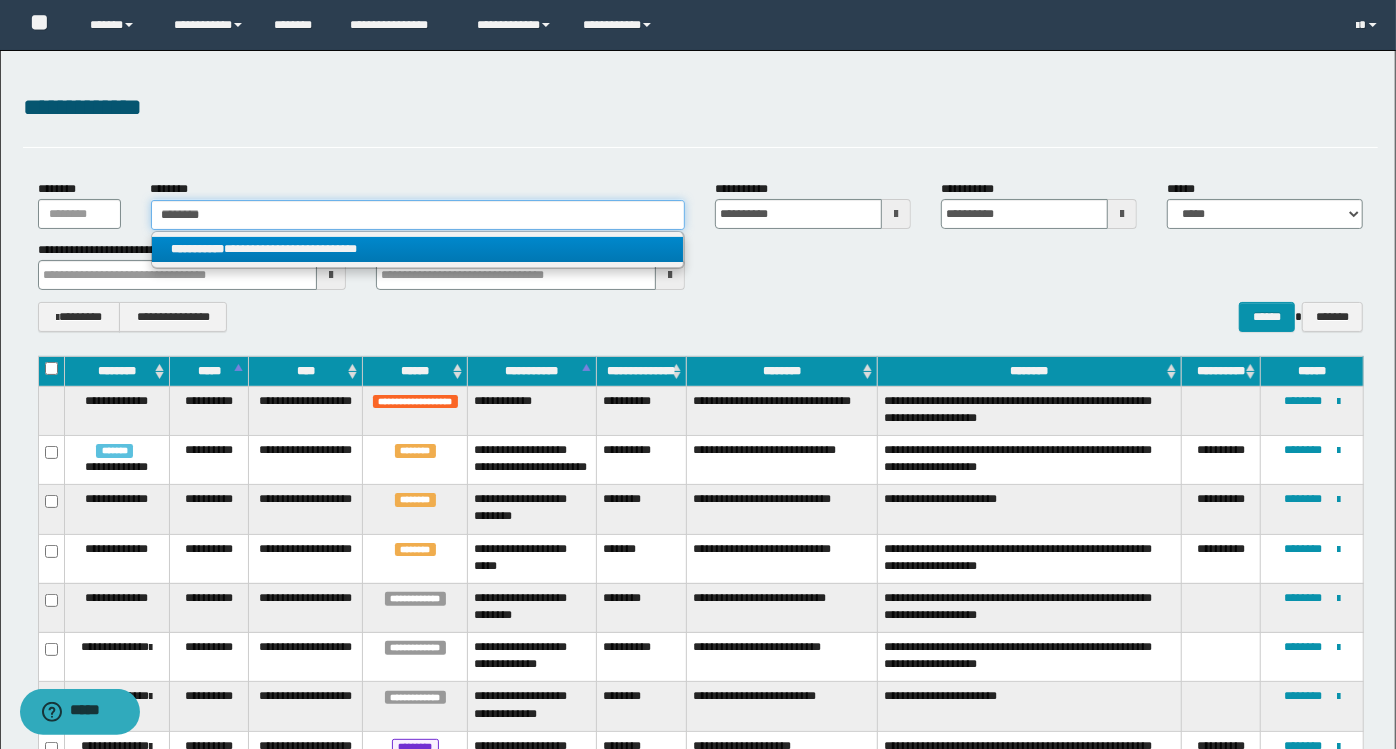 type on "********" 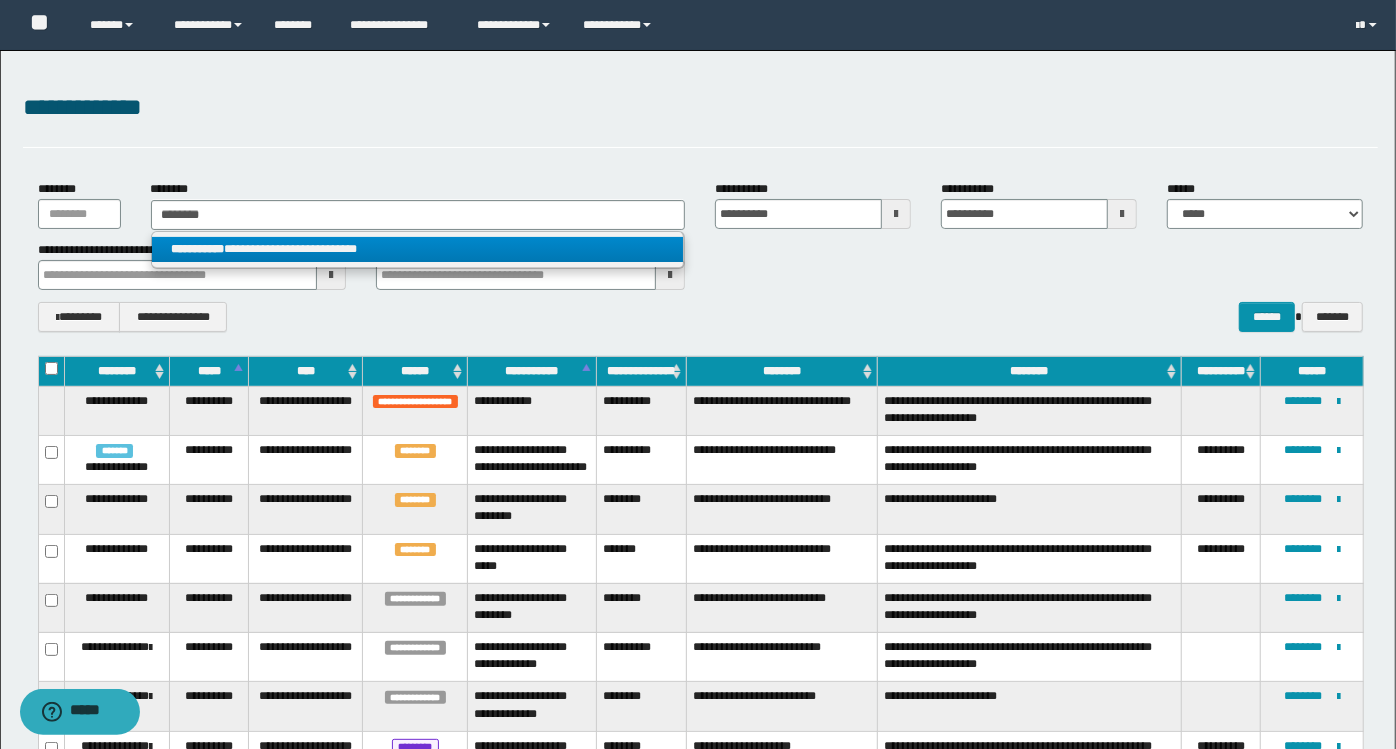 click on "**********" at bounding box center (418, 249) 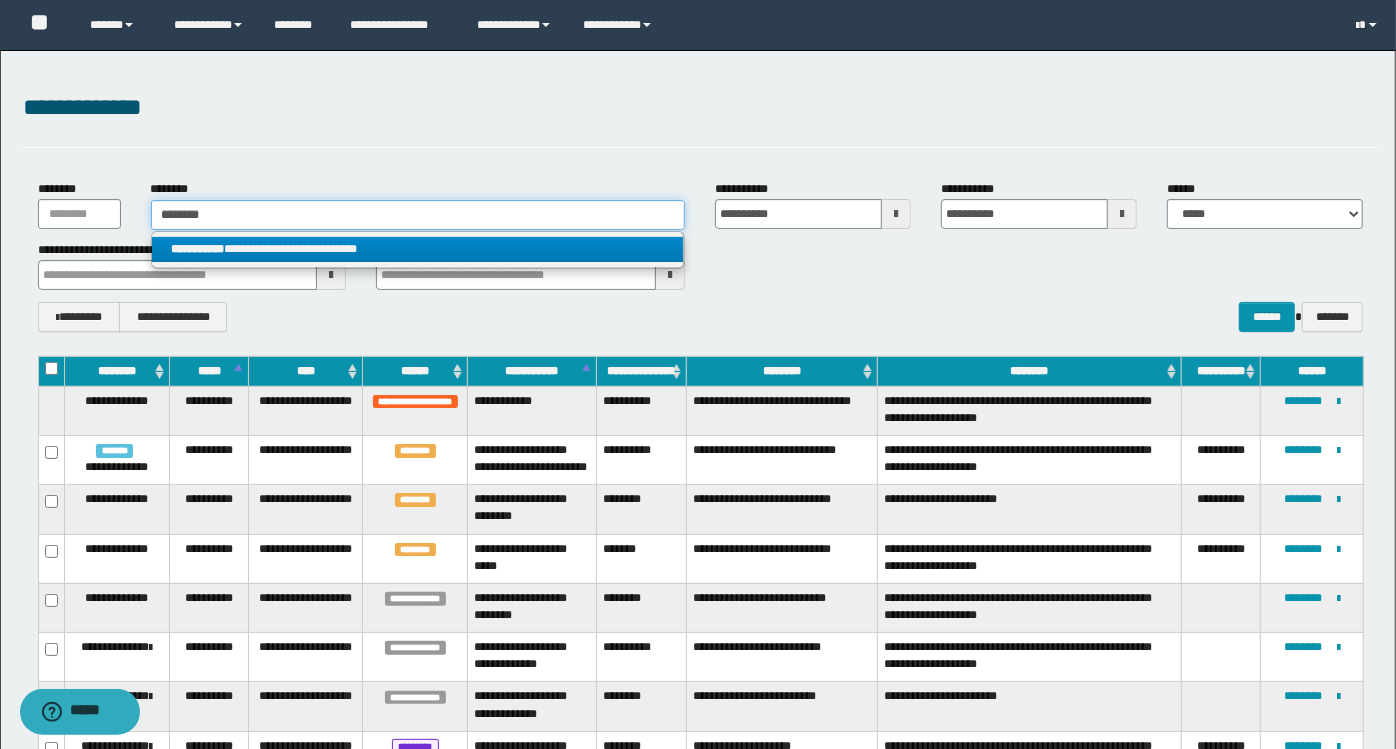 type 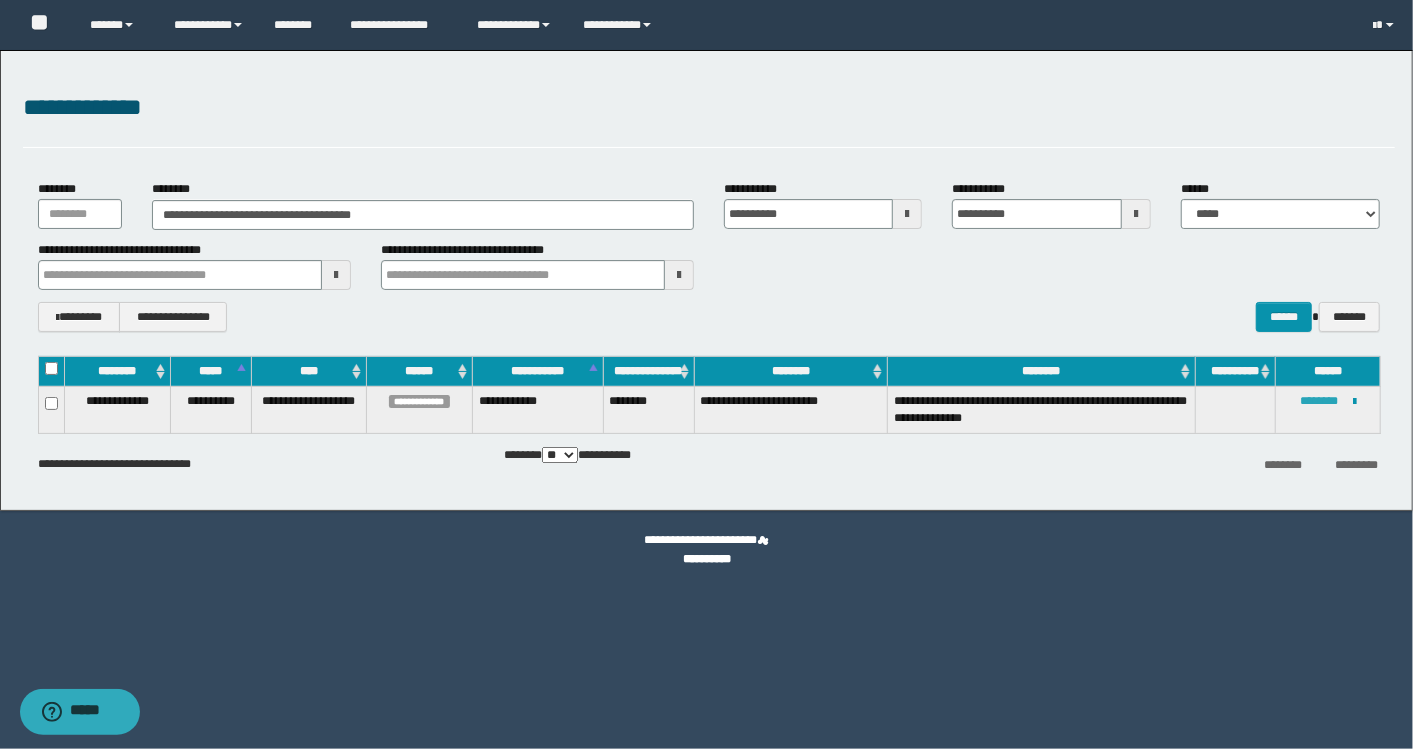 click on "********" at bounding box center (1319, 401) 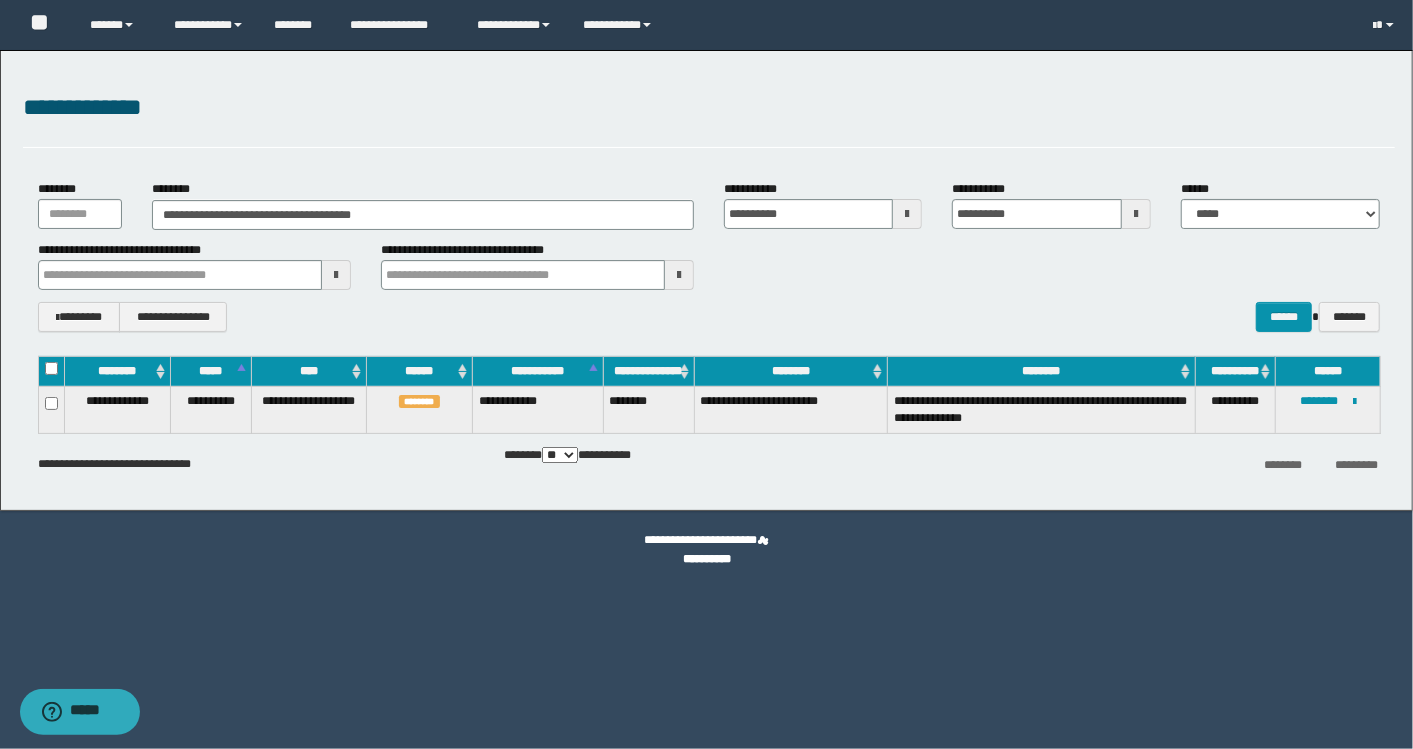 click on "**********" at bounding box center [709, 108] 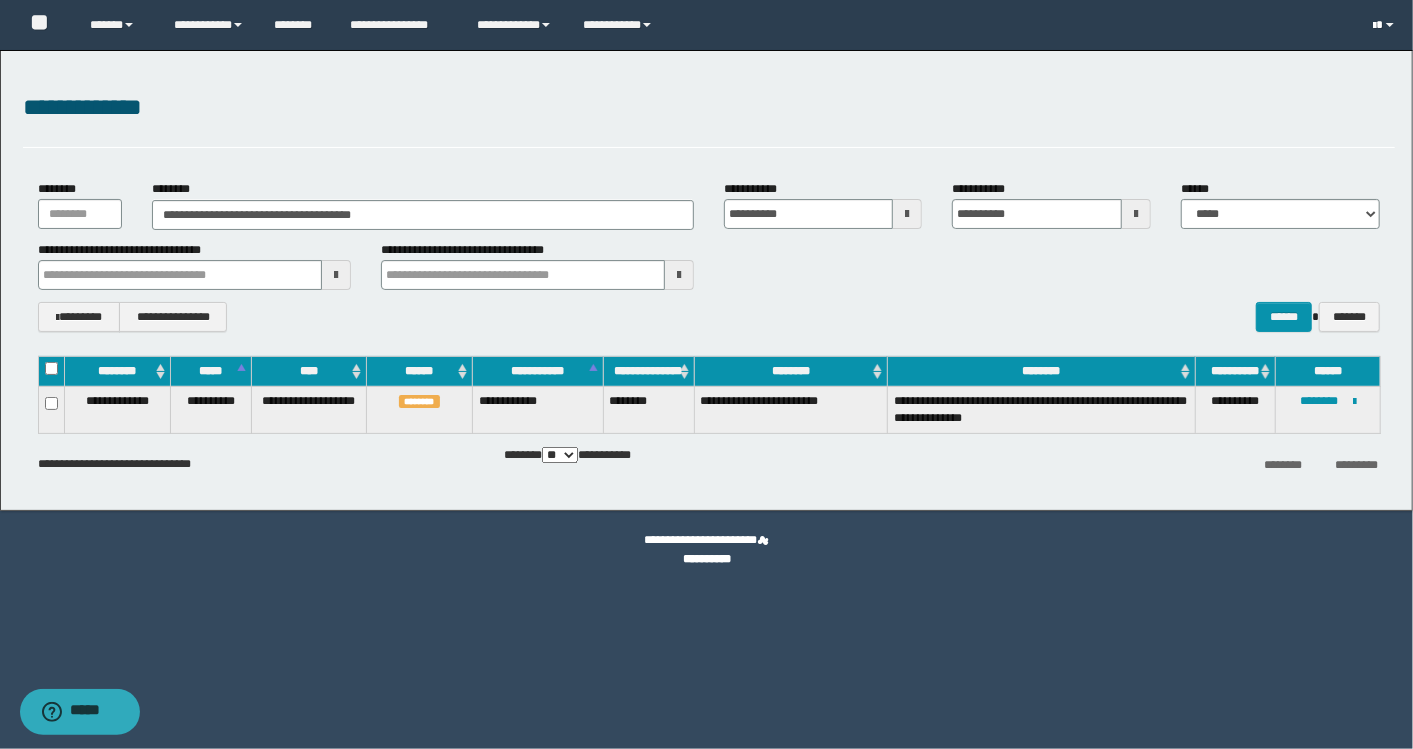 click at bounding box center (1386, 25) 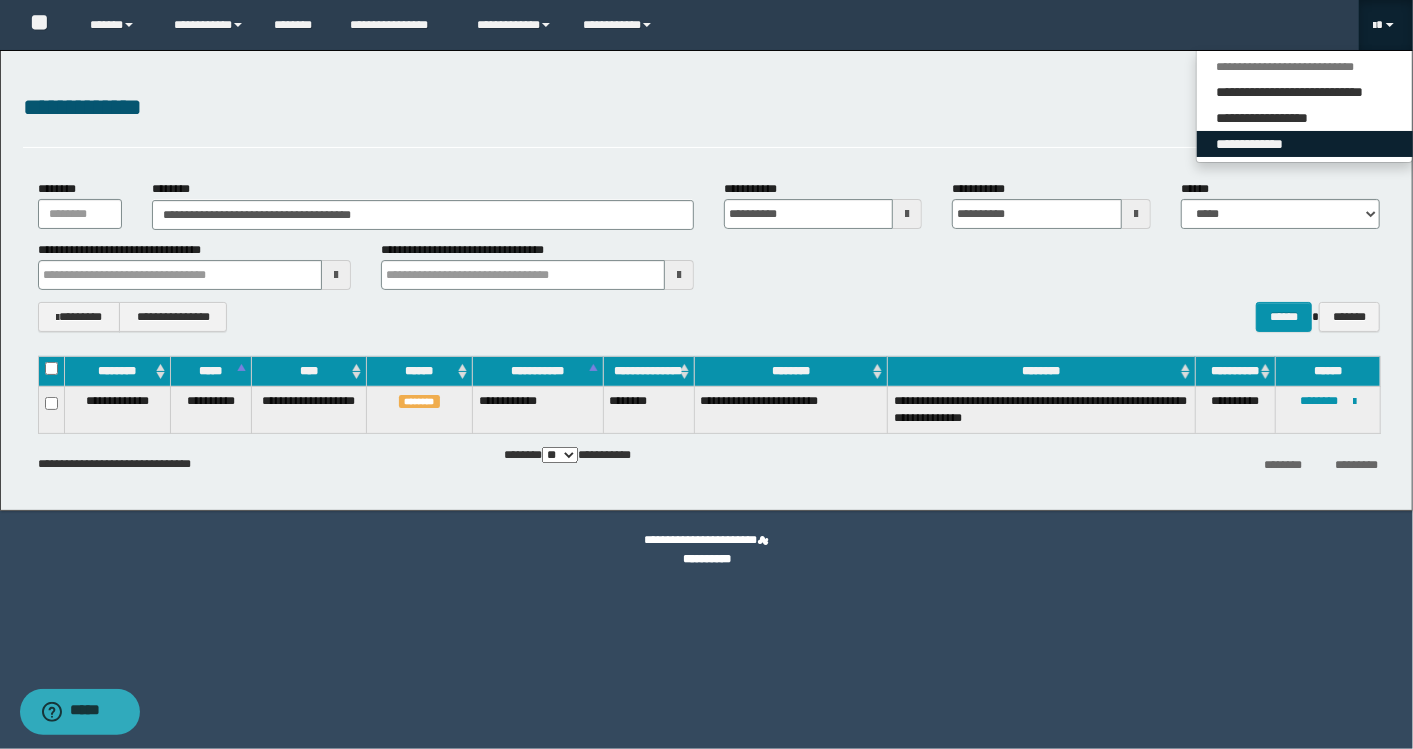 click on "**********" at bounding box center (1305, 144) 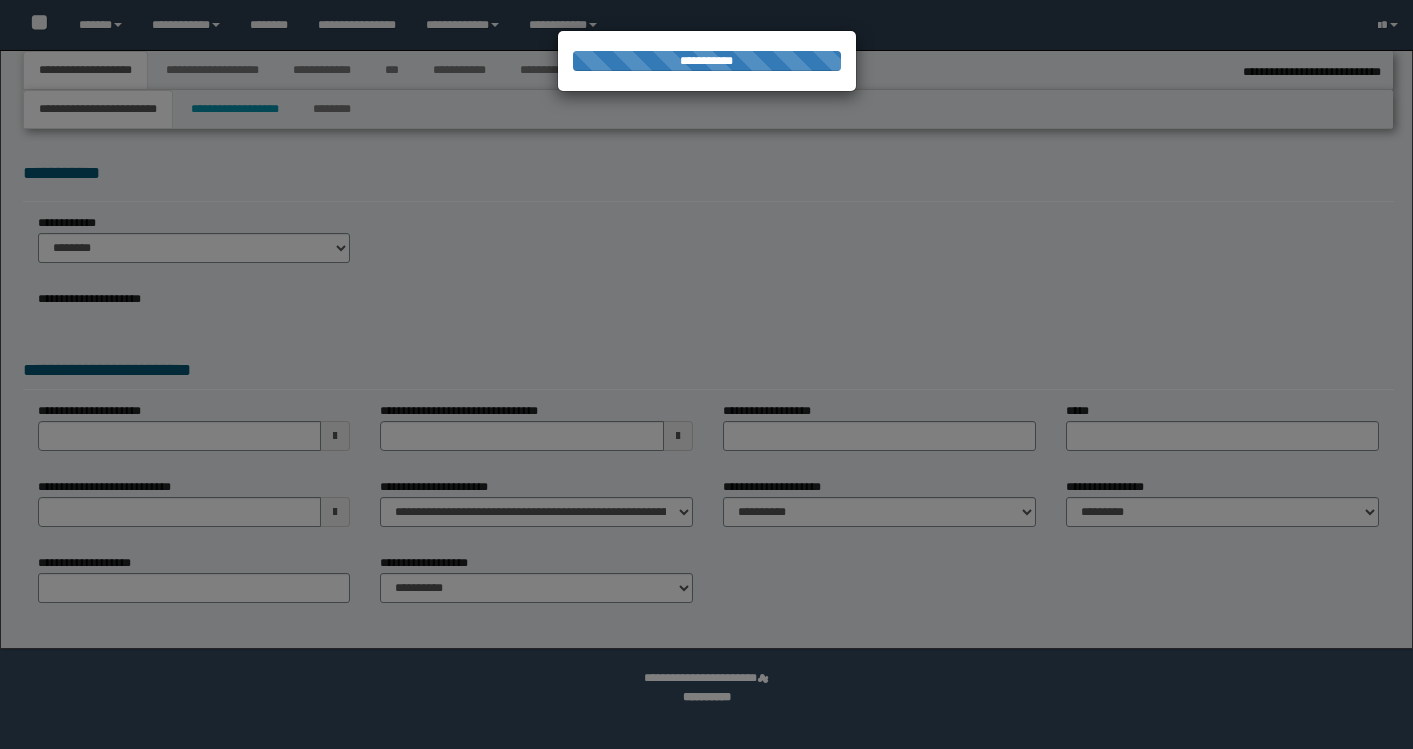 select on "*" 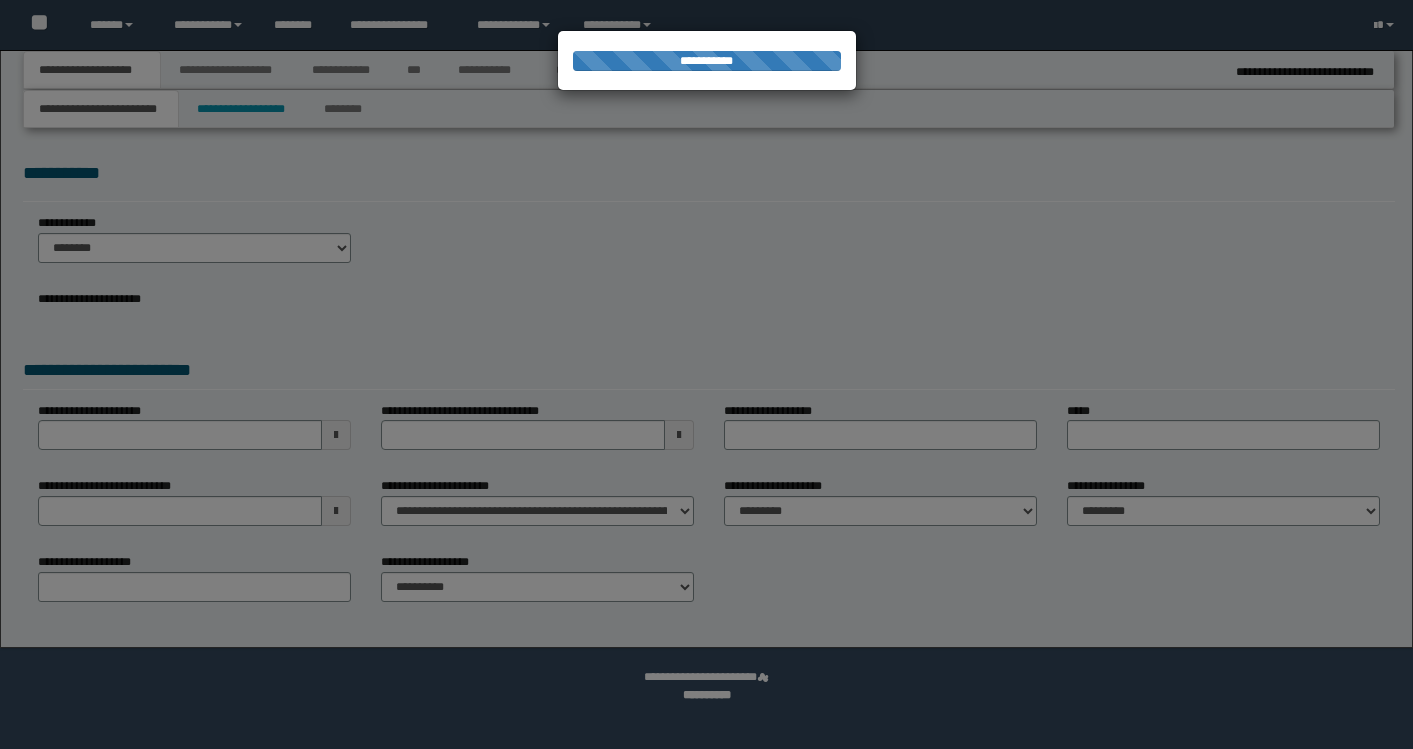 scroll, scrollTop: 0, scrollLeft: 0, axis: both 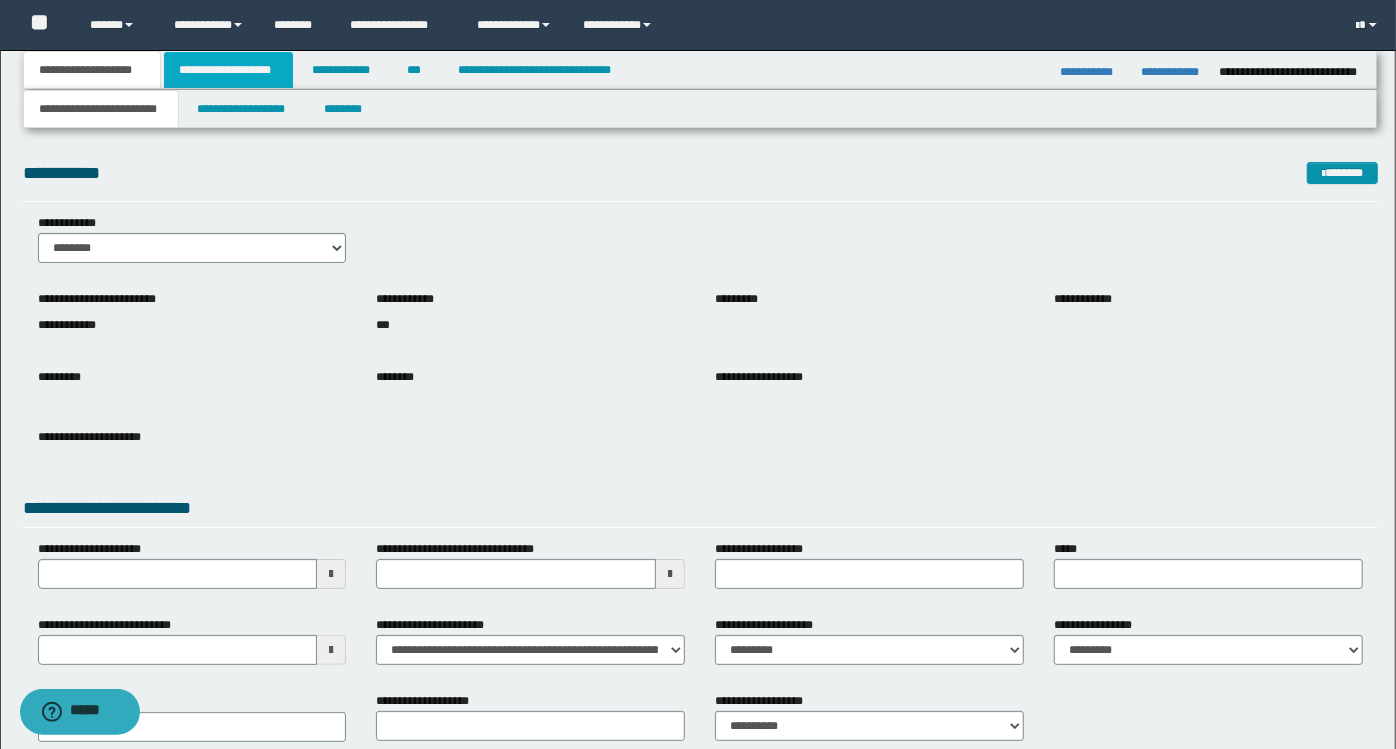 click on "**********" at bounding box center [228, 70] 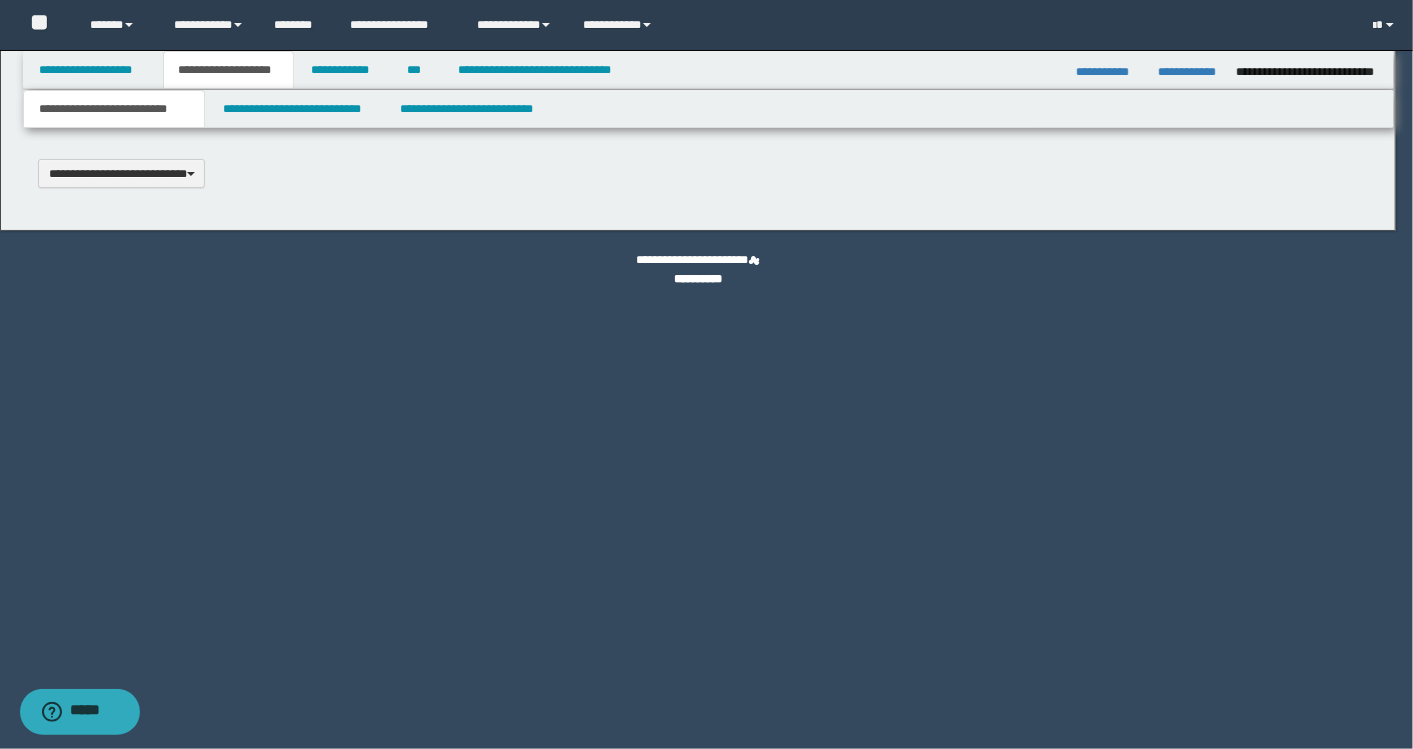 type on "**********" 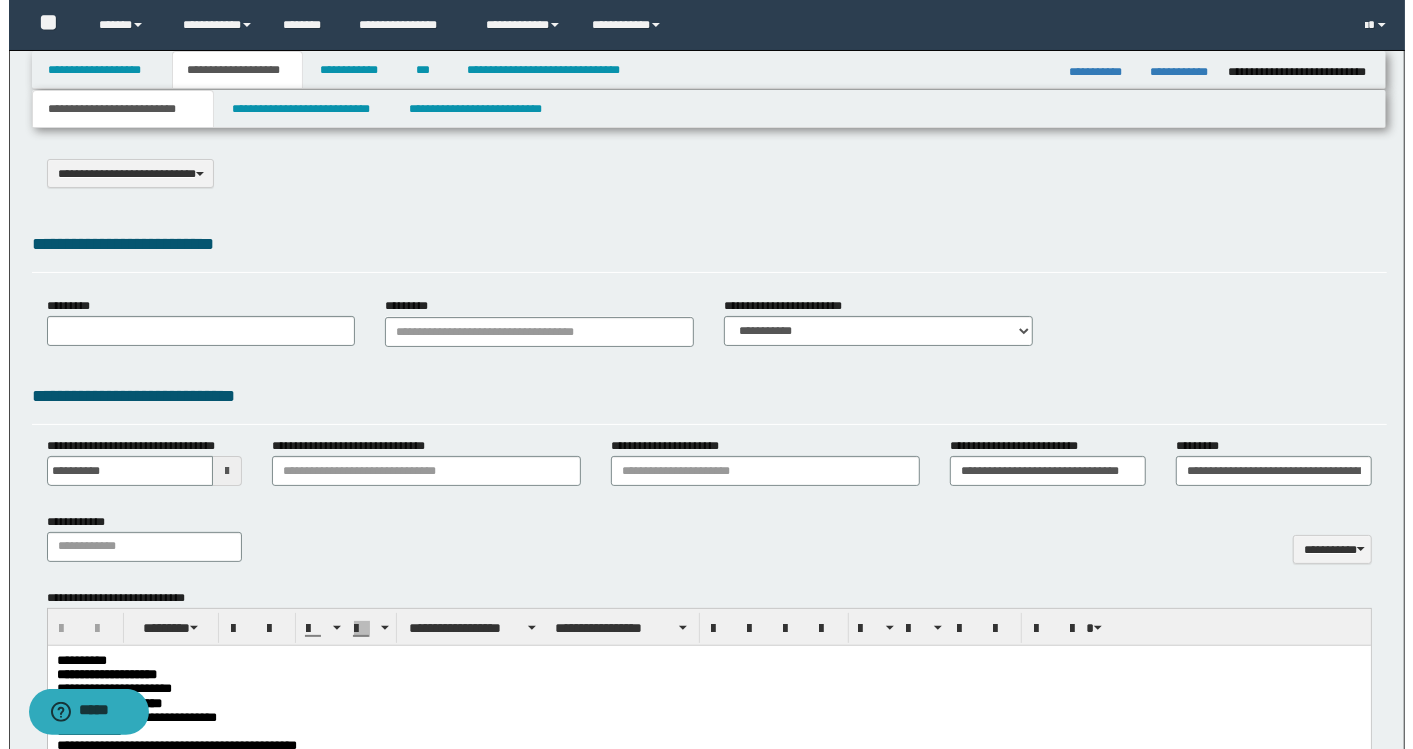 scroll, scrollTop: 0, scrollLeft: 0, axis: both 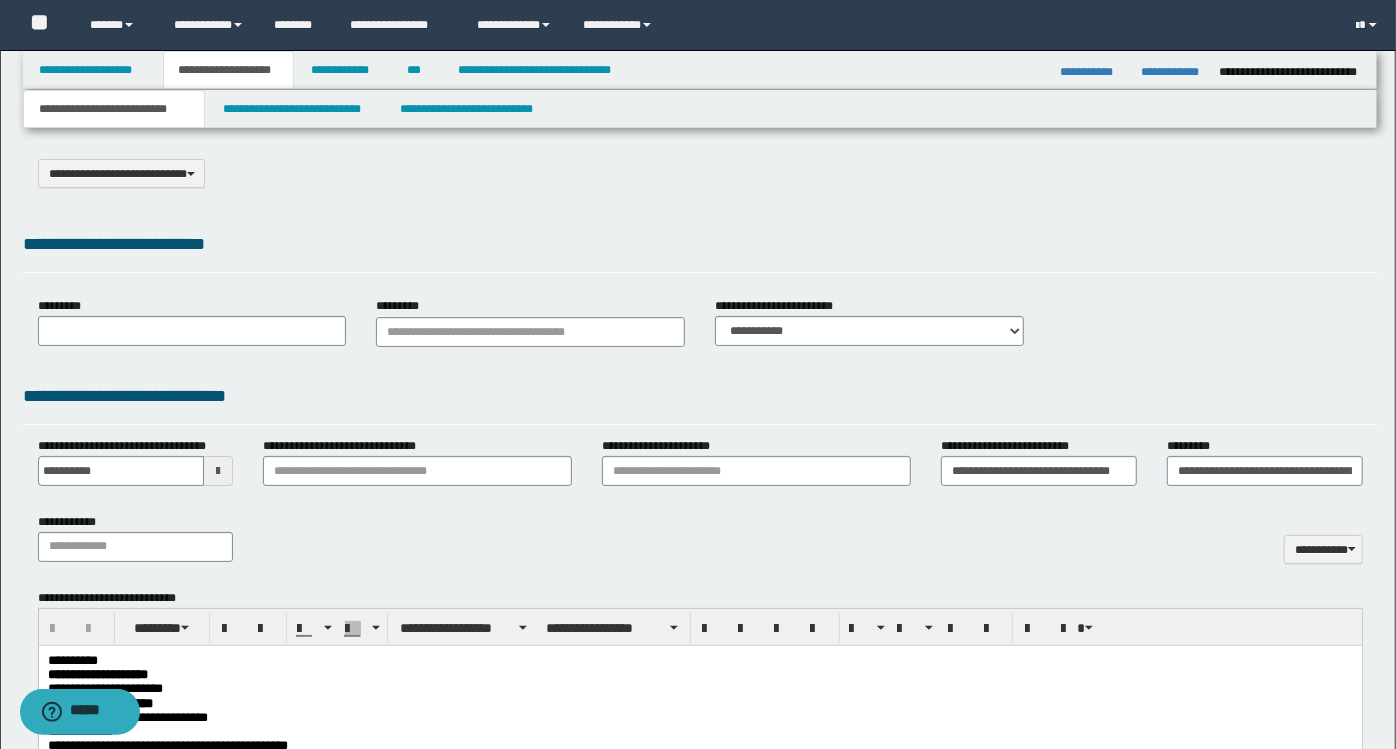 type on "**********" 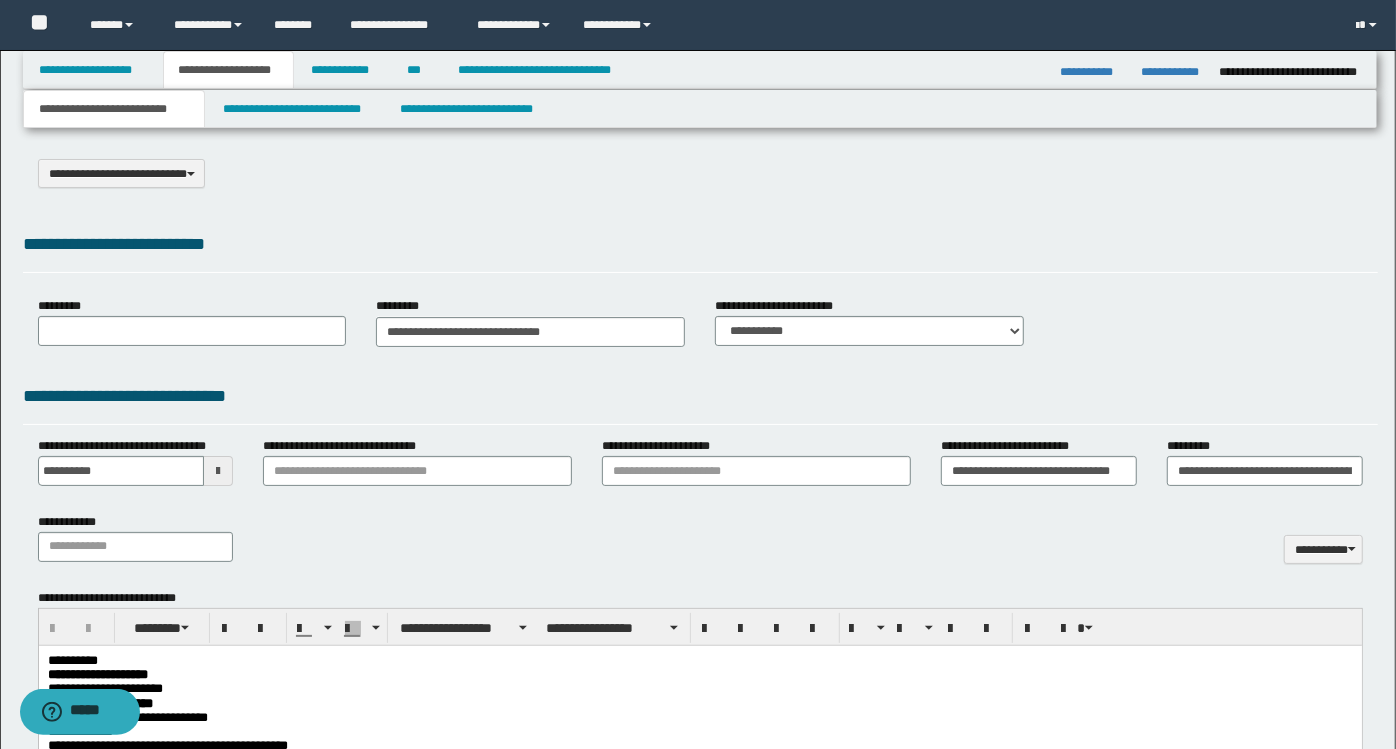 type 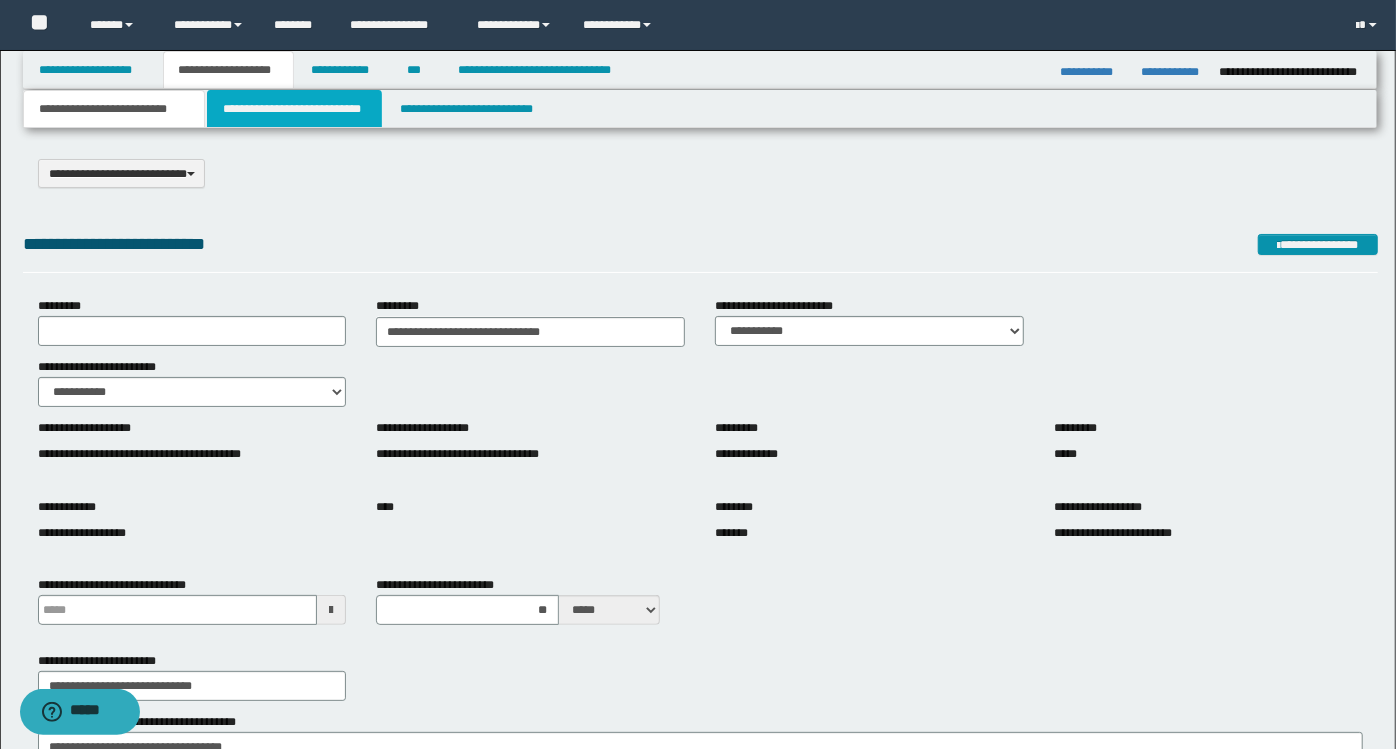 click on "**********" at bounding box center (294, 109) 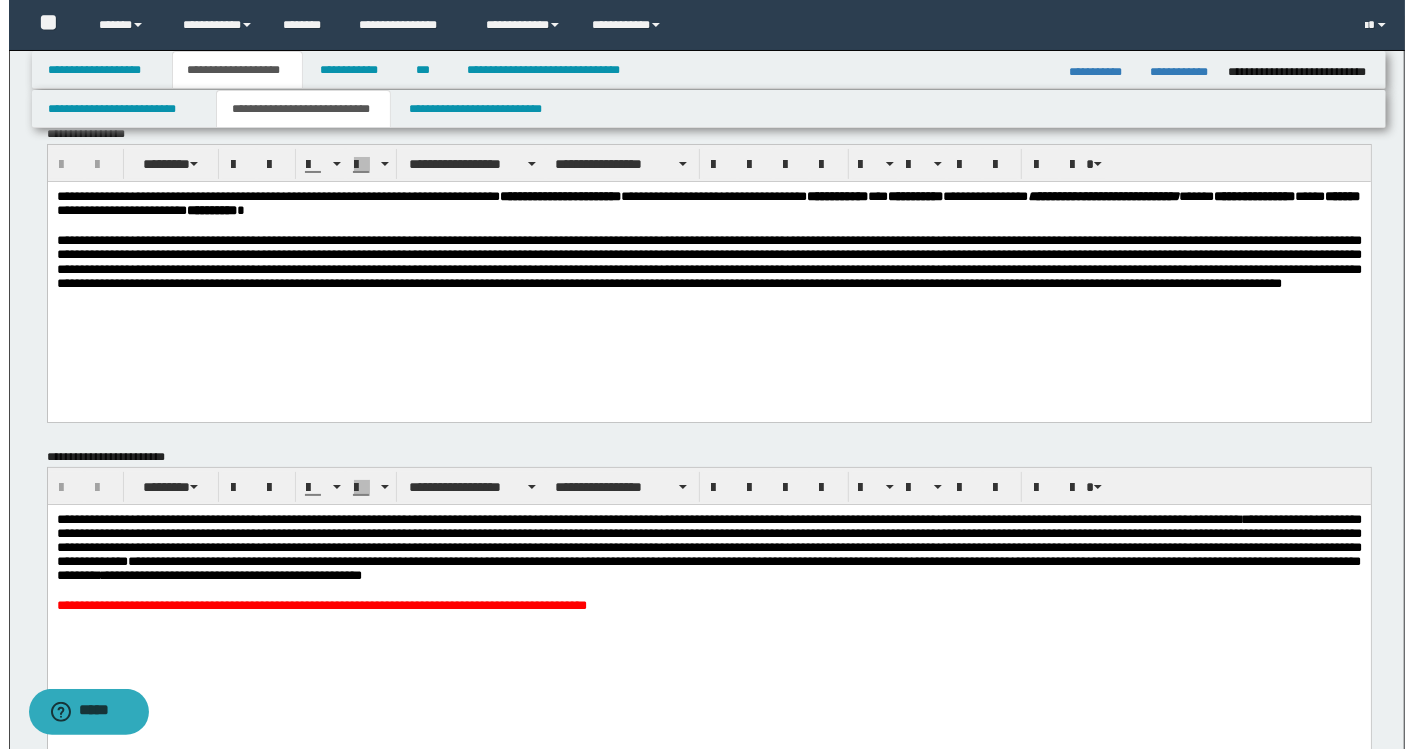 scroll, scrollTop: 0, scrollLeft: 0, axis: both 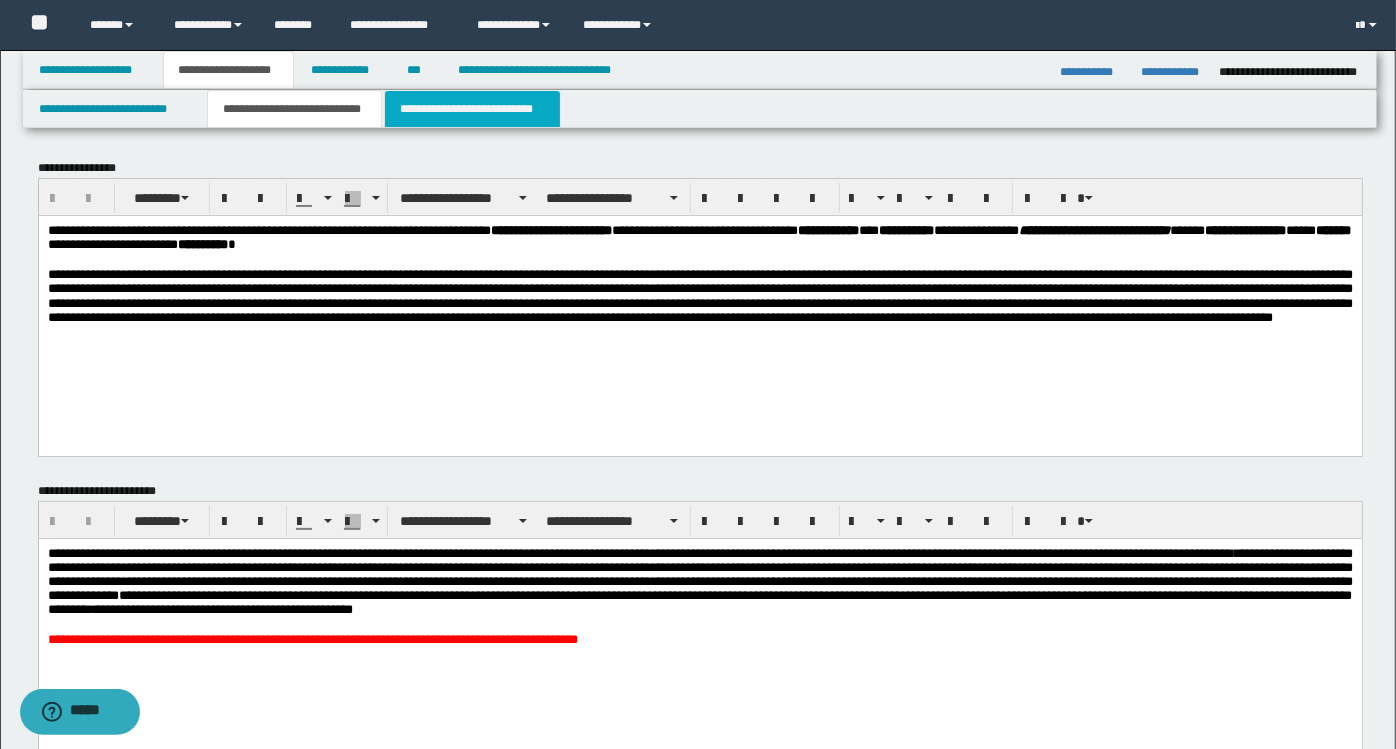 click on "**********" at bounding box center (472, 109) 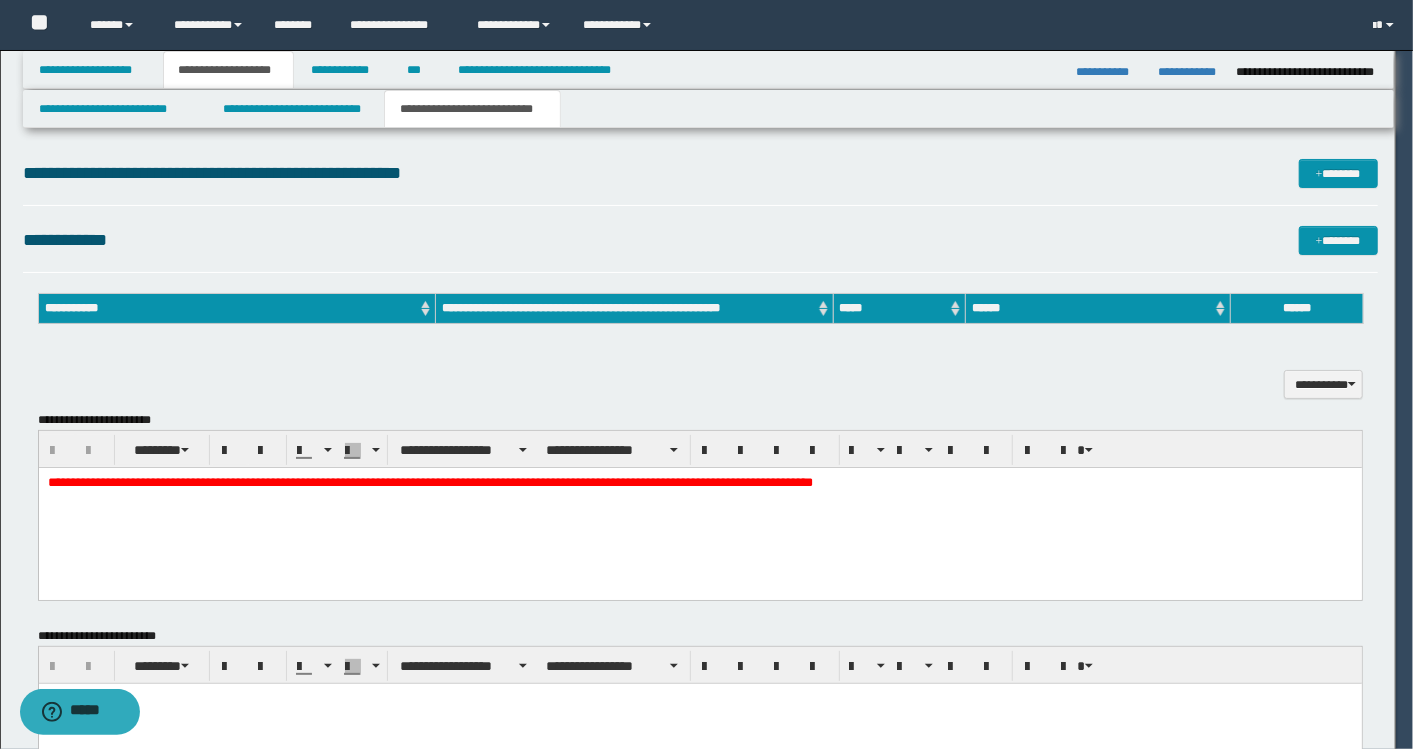 scroll, scrollTop: 0, scrollLeft: 0, axis: both 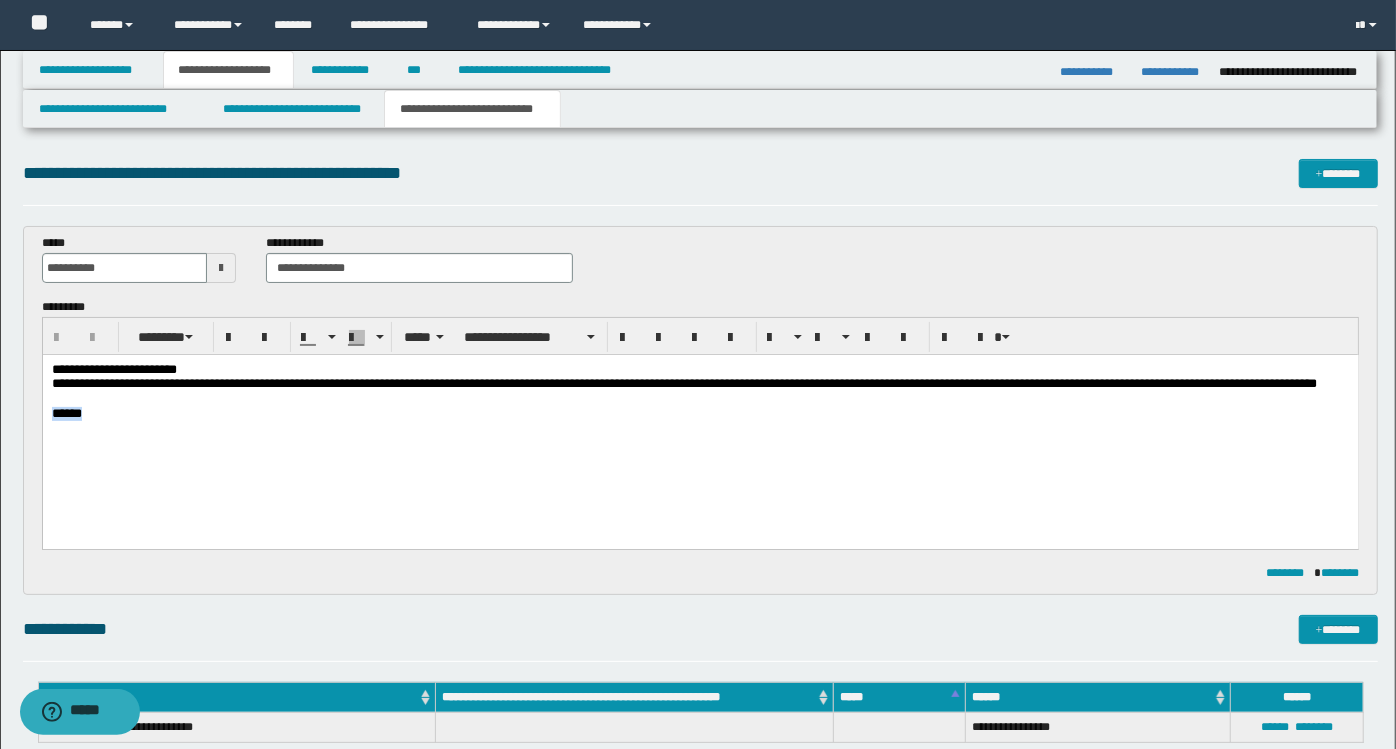 drag, startPoint x: 134, startPoint y: 444, endPoint x: 37, endPoint y: 434, distance: 97.5141 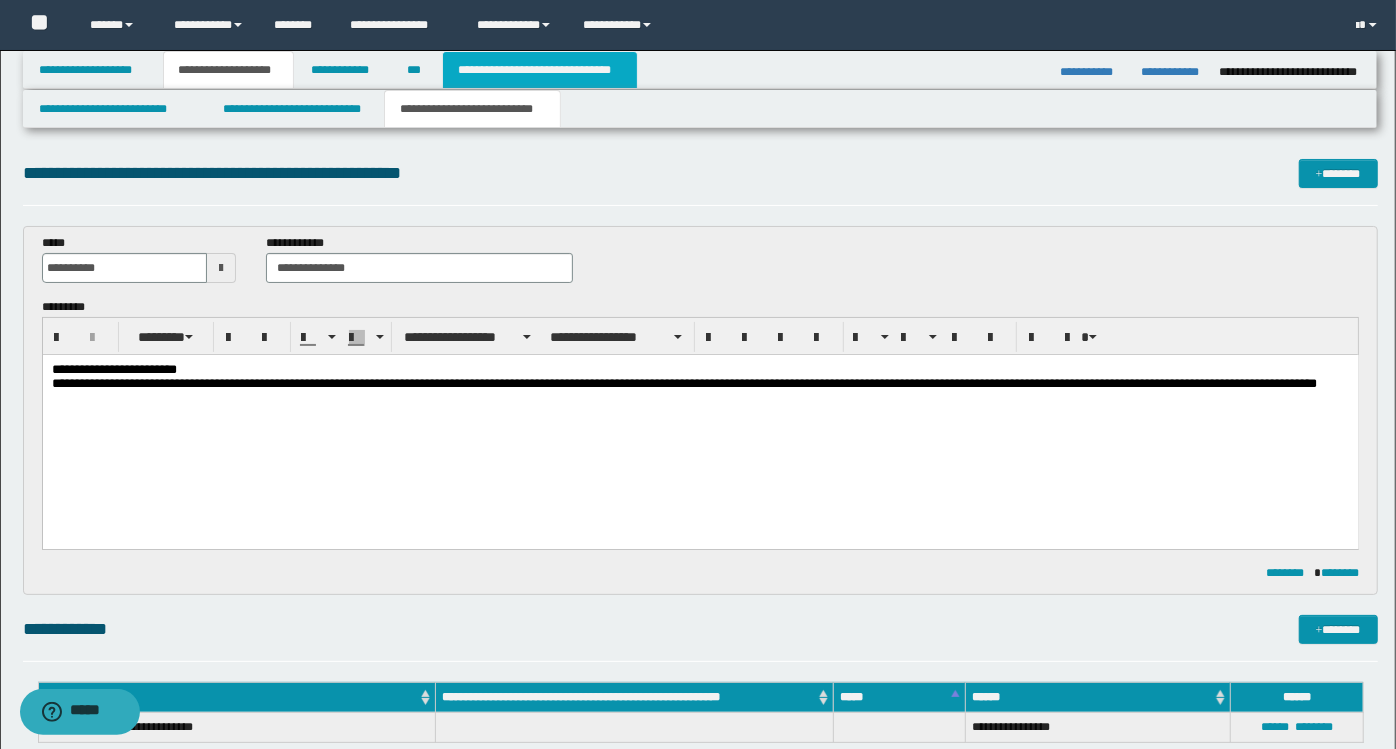 click on "**********" at bounding box center (540, 70) 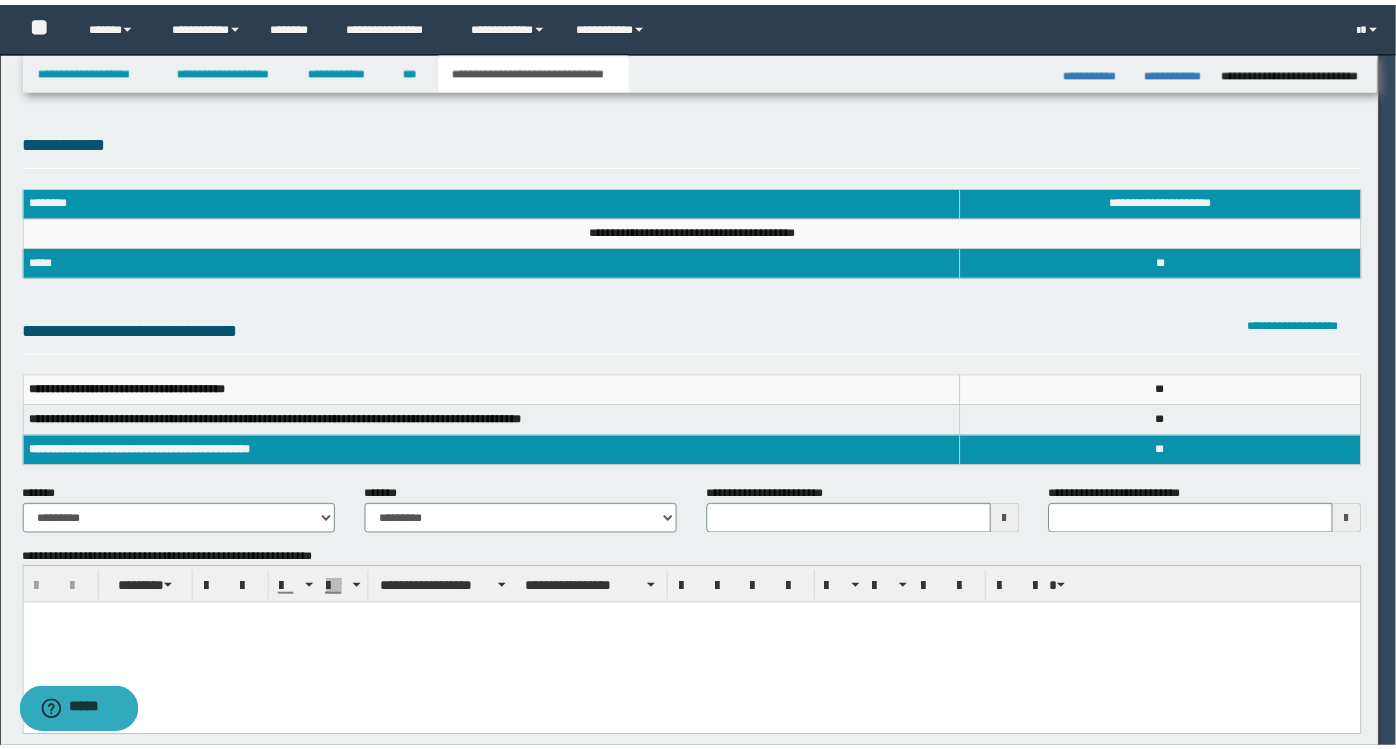 scroll, scrollTop: 0, scrollLeft: 0, axis: both 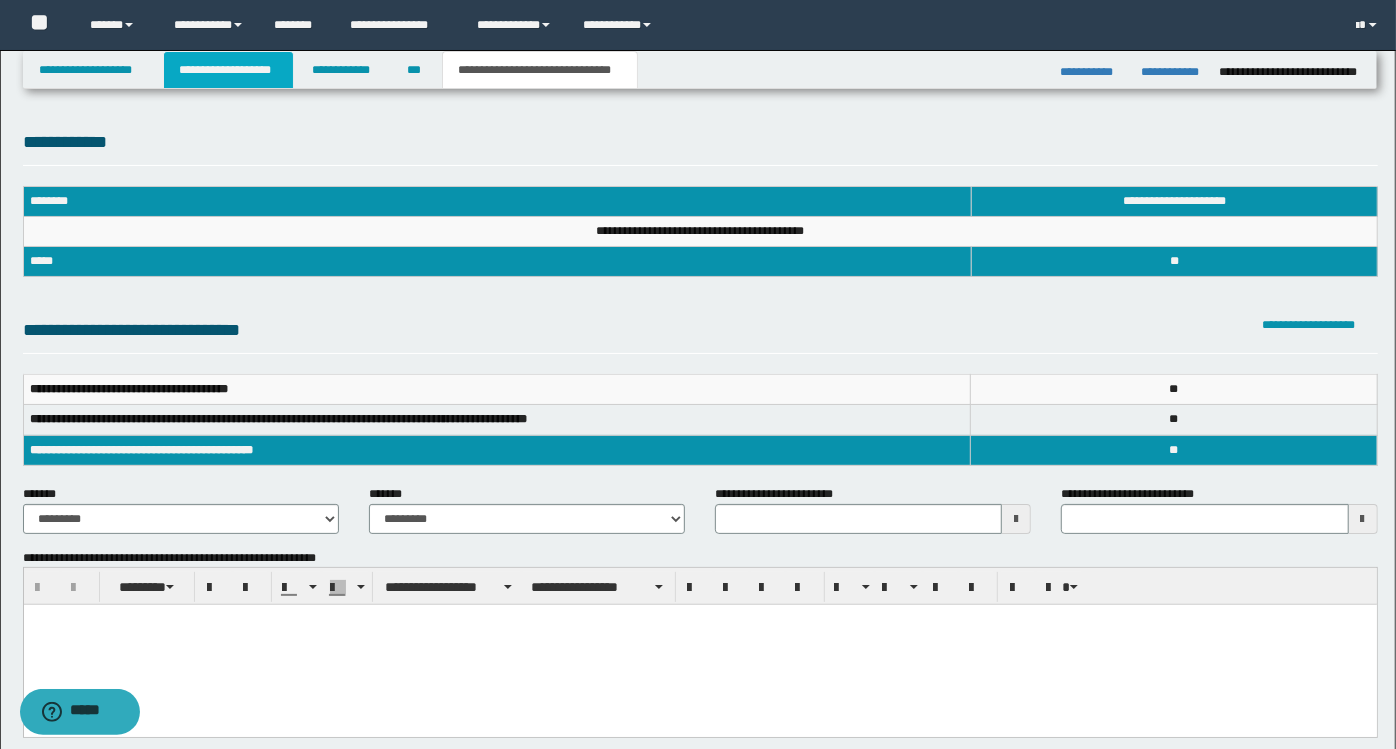 click on "**********" at bounding box center [228, 70] 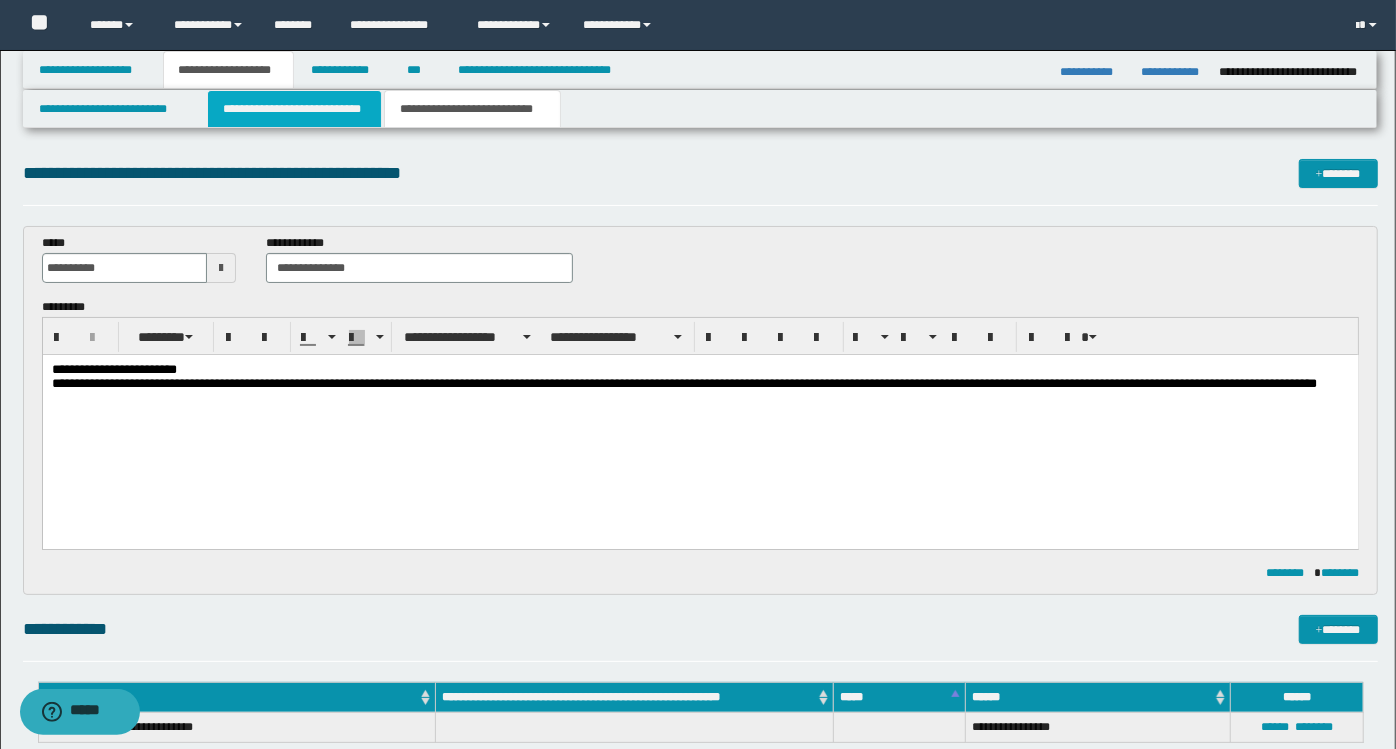 click on "**********" at bounding box center [294, 109] 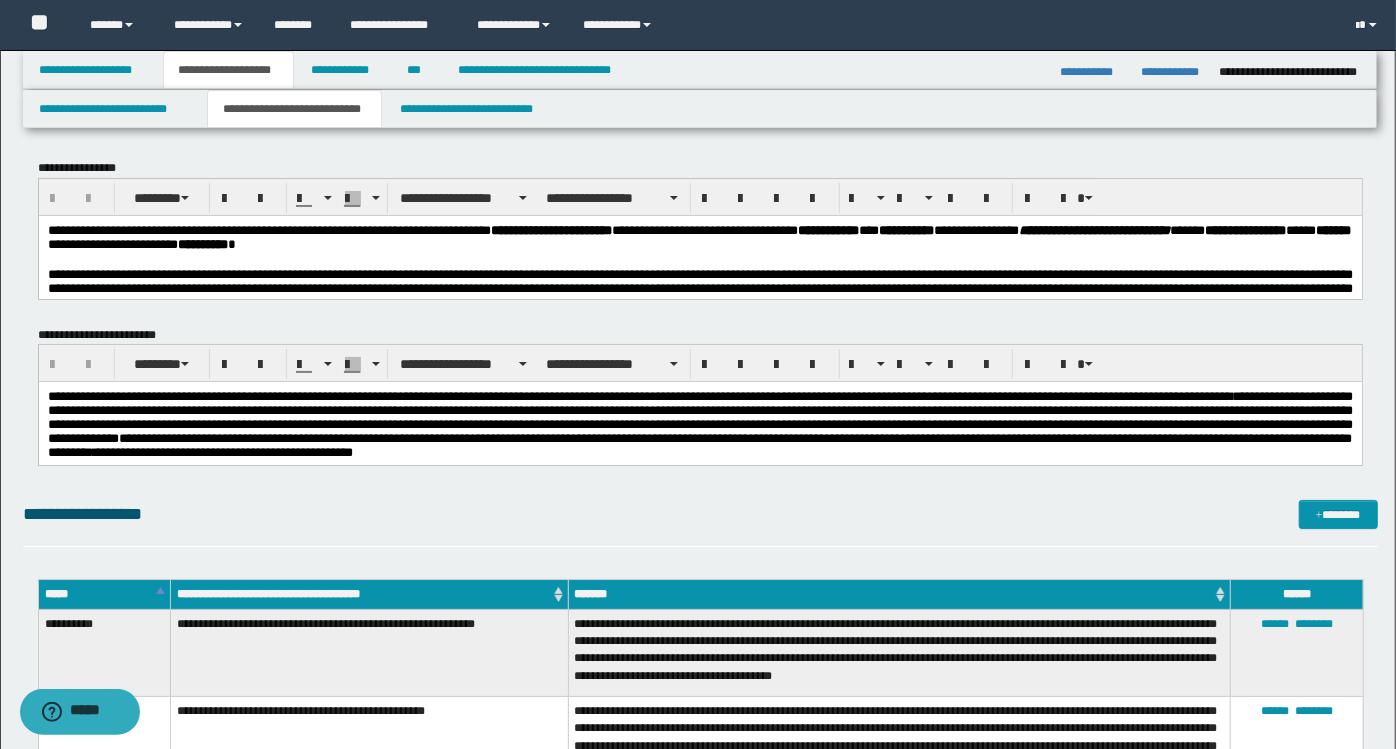 click at bounding box center [699, 295] 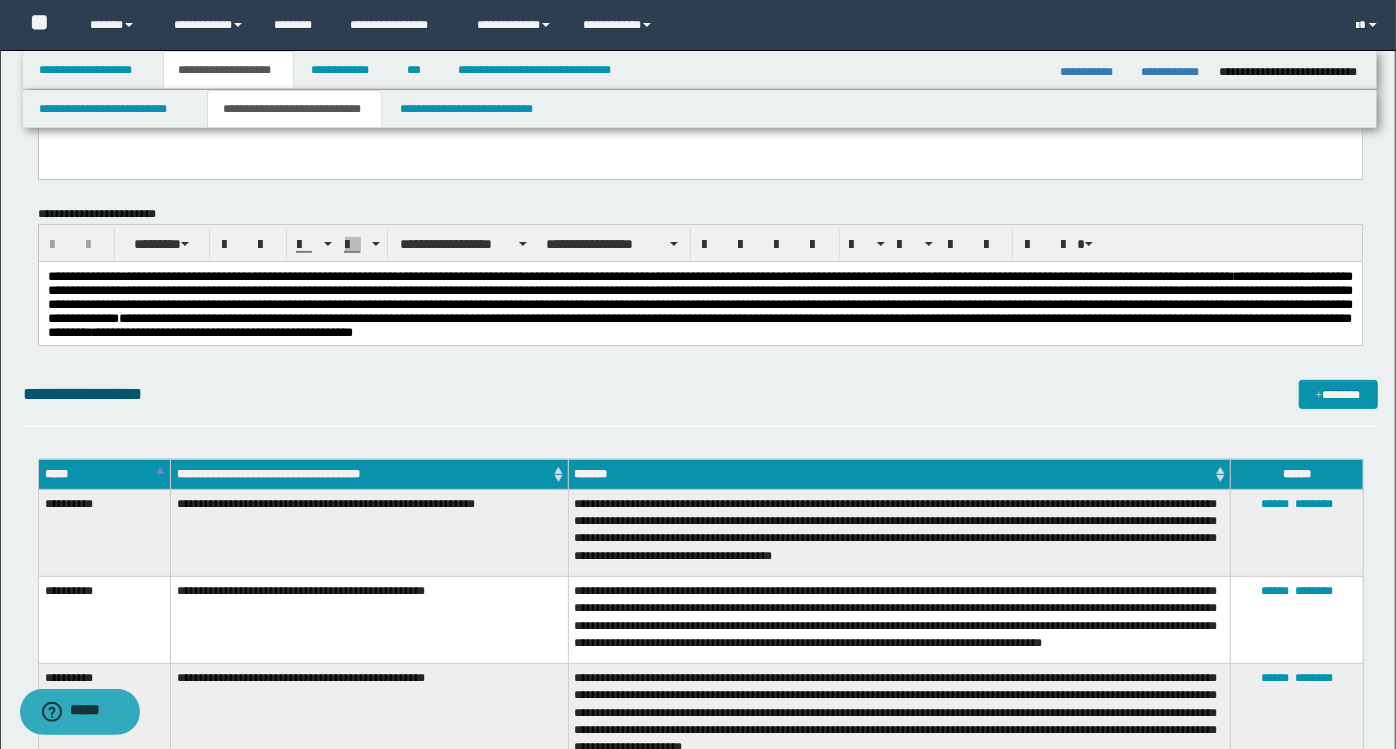 scroll, scrollTop: 333, scrollLeft: 0, axis: vertical 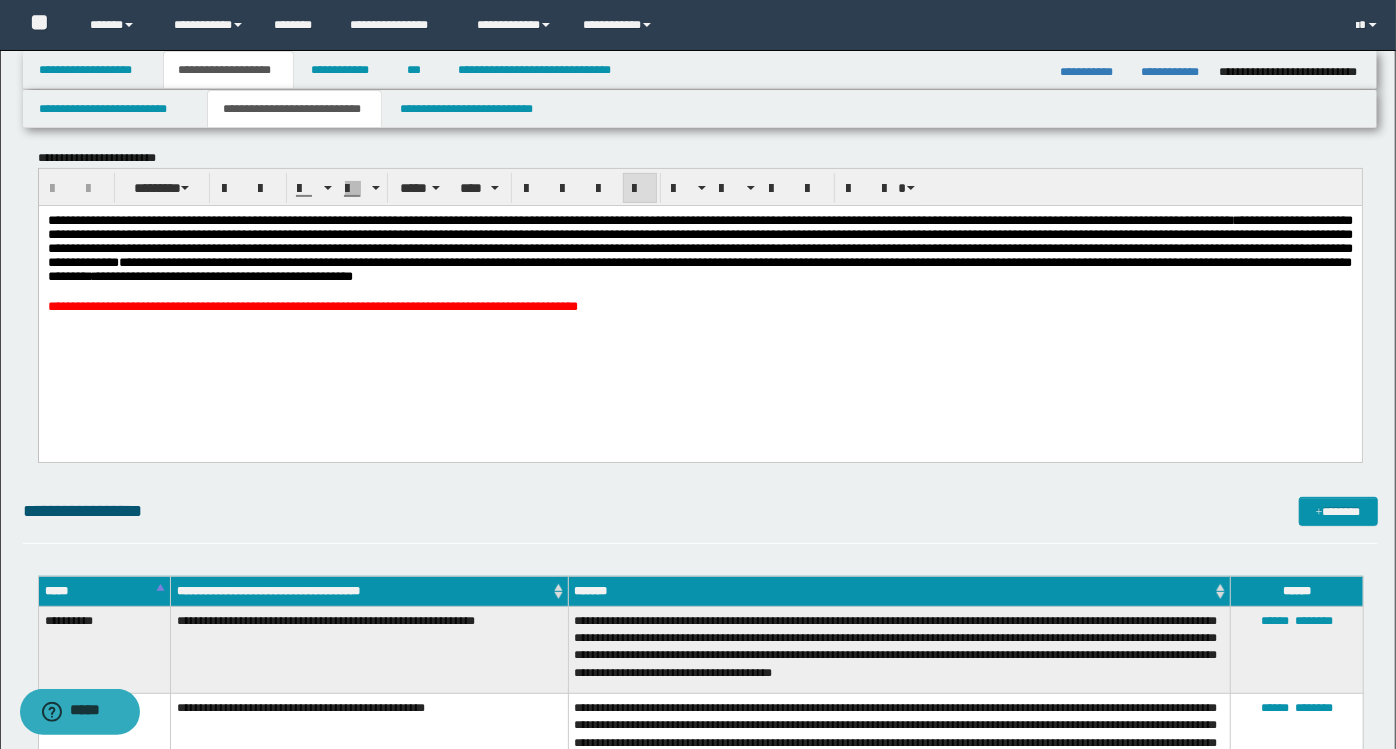 click on "[FIRST] [LAST] [ADDRESS] [CITY] [STATE] [ZIP] [PHONE] [EMAIL]" at bounding box center (699, 248) 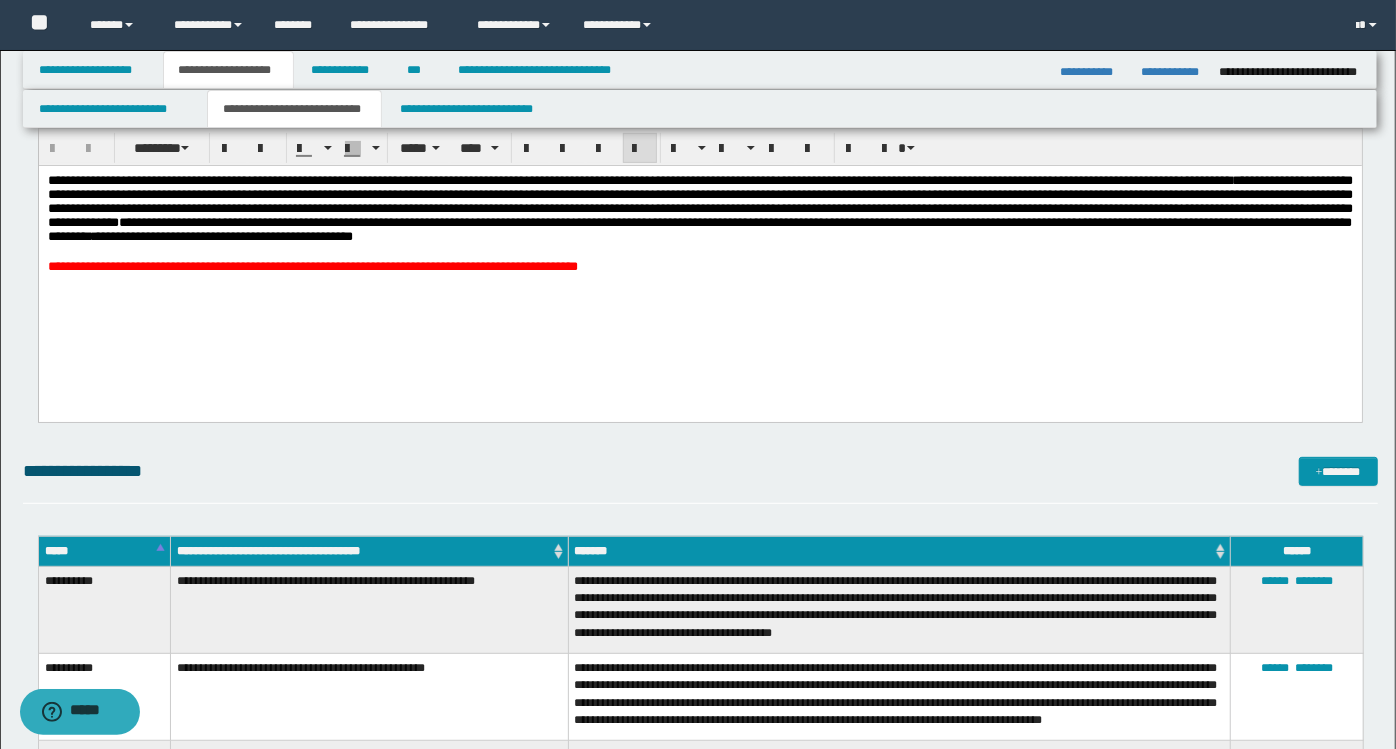 scroll, scrollTop: 333, scrollLeft: 0, axis: vertical 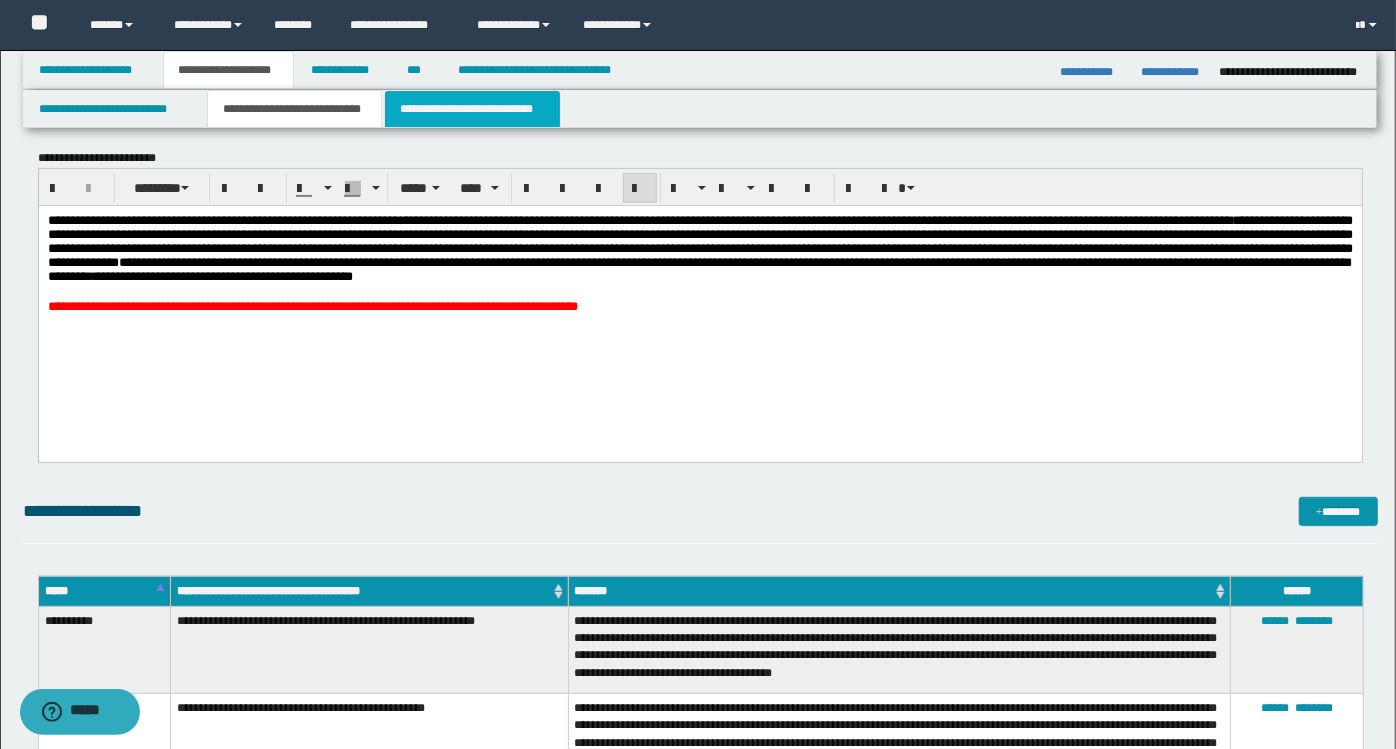 click on "**********" at bounding box center [472, 109] 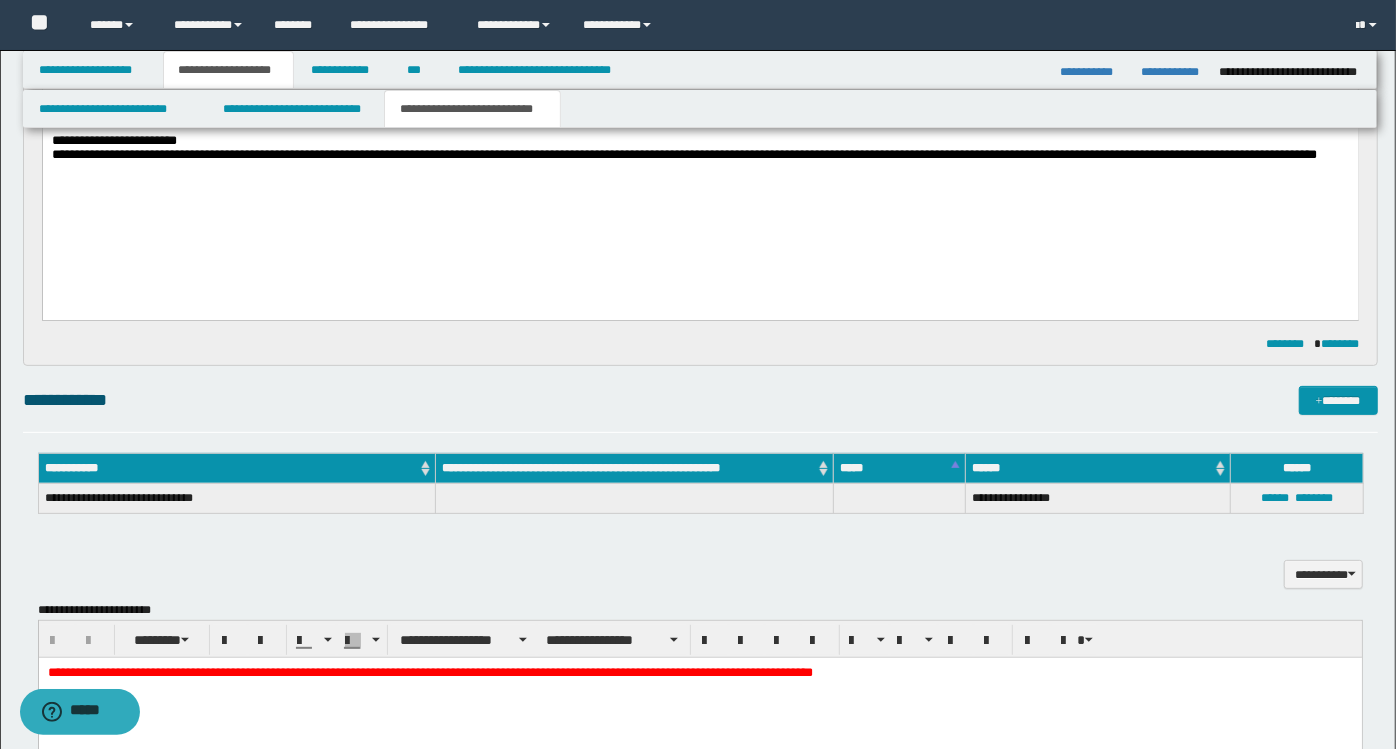 scroll, scrollTop: 0, scrollLeft: 0, axis: both 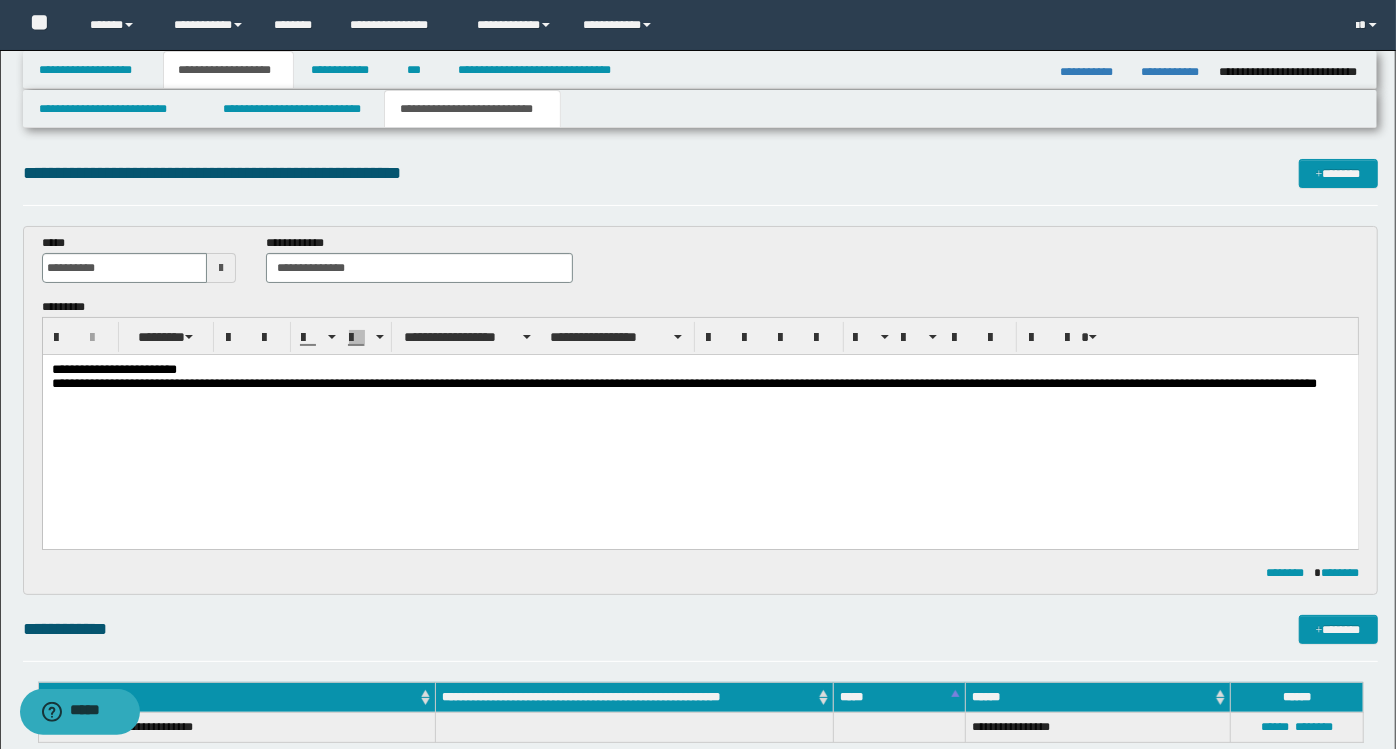 click at bounding box center [700, 413] 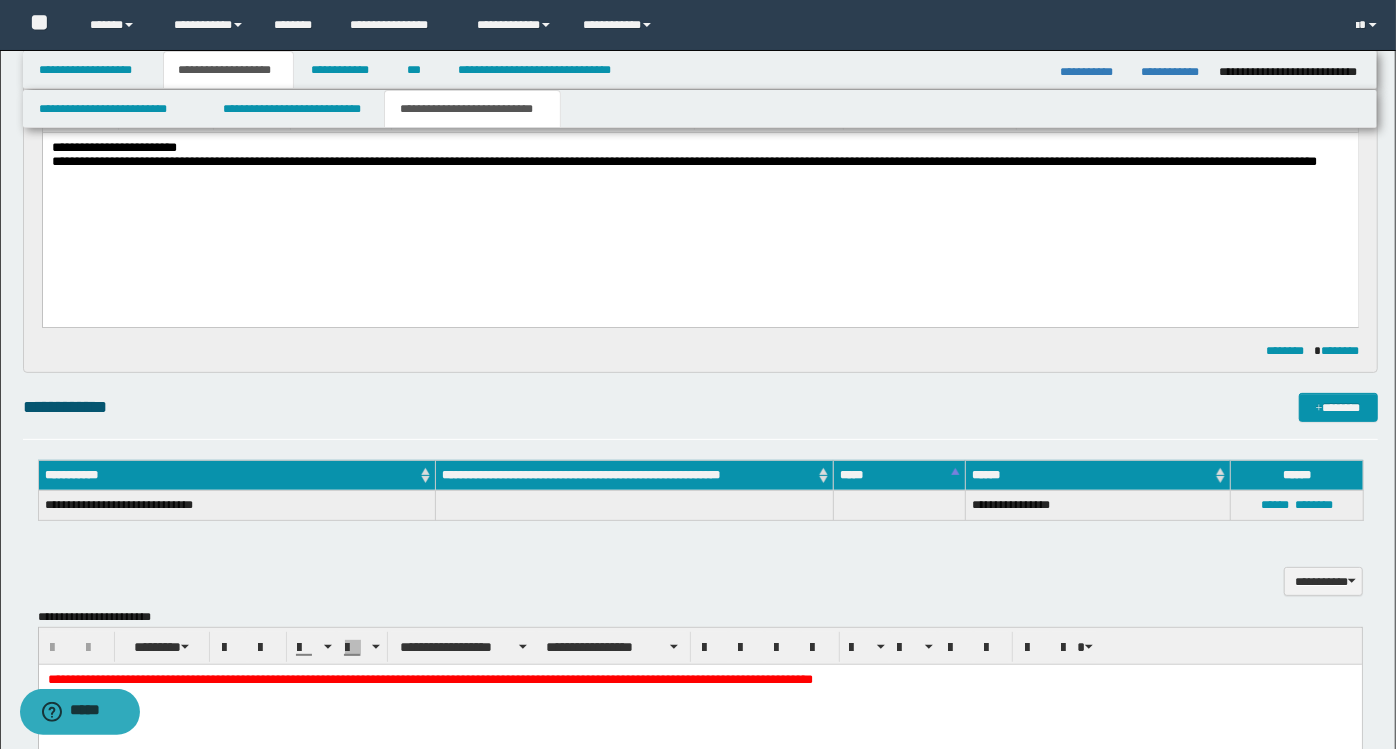 scroll, scrollTop: 0, scrollLeft: 0, axis: both 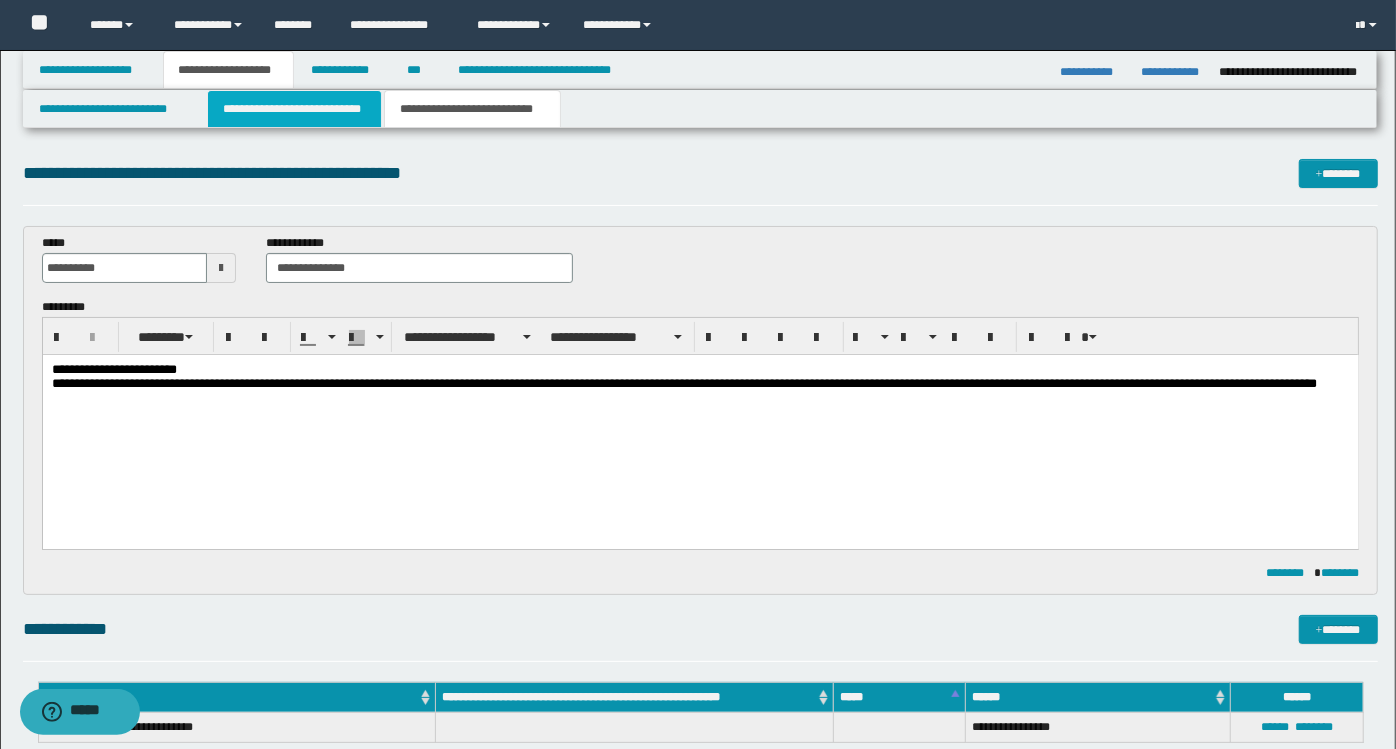 click on "**********" at bounding box center [294, 109] 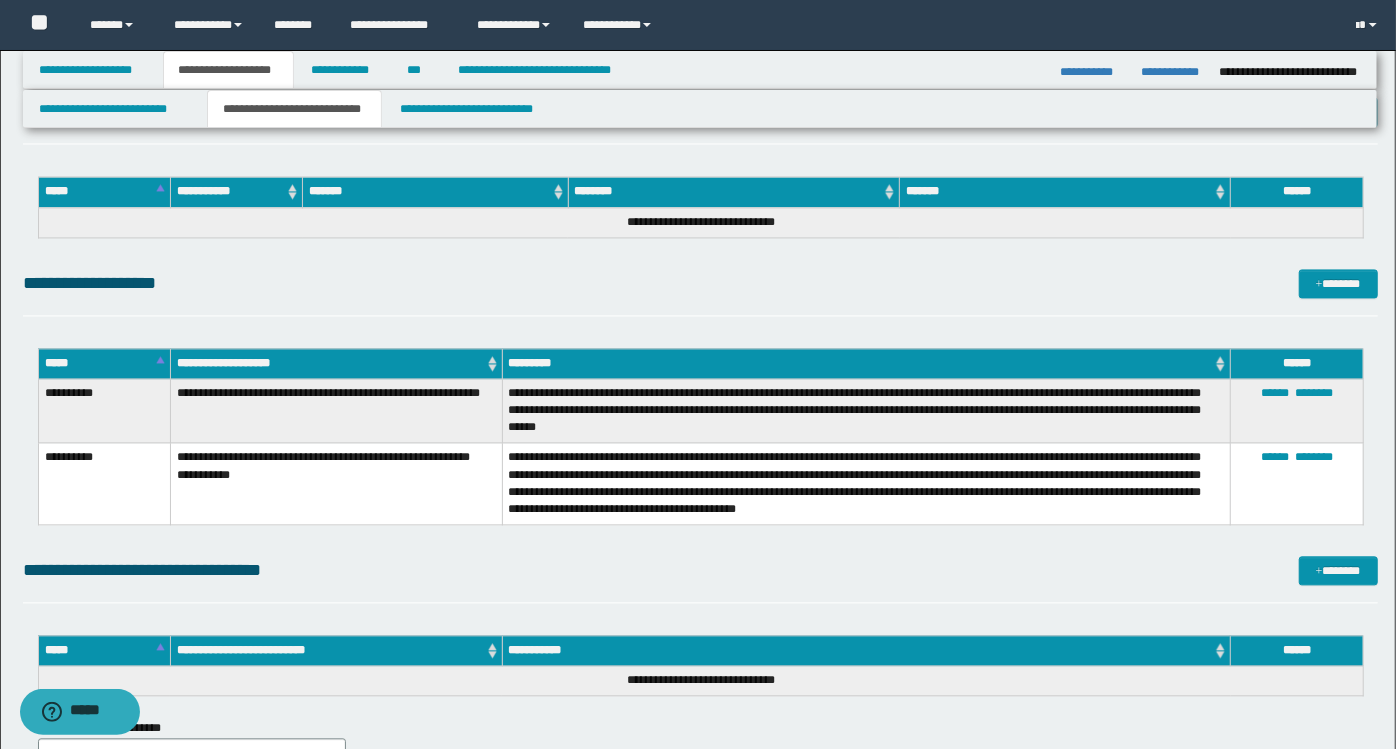 scroll, scrollTop: 2444, scrollLeft: 0, axis: vertical 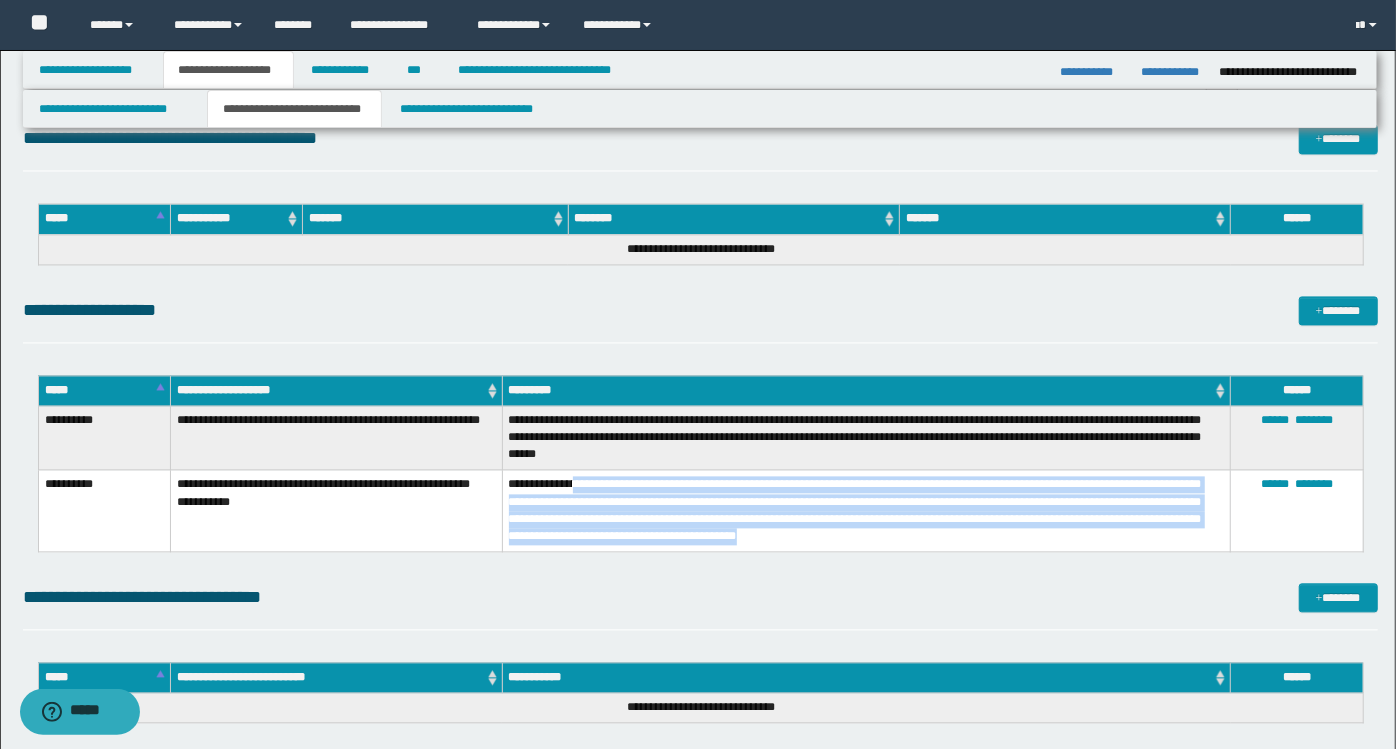 drag, startPoint x: 571, startPoint y: 482, endPoint x: 977, endPoint y: 536, distance: 409.57538 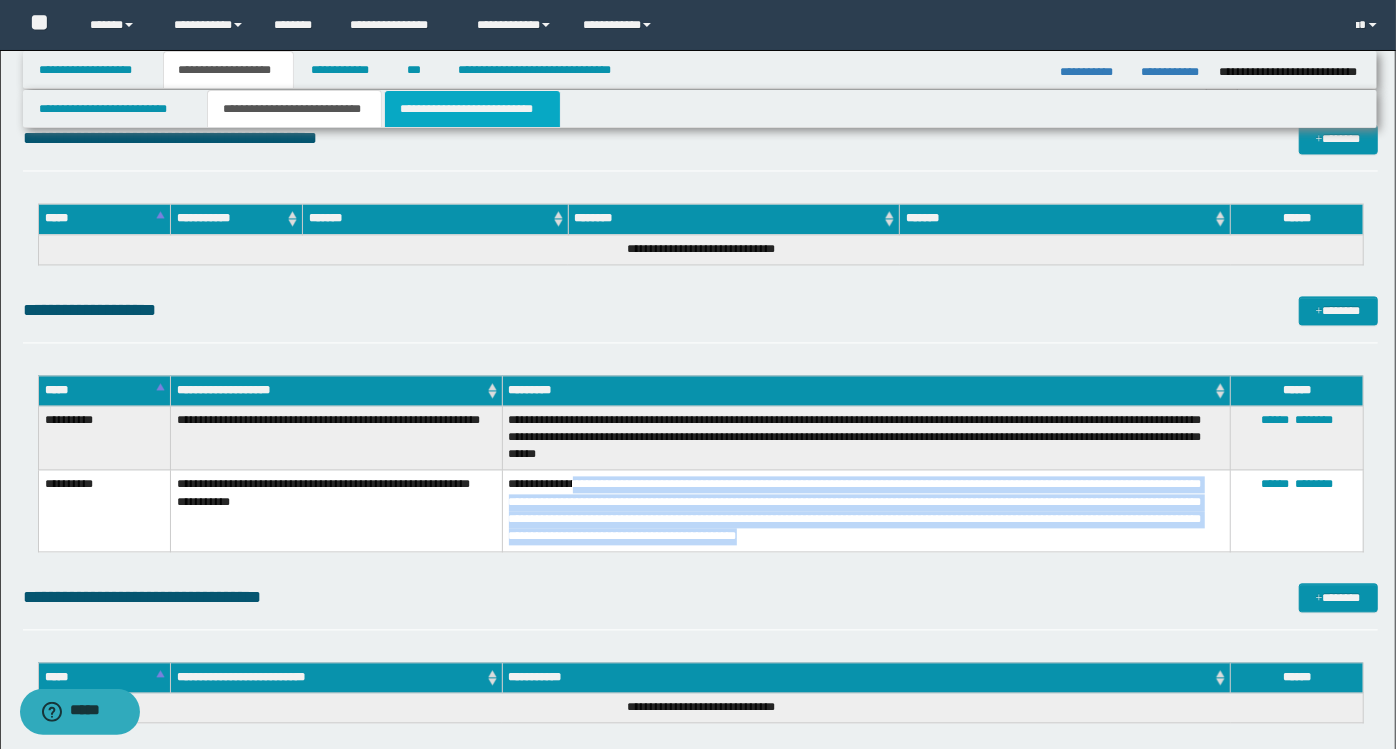 click on "**********" at bounding box center (472, 109) 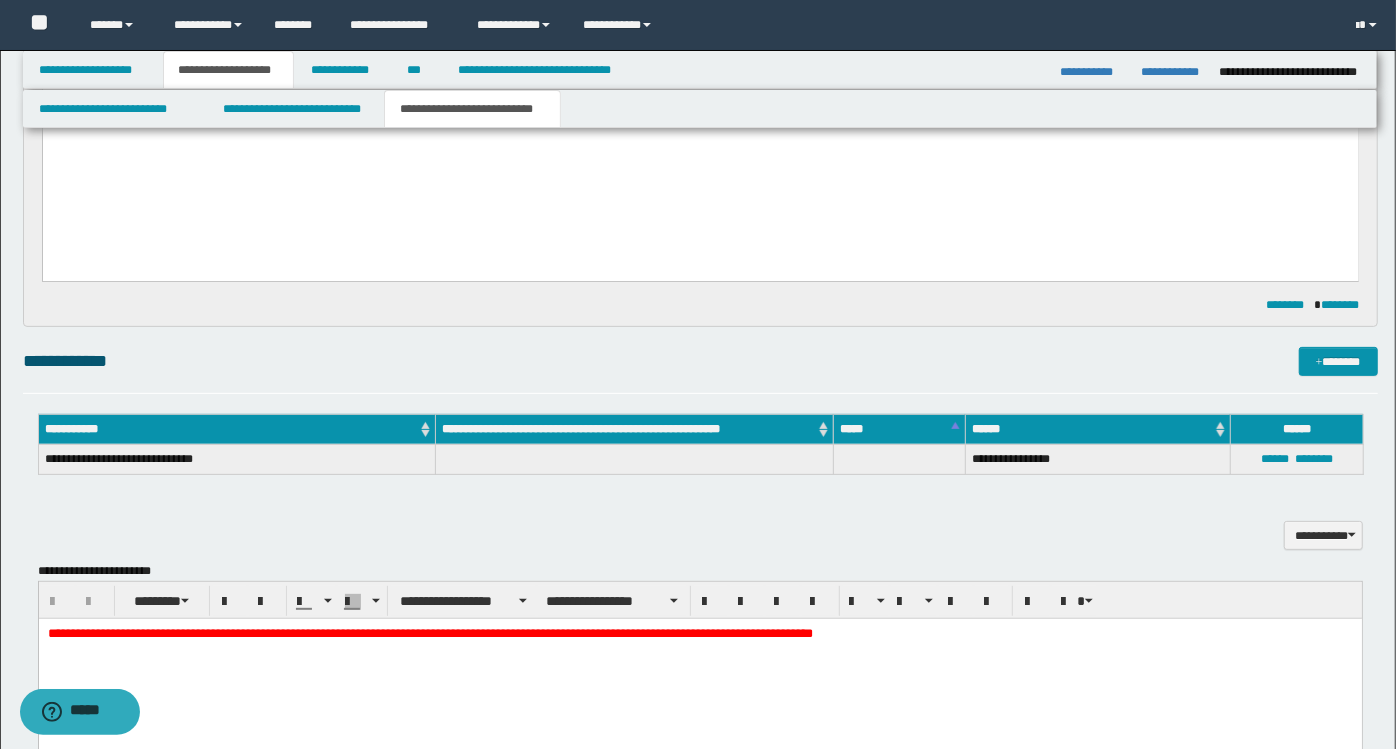 scroll, scrollTop: 218, scrollLeft: 0, axis: vertical 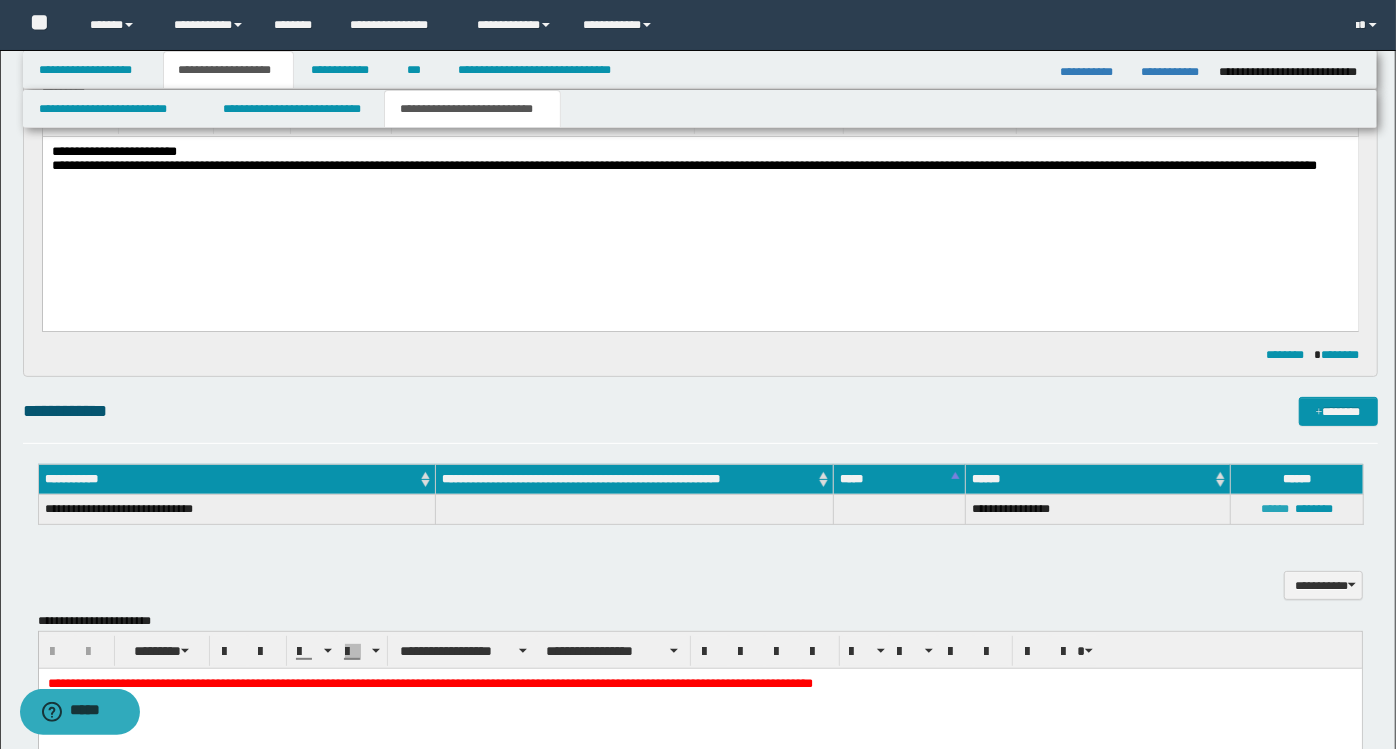 click on "******" at bounding box center [1275, 509] 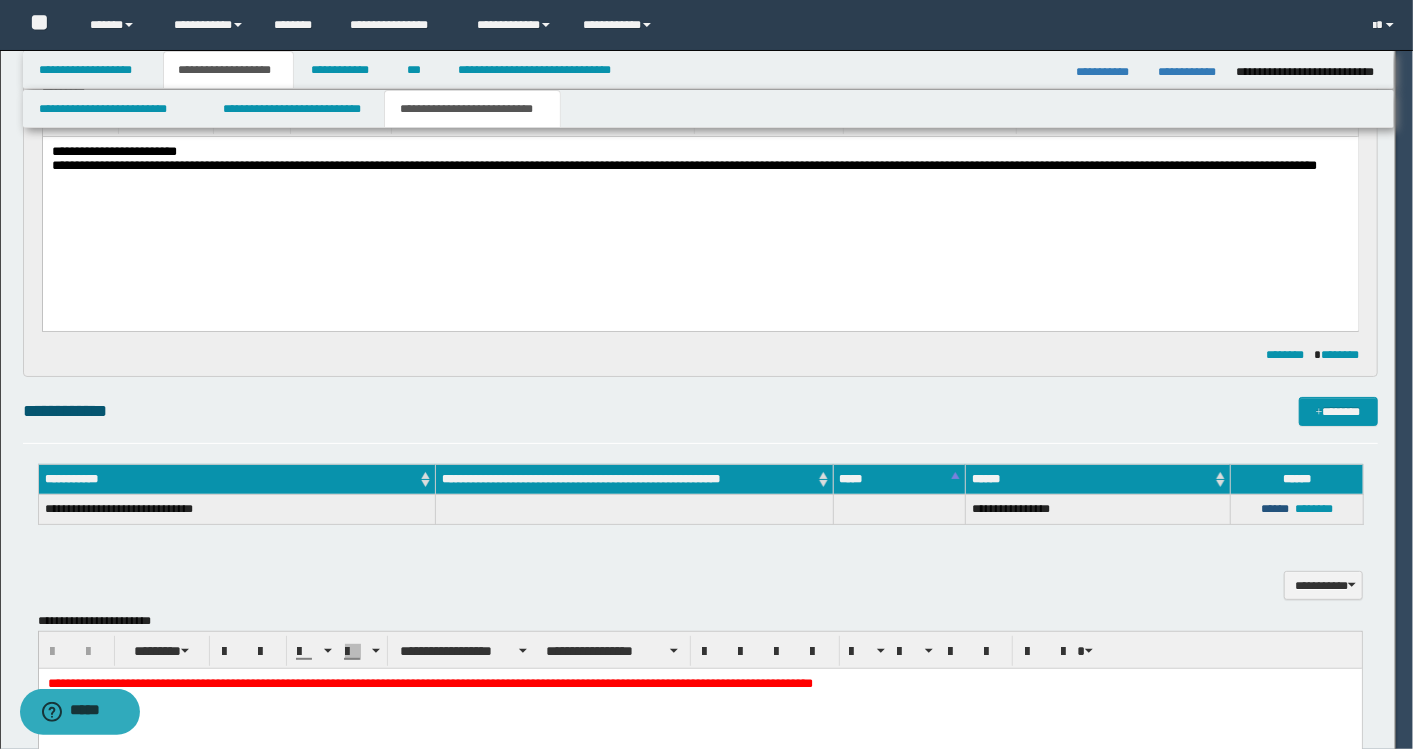type 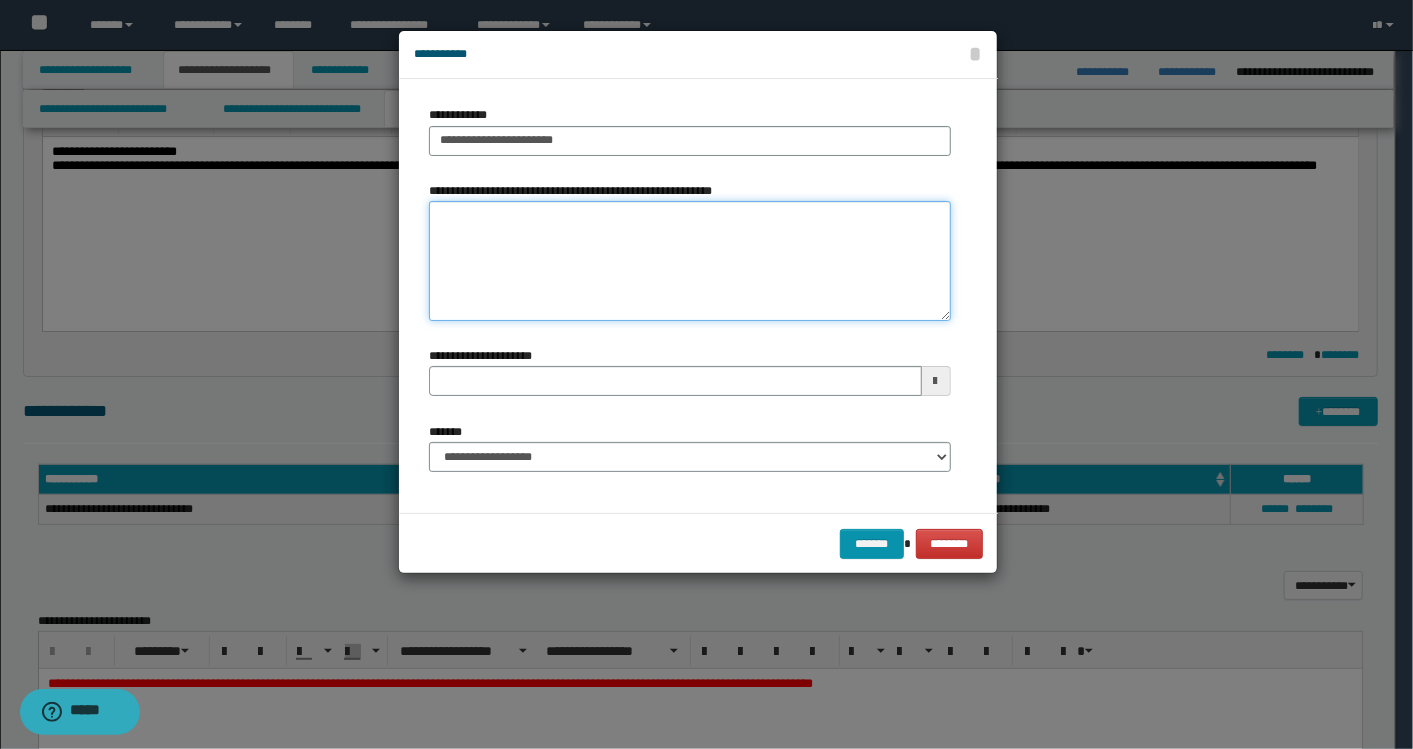 click on "**********" at bounding box center [690, 261] 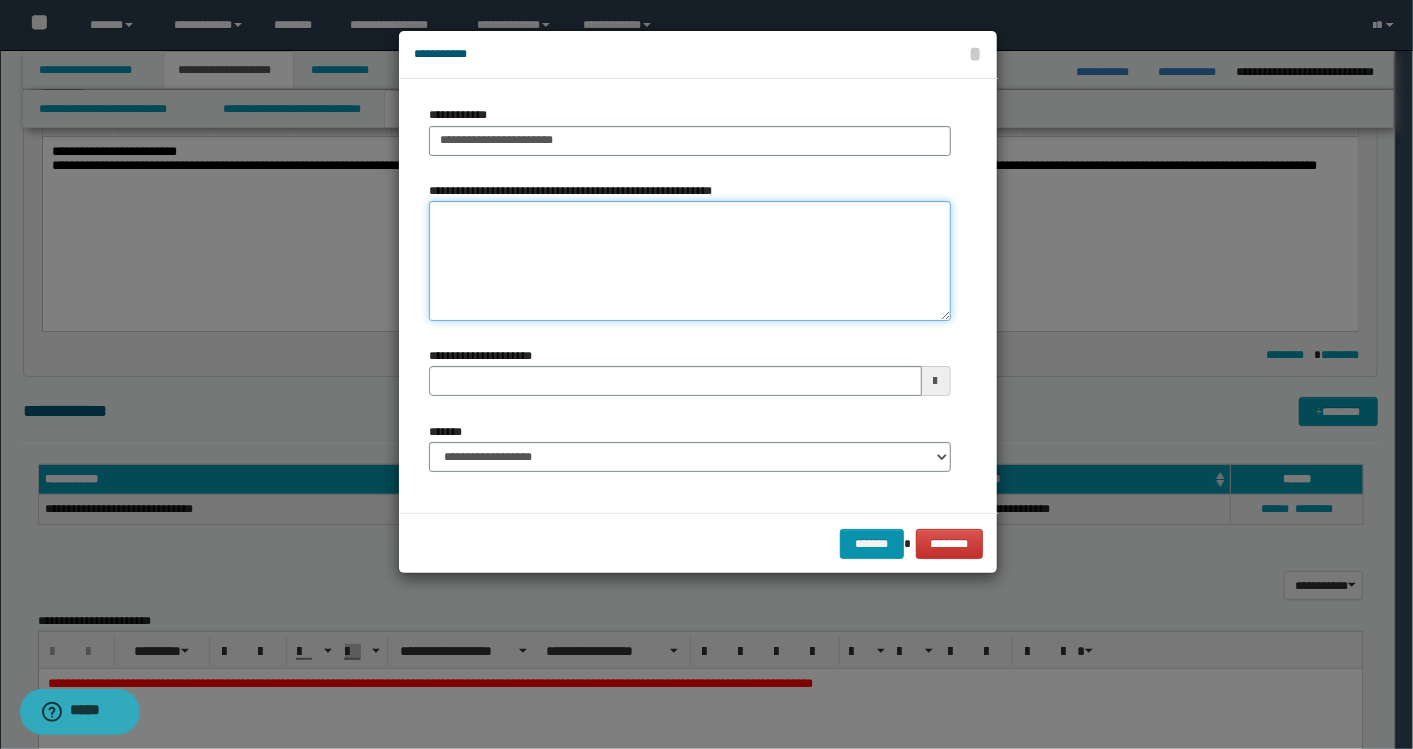 paste on "**********" 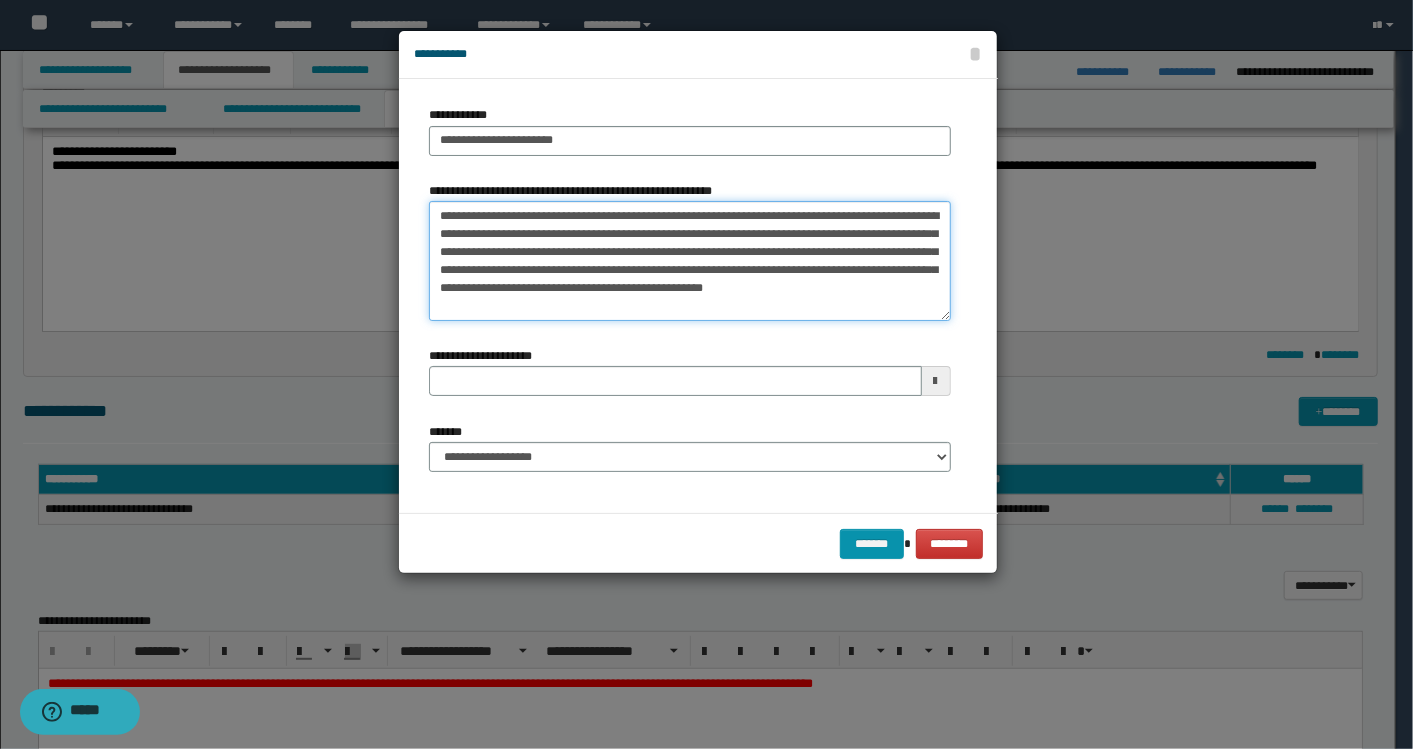 type 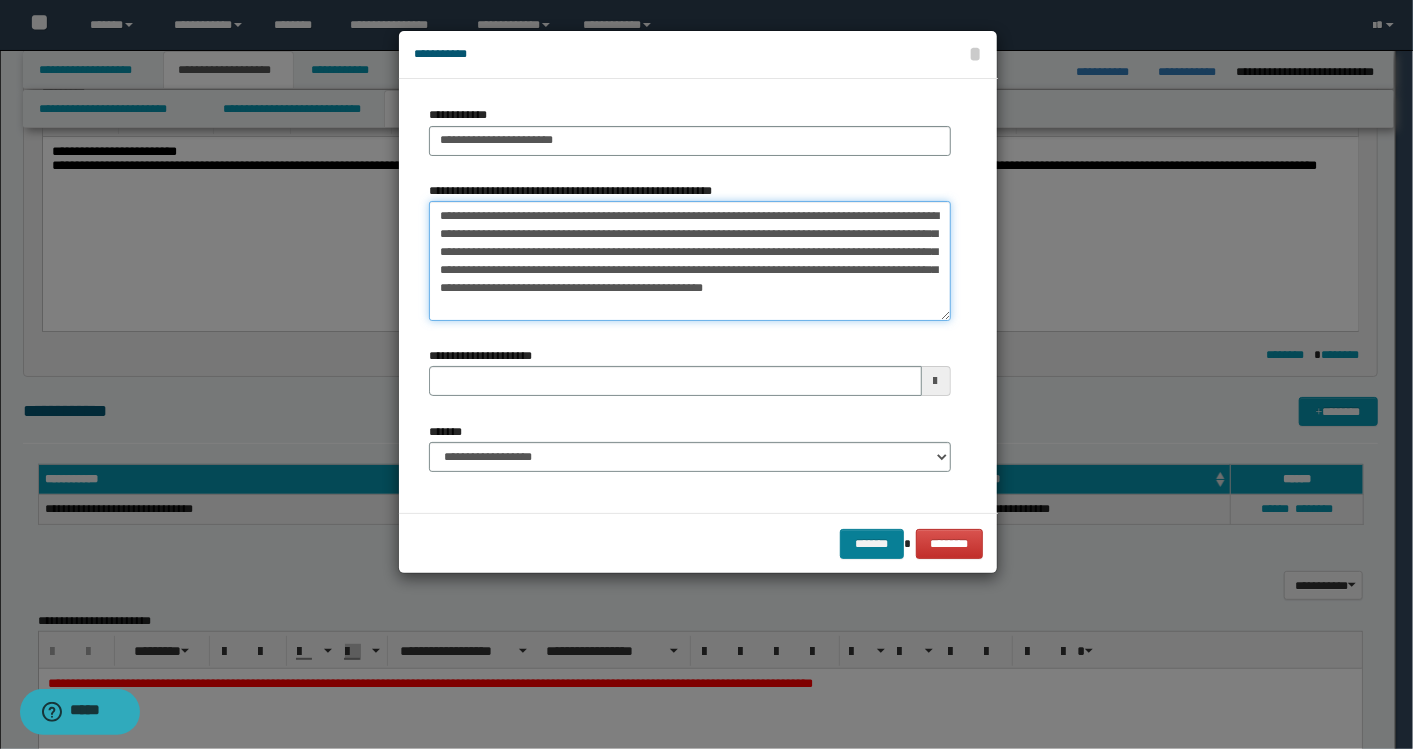 type on "**********" 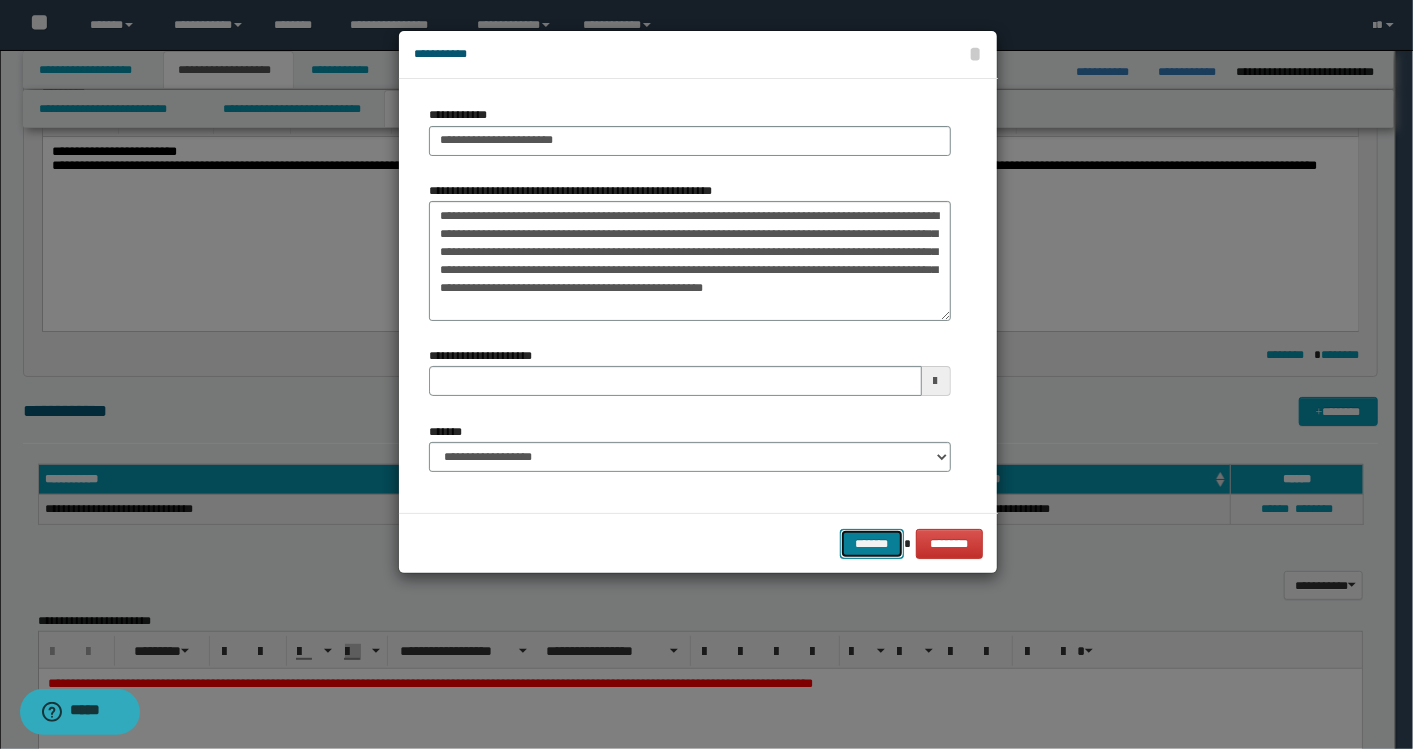 click on "*******" at bounding box center (872, 543) 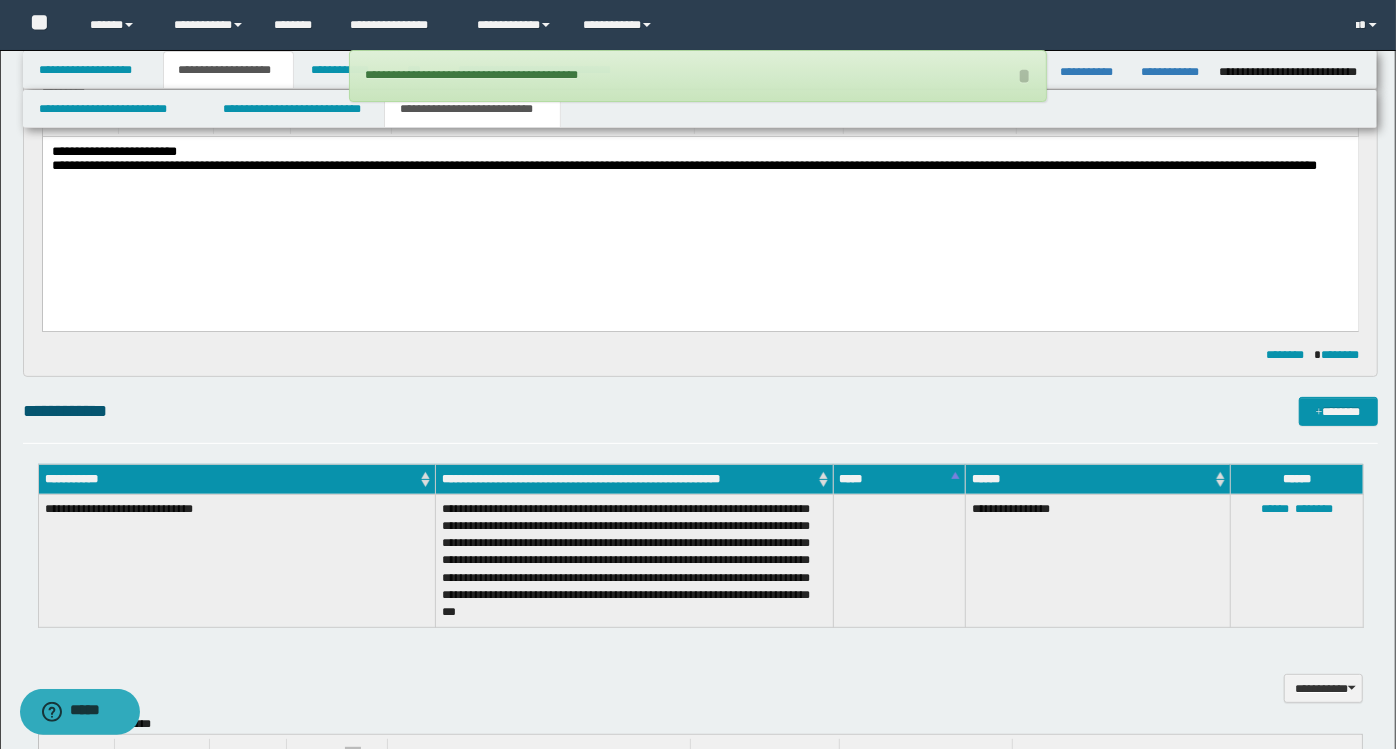 scroll, scrollTop: 0, scrollLeft: 0, axis: both 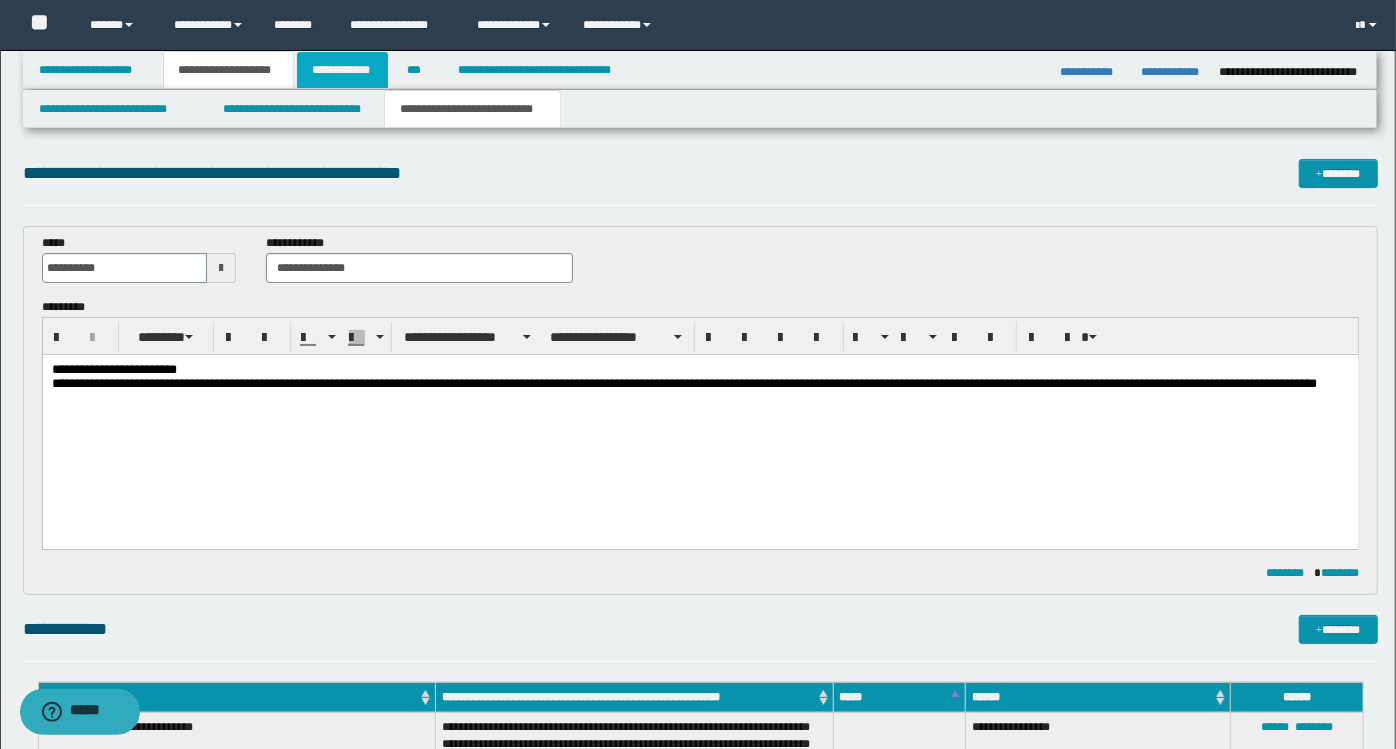 click on "**********" at bounding box center (343, 70) 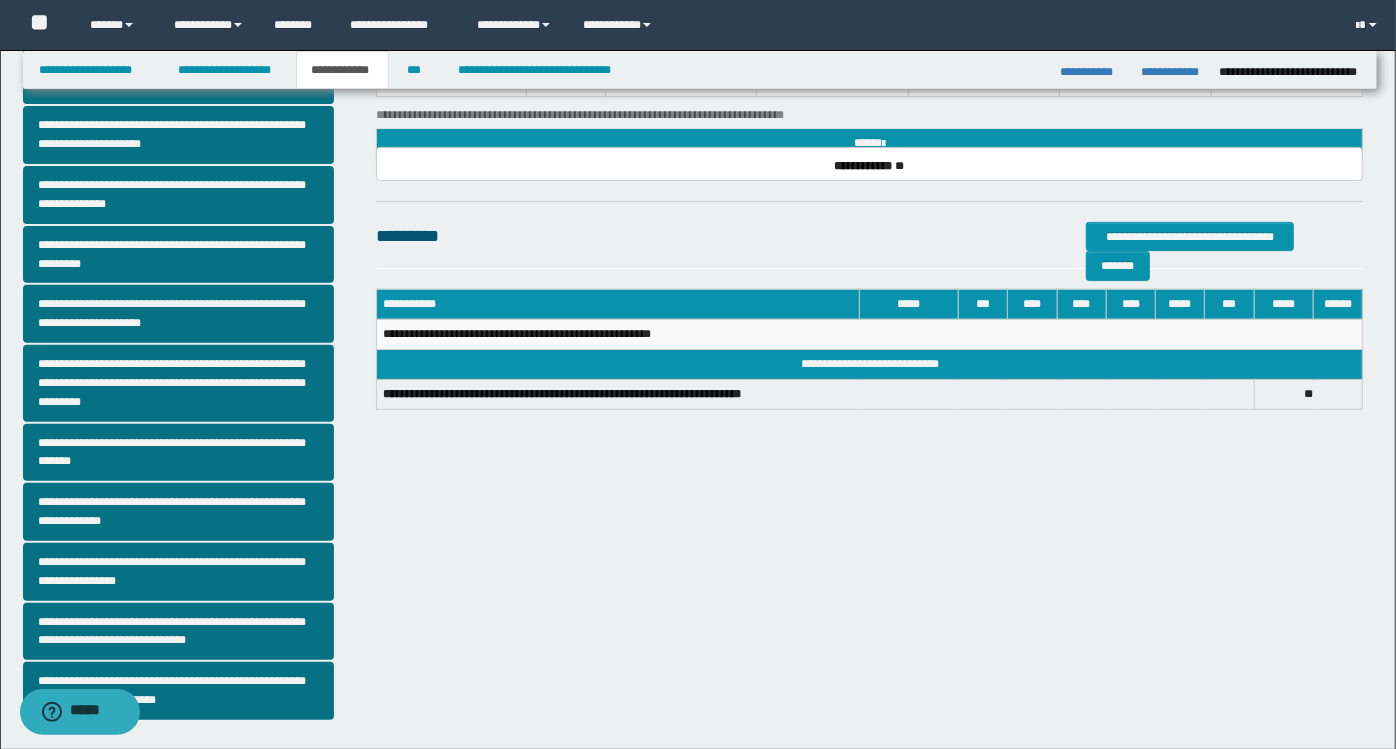 scroll, scrollTop: 399, scrollLeft: 0, axis: vertical 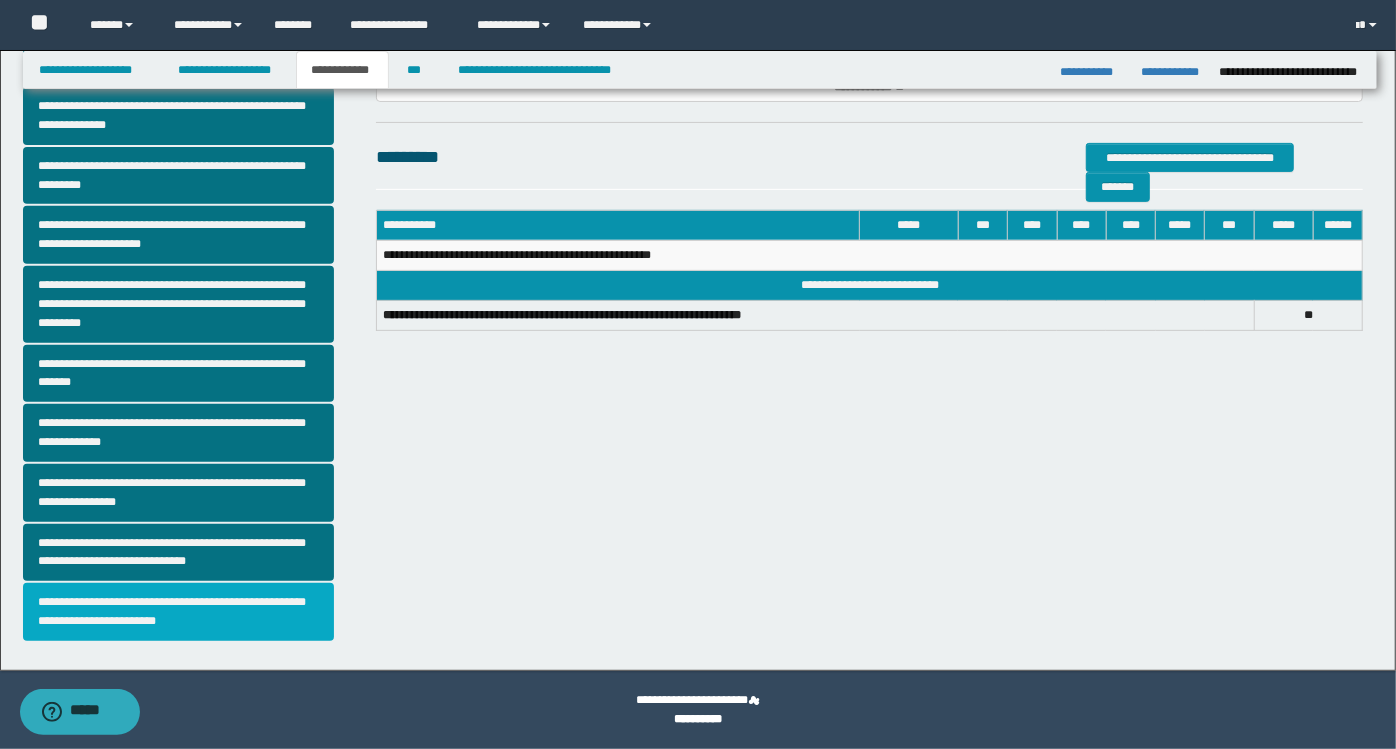 click on "**********" at bounding box center [179, 612] 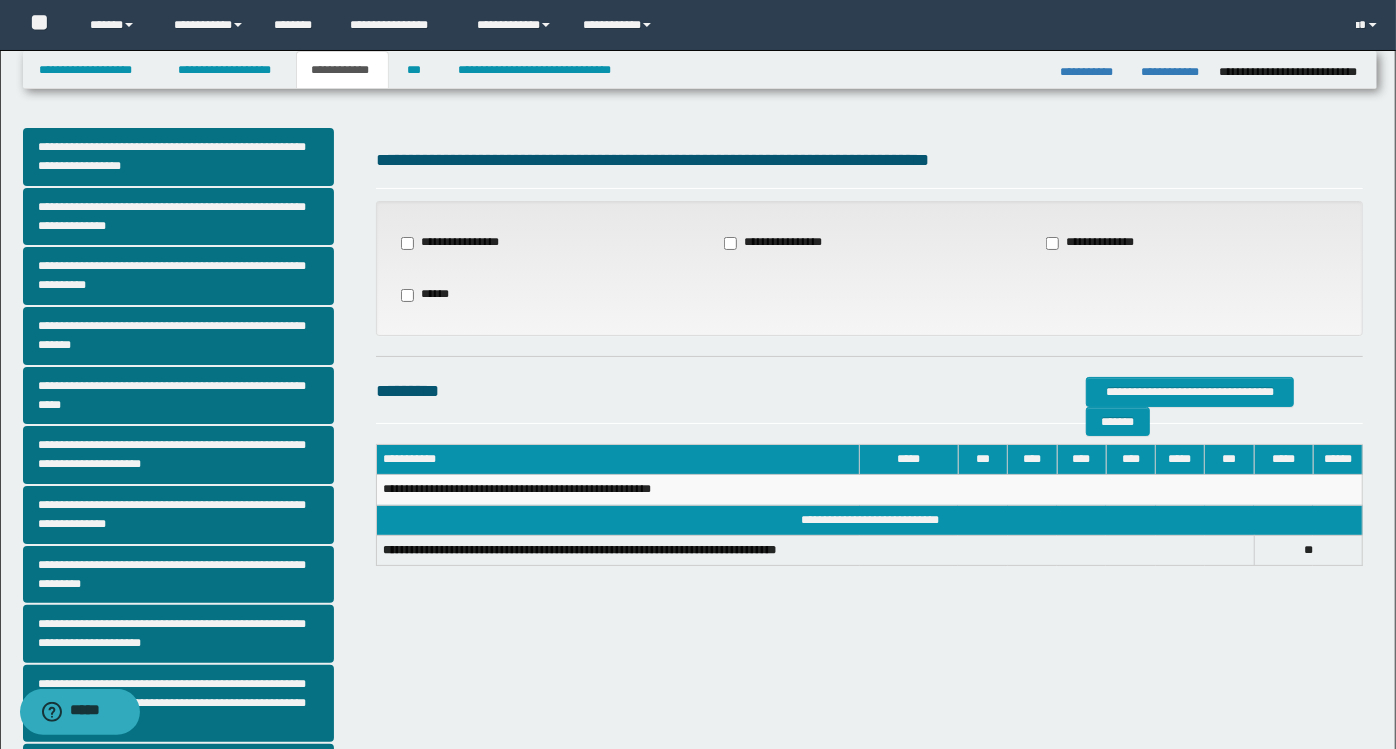 click on "**********" at bounding box center (1100, 243) 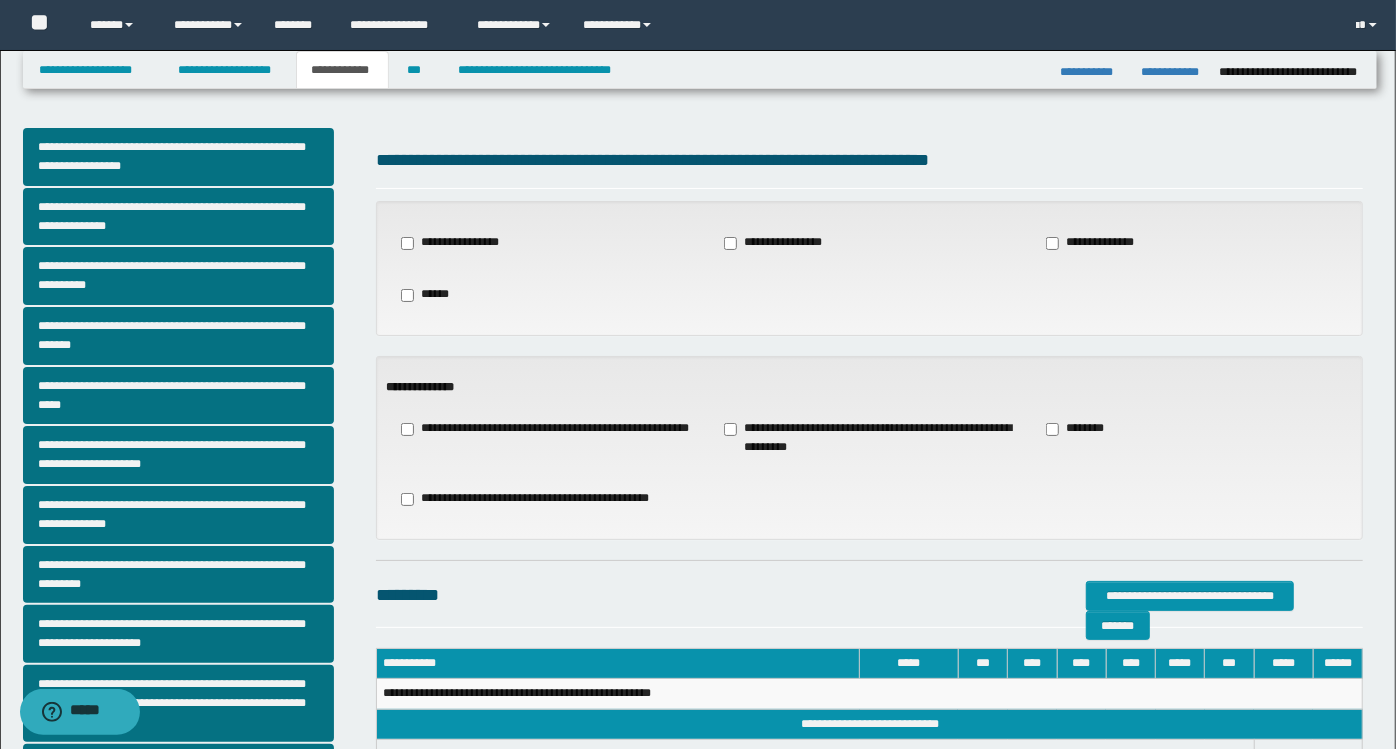 click on "**********" at bounding box center [870, 438] 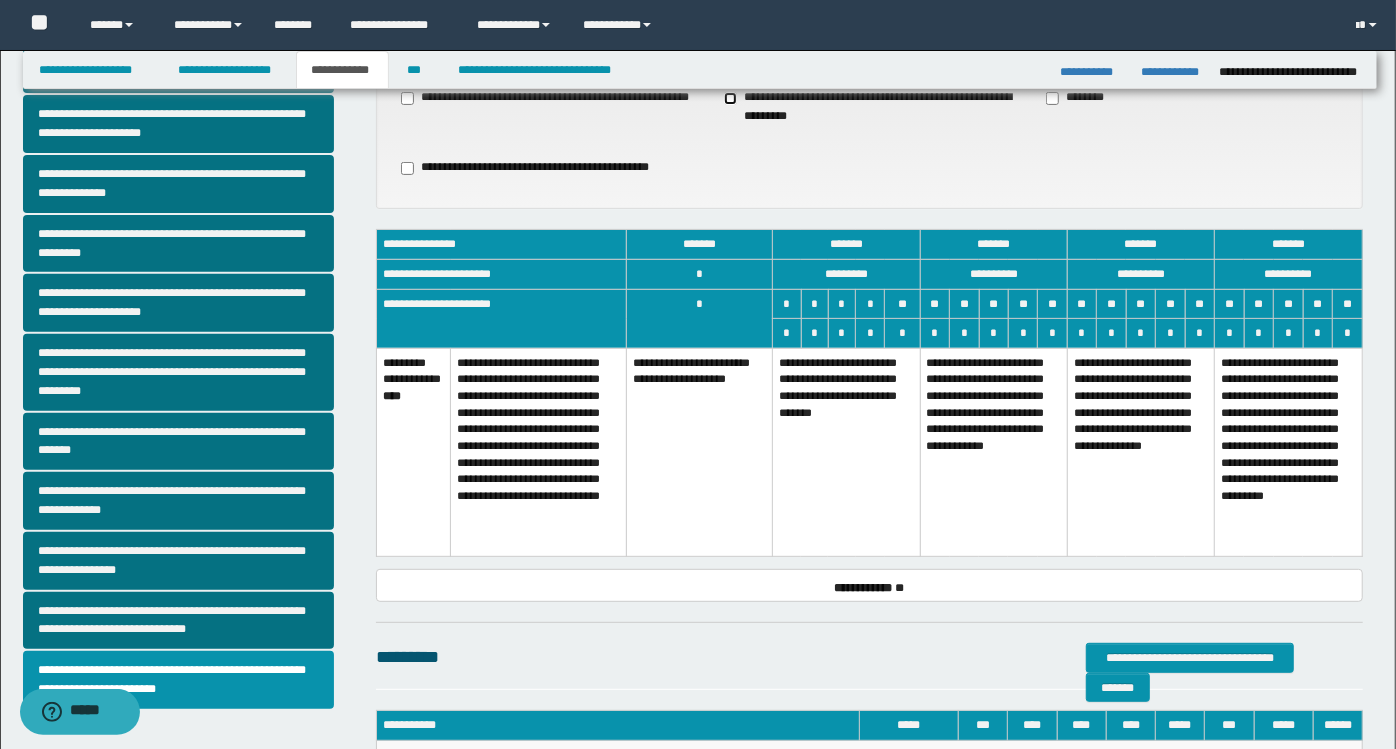 scroll, scrollTop: 333, scrollLeft: 0, axis: vertical 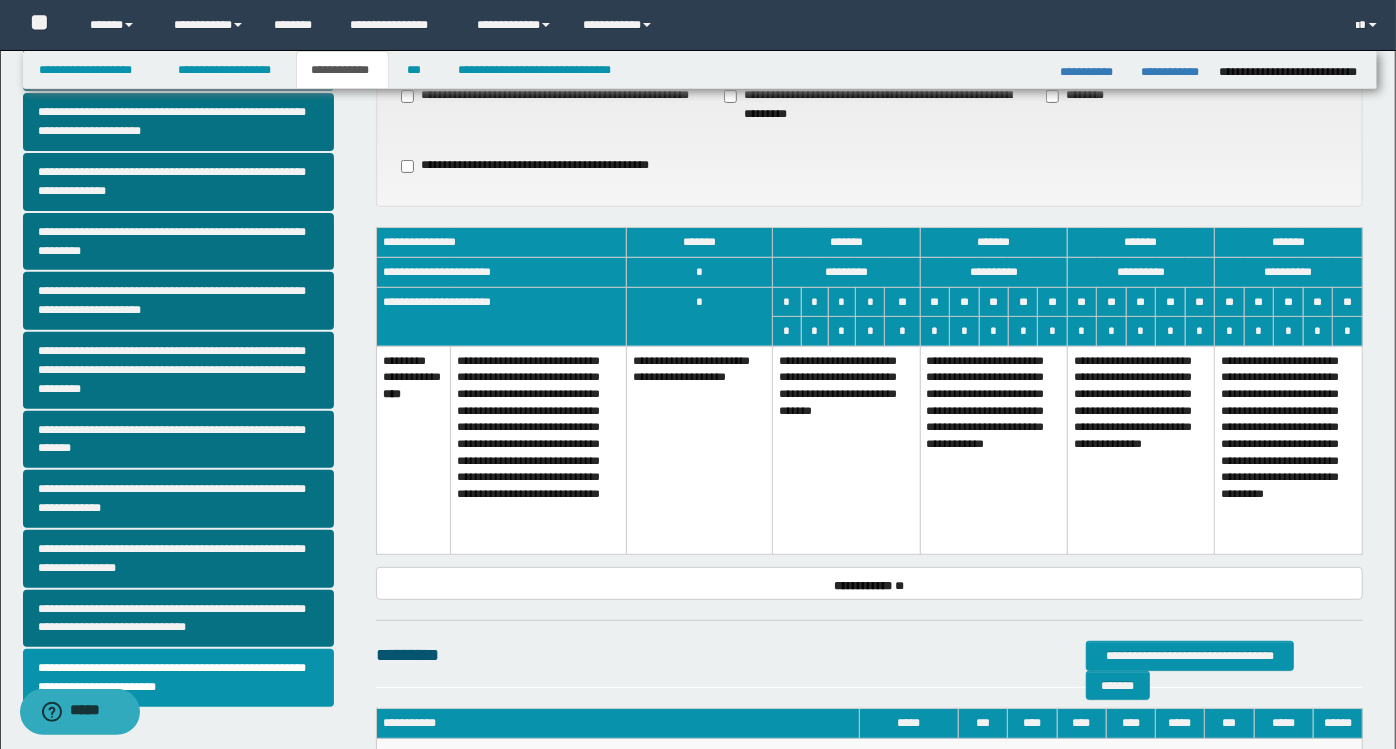 click on "**********" at bounding box center [993, 450] 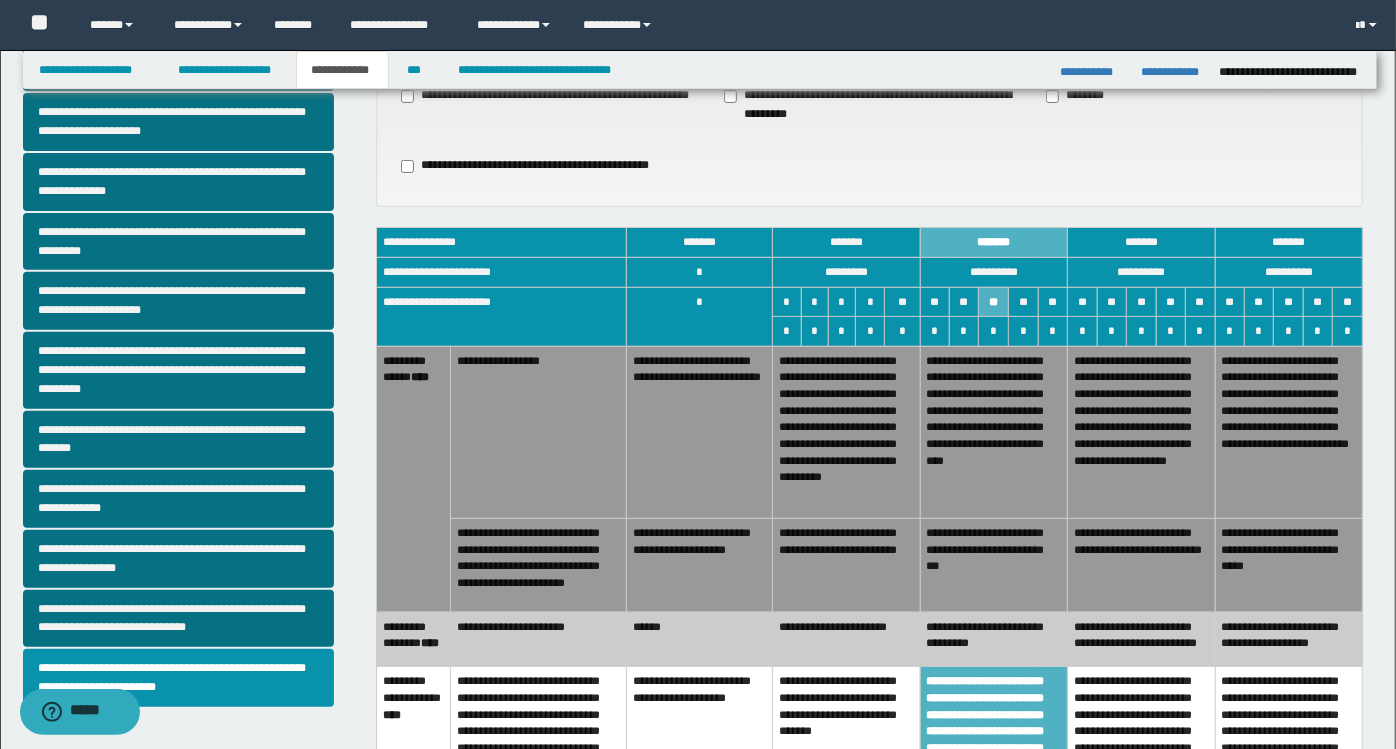 click on "**********" at bounding box center (846, 566) 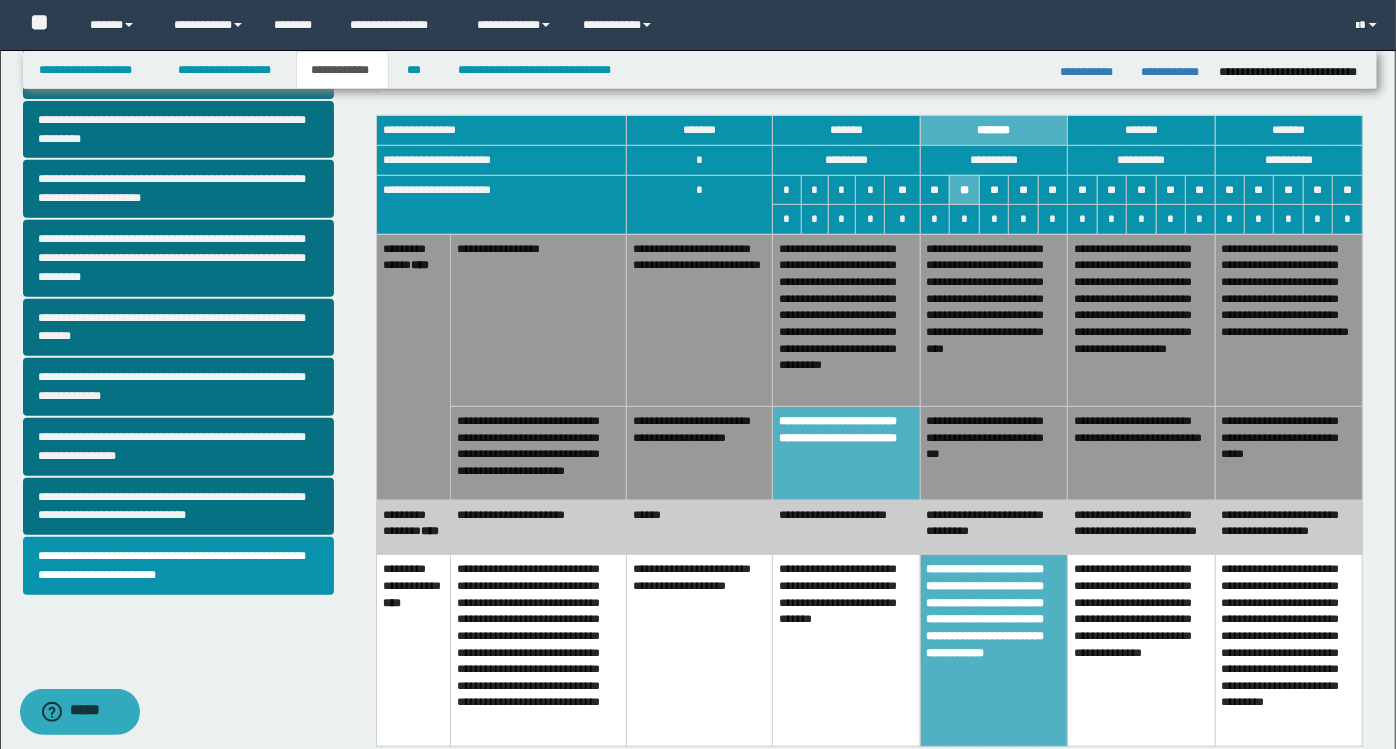 scroll, scrollTop: 555, scrollLeft: 0, axis: vertical 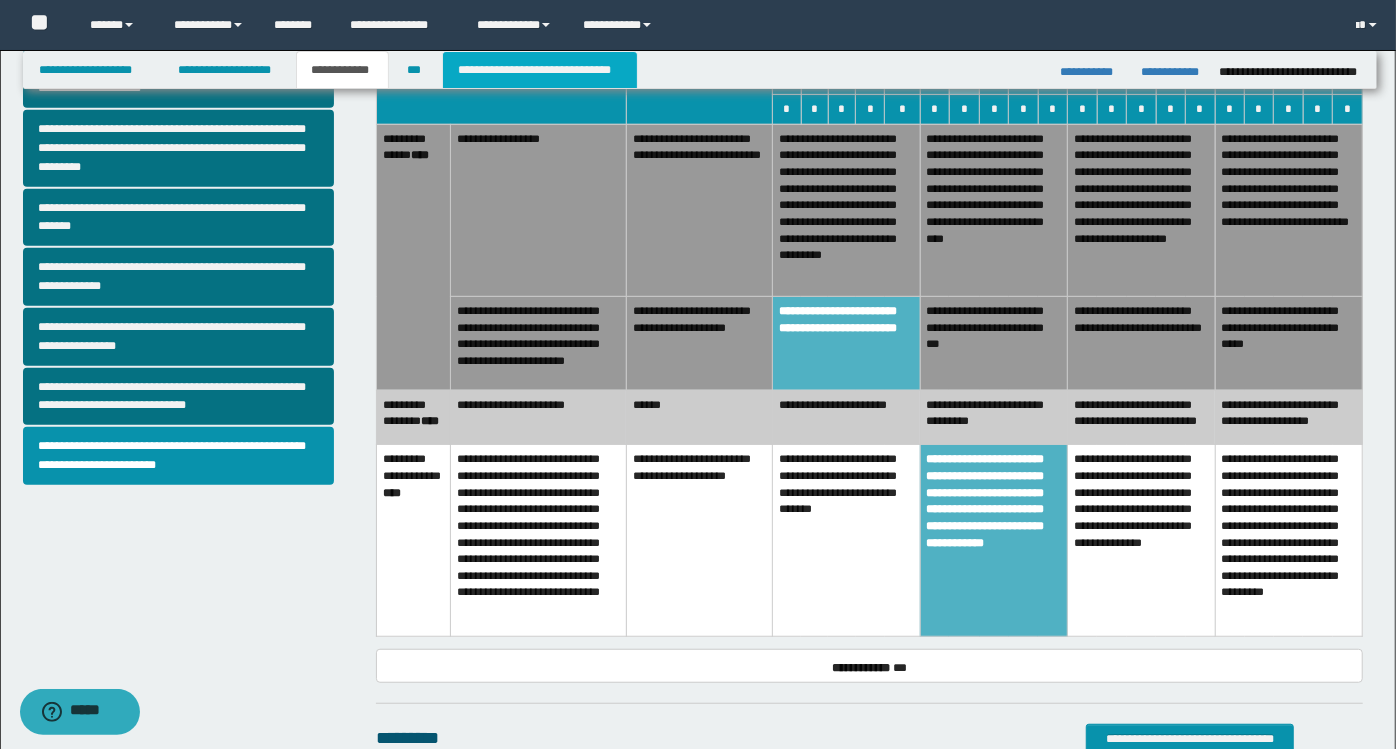 click on "**********" at bounding box center (540, 70) 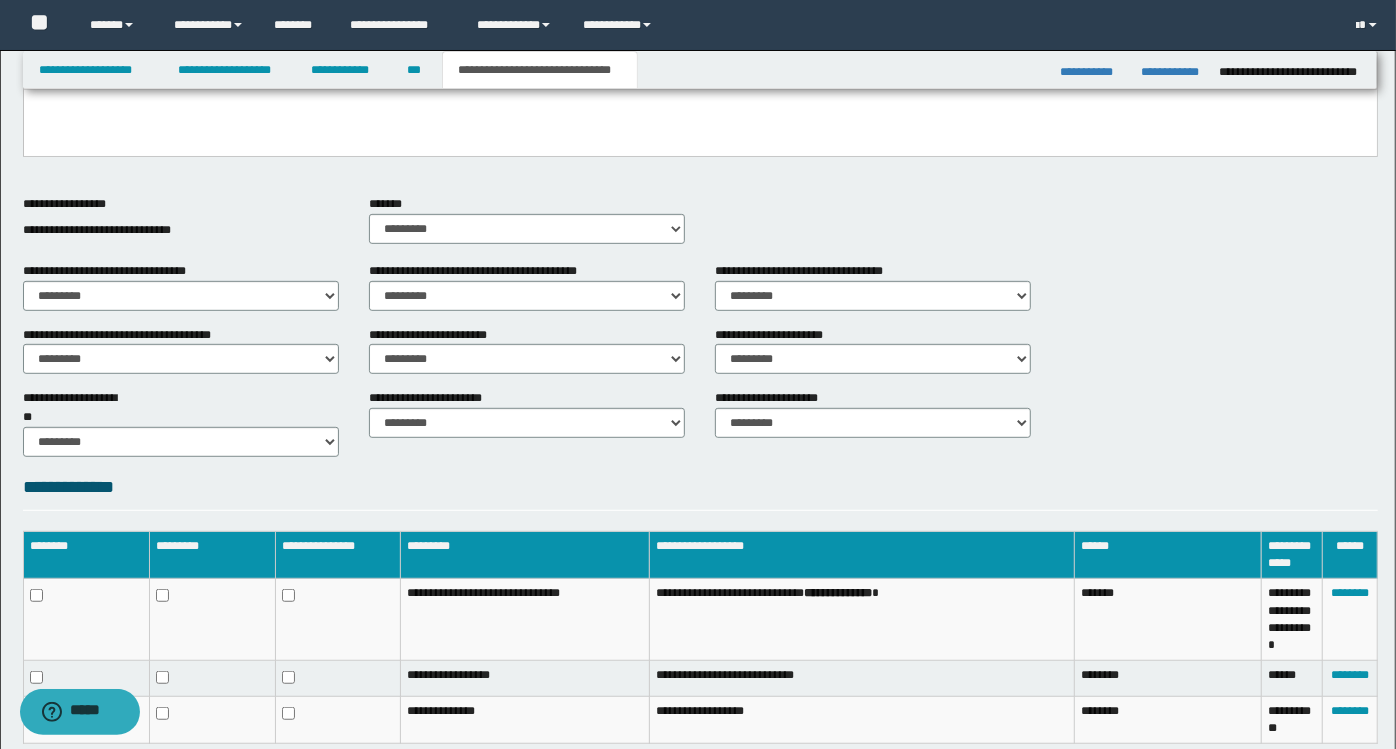 scroll, scrollTop: 222, scrollLeft: 0, axis: vertical 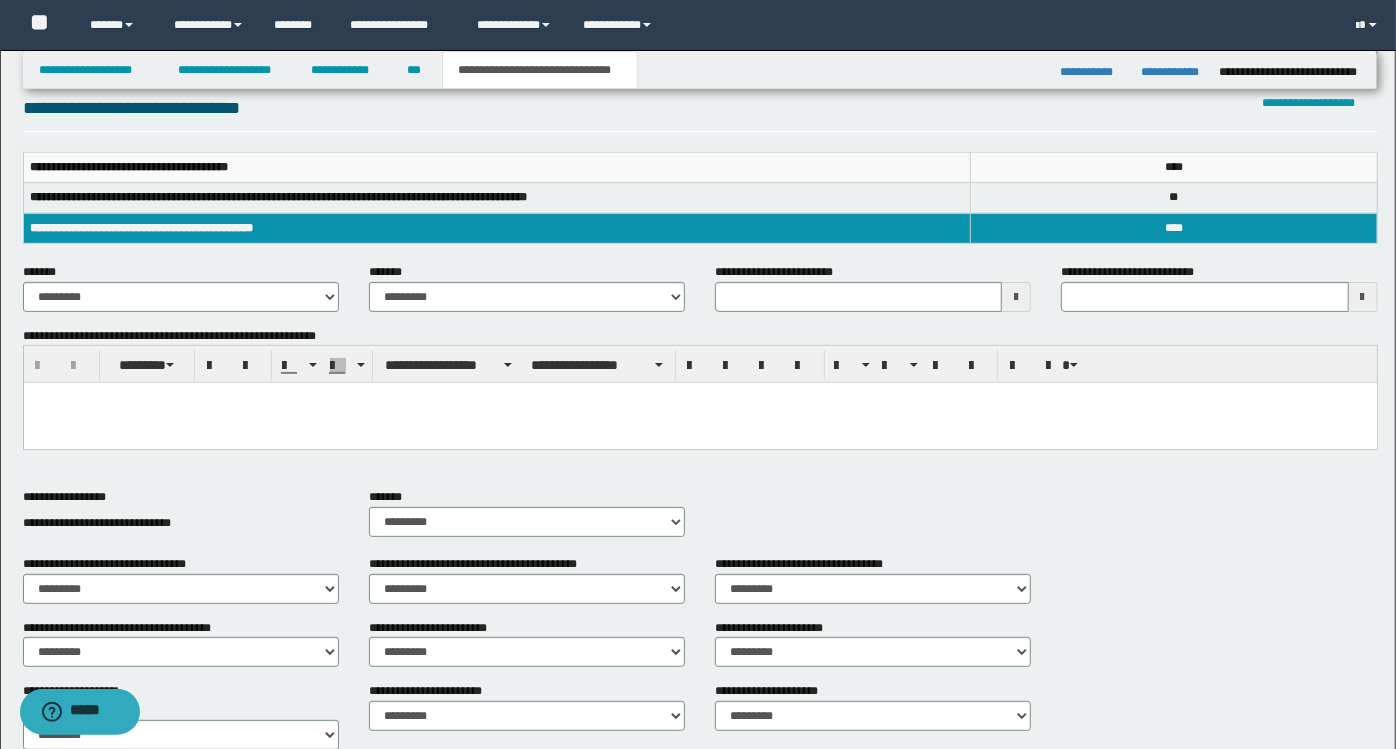 type 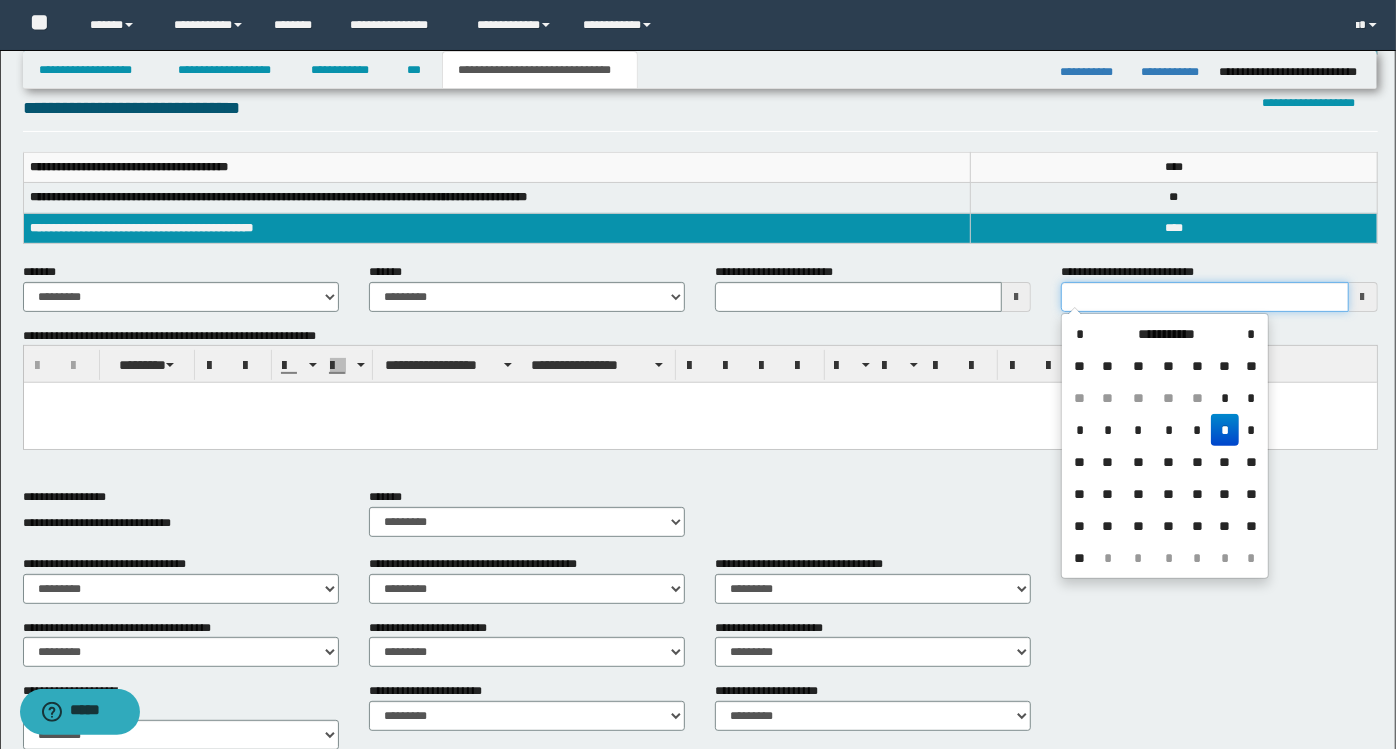 click on "**********" at bounding box center (1204, 297) 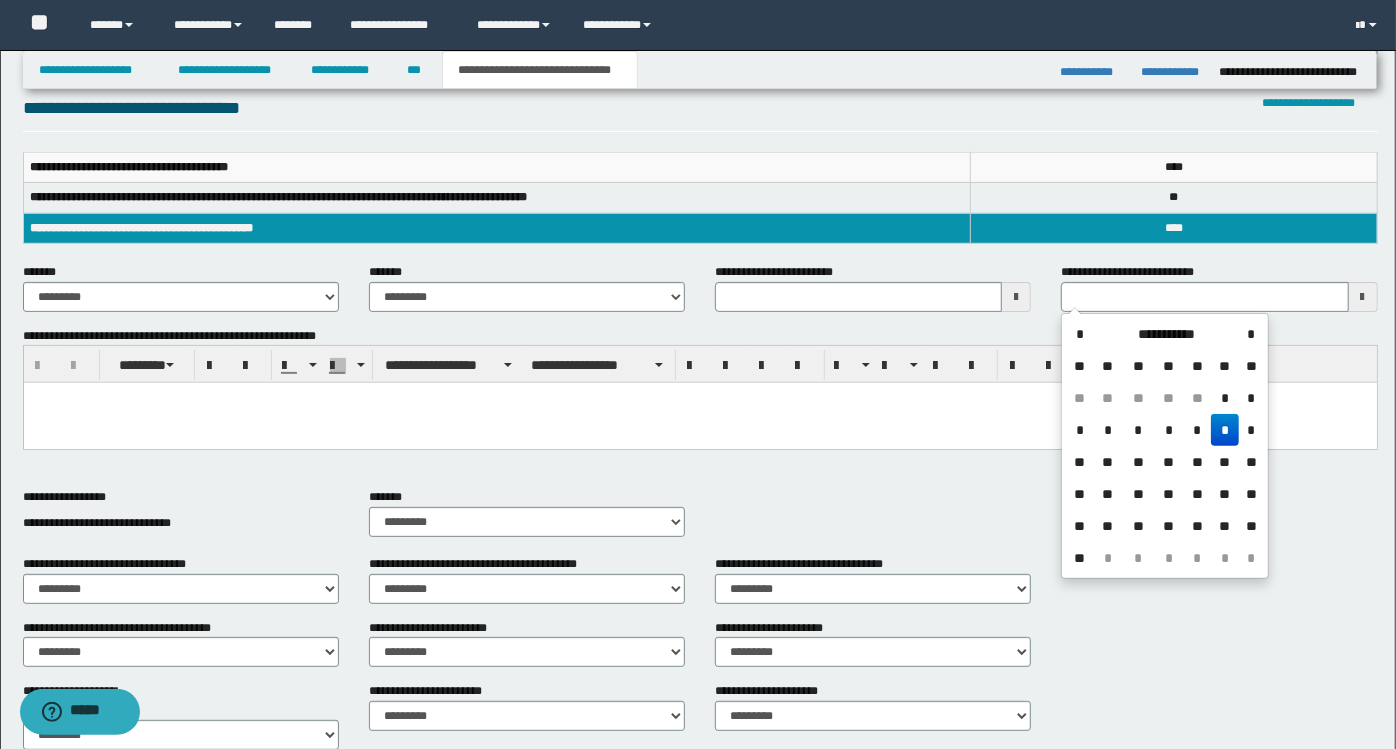 click on "*" at bounding box center [1225, 430] 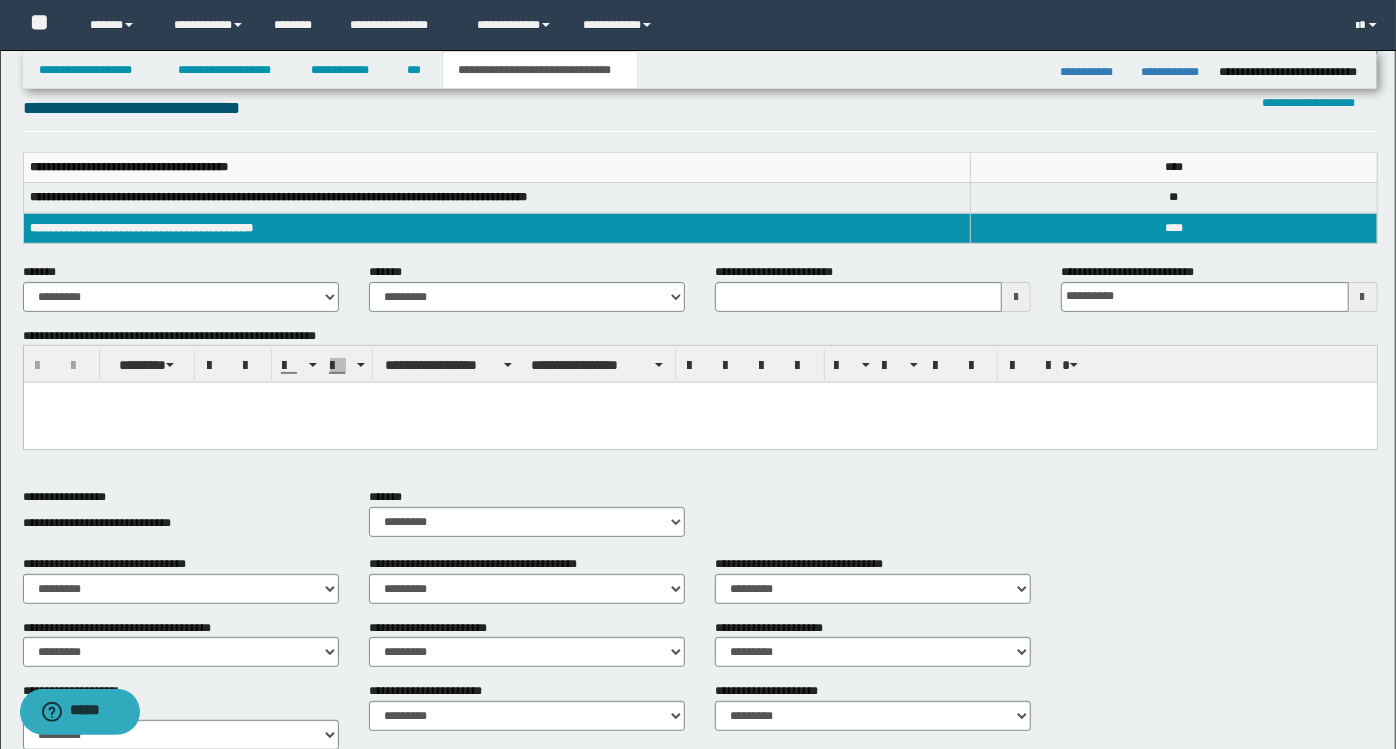 type 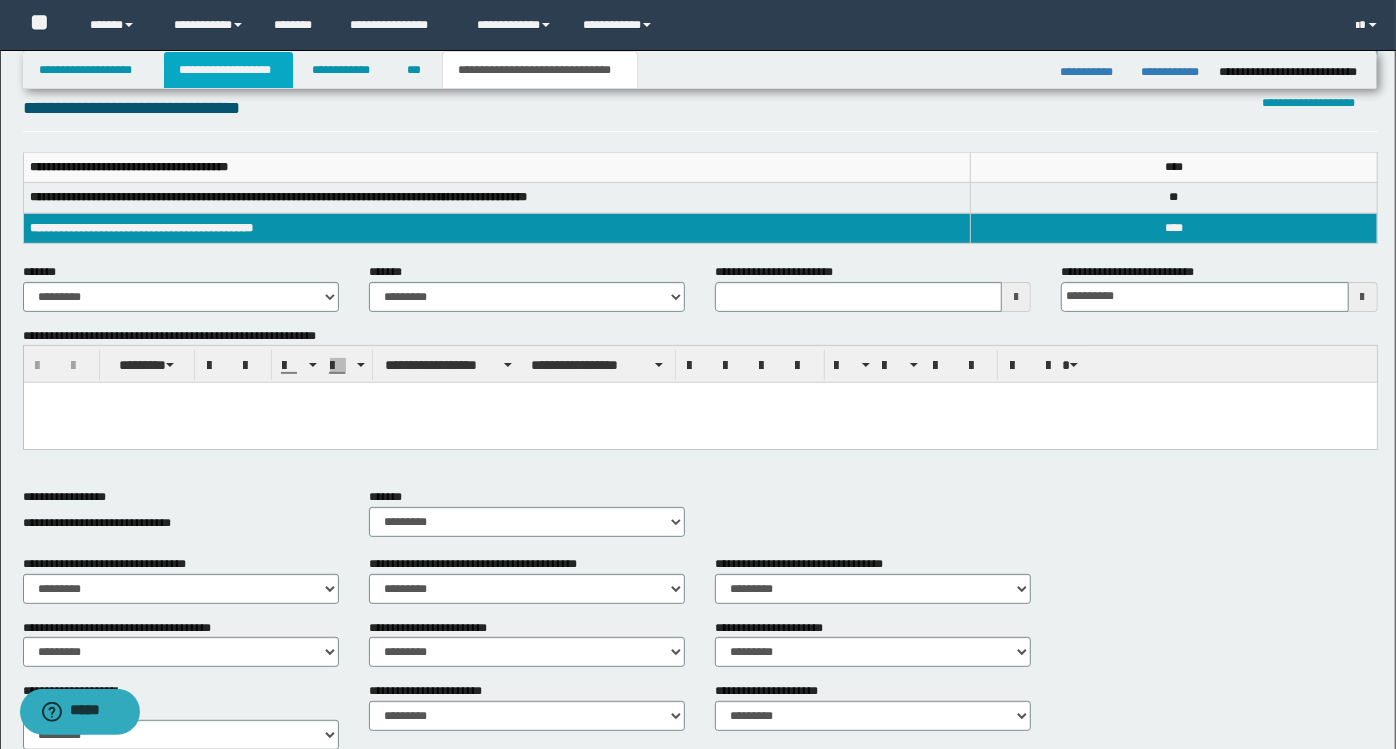 click on "**********" at bounding box center [228, 70] 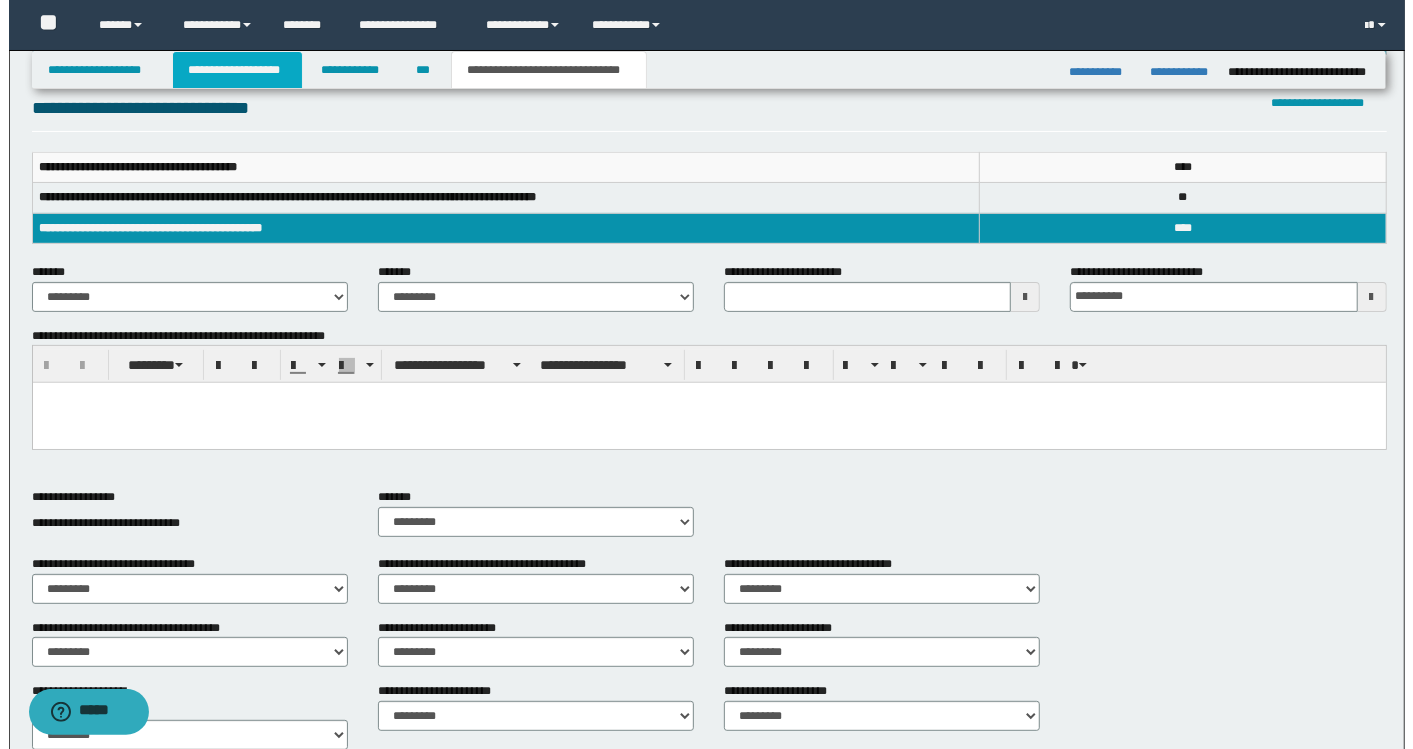 scroll, scrollTop: 253, scrollLeft: 0, axis: vertical 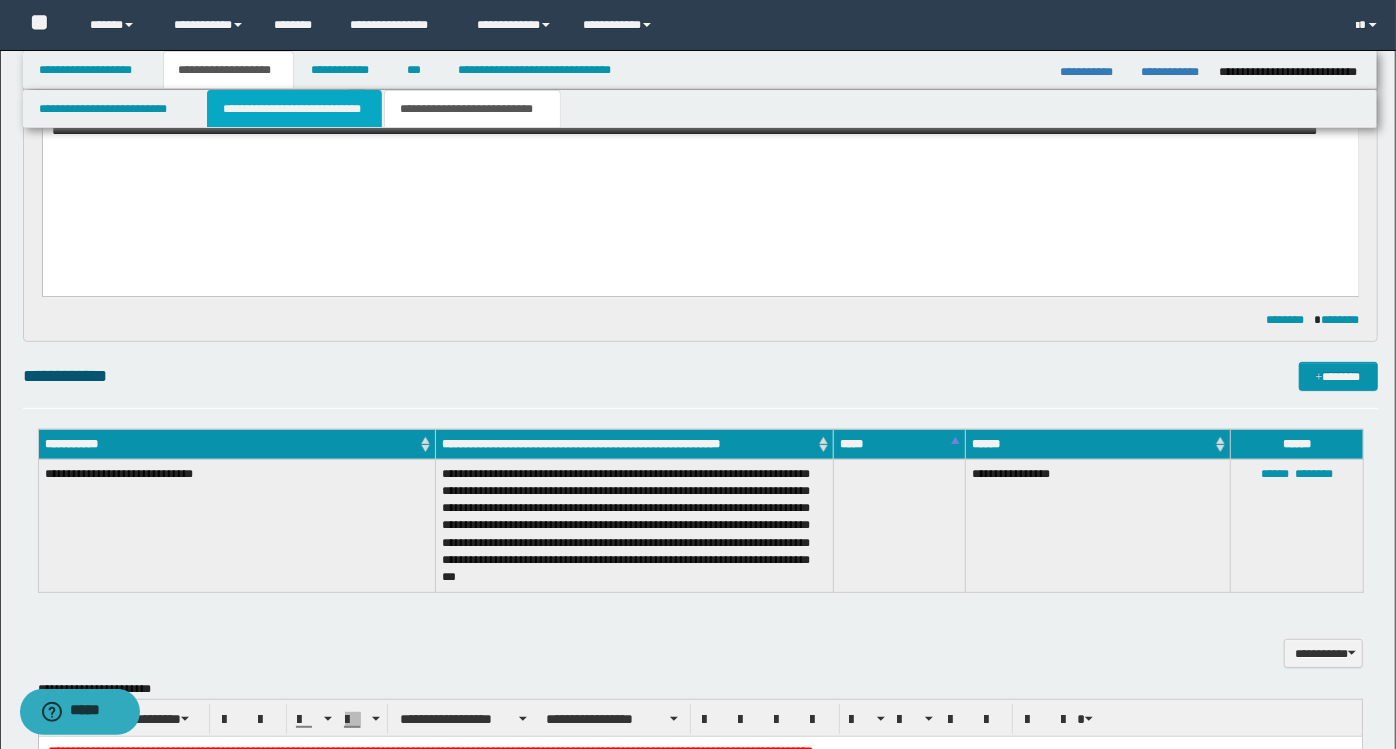 click on "**********" at bounding box center [294, 109] 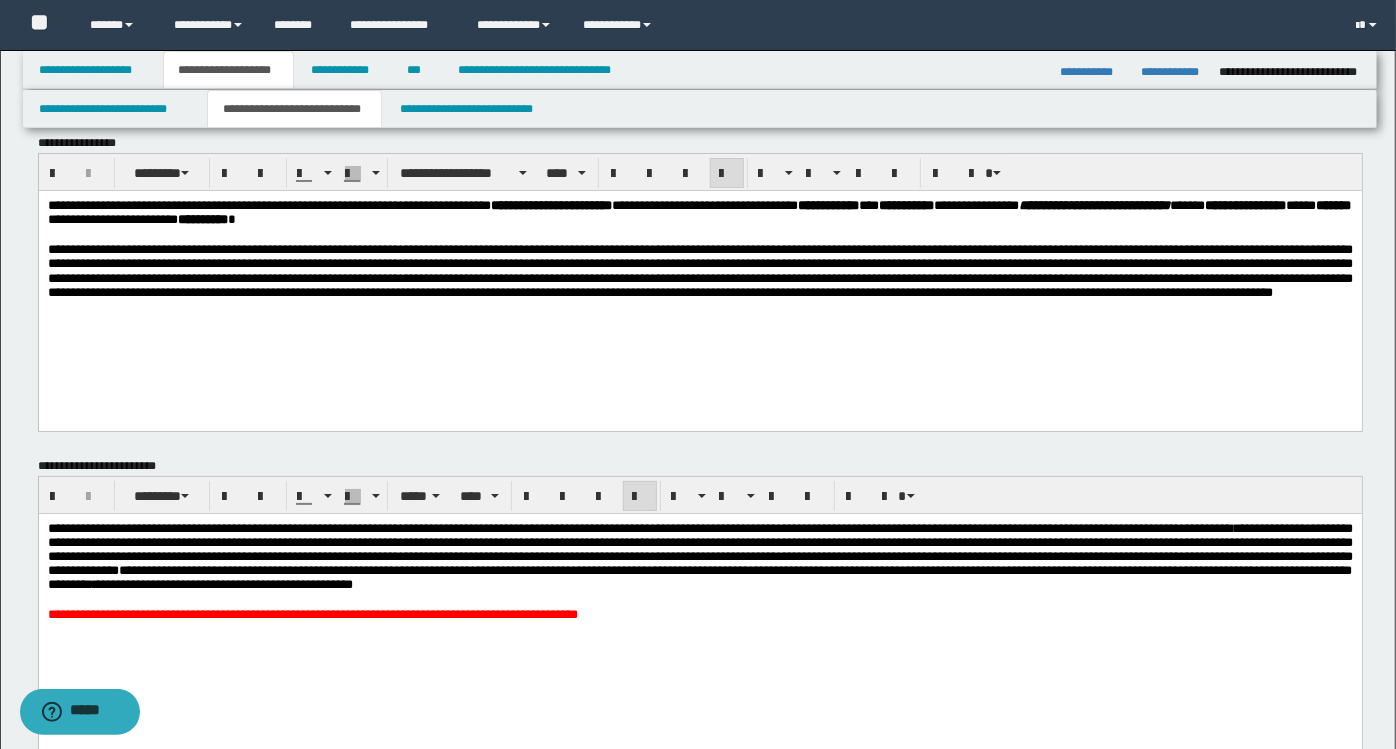scroll, scrollTop: 0, scrollLeft: 0, axis: both 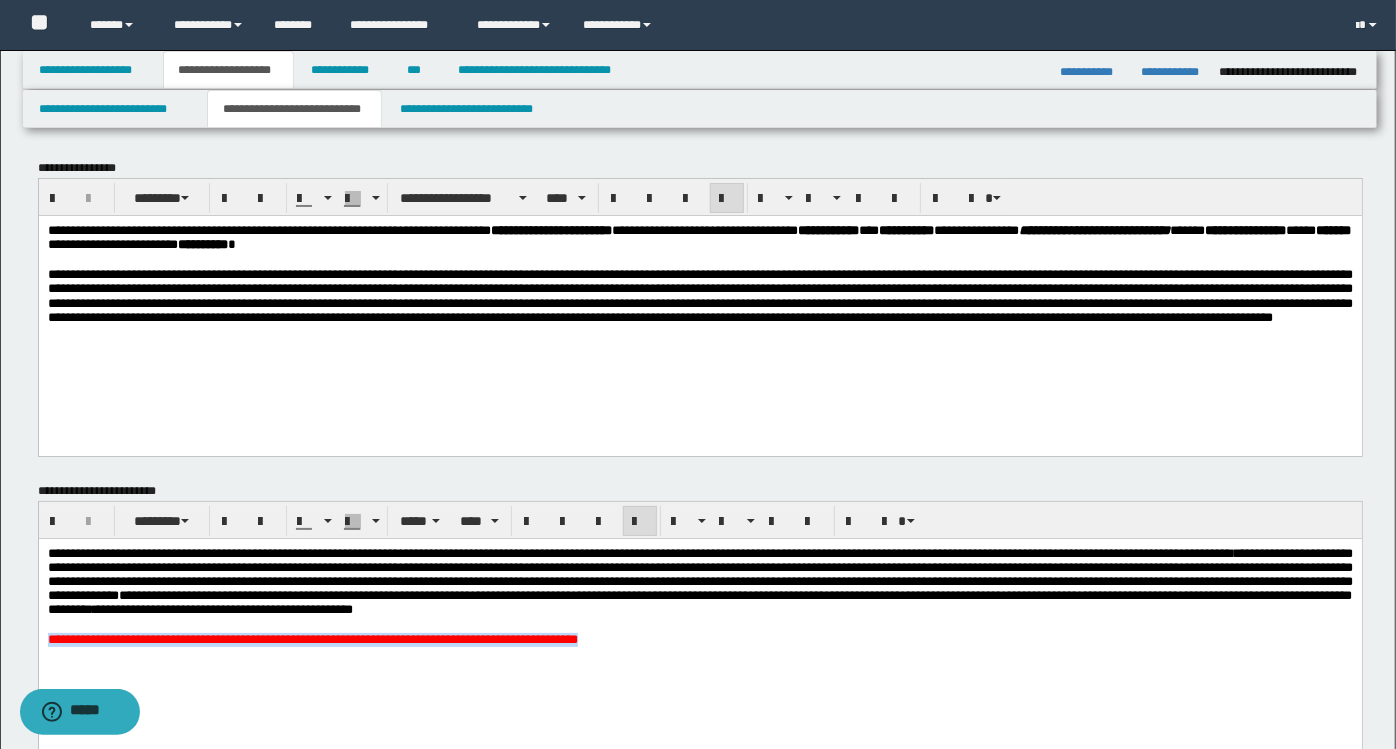 drag, startPoint x: 684, startPoint y: 660, endPoint x: 42, endPoint y: 659, distance: 642.0008 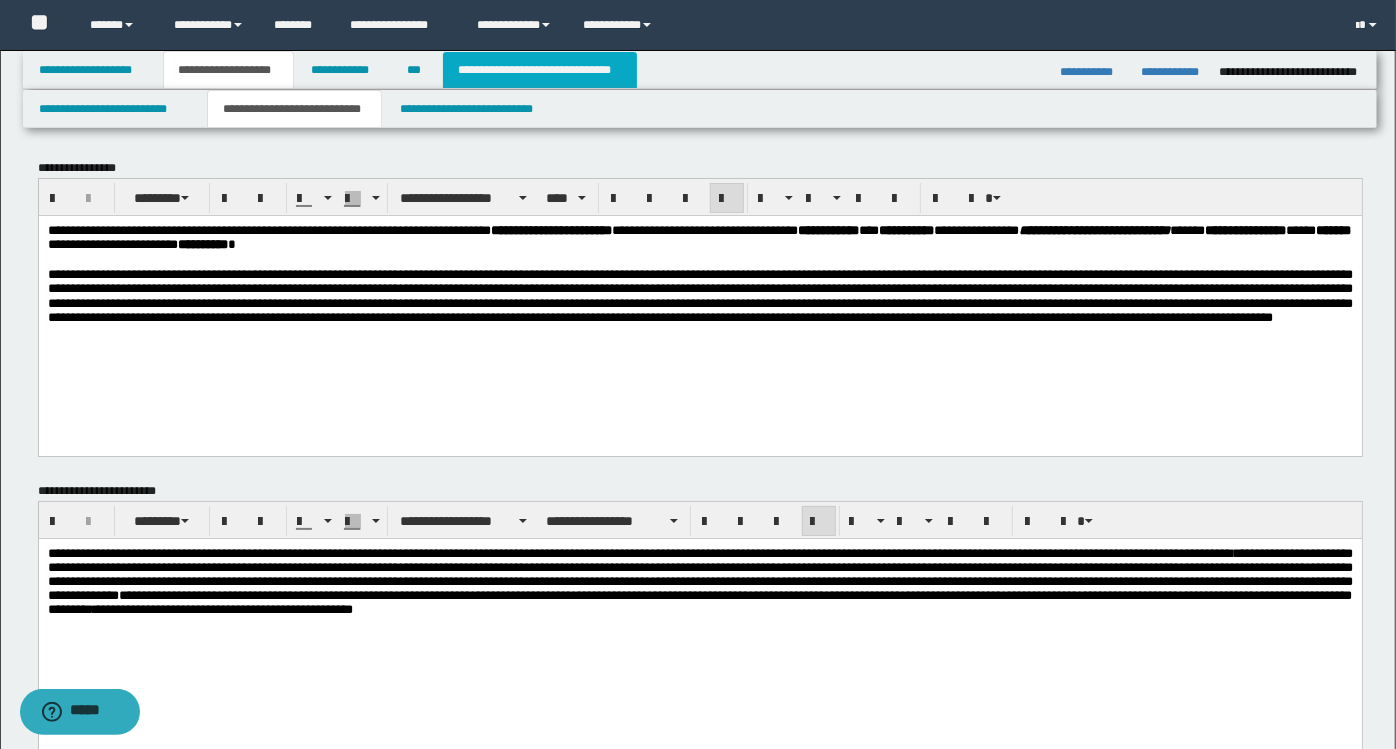 click on "**********" at bounding box center [540, 70] 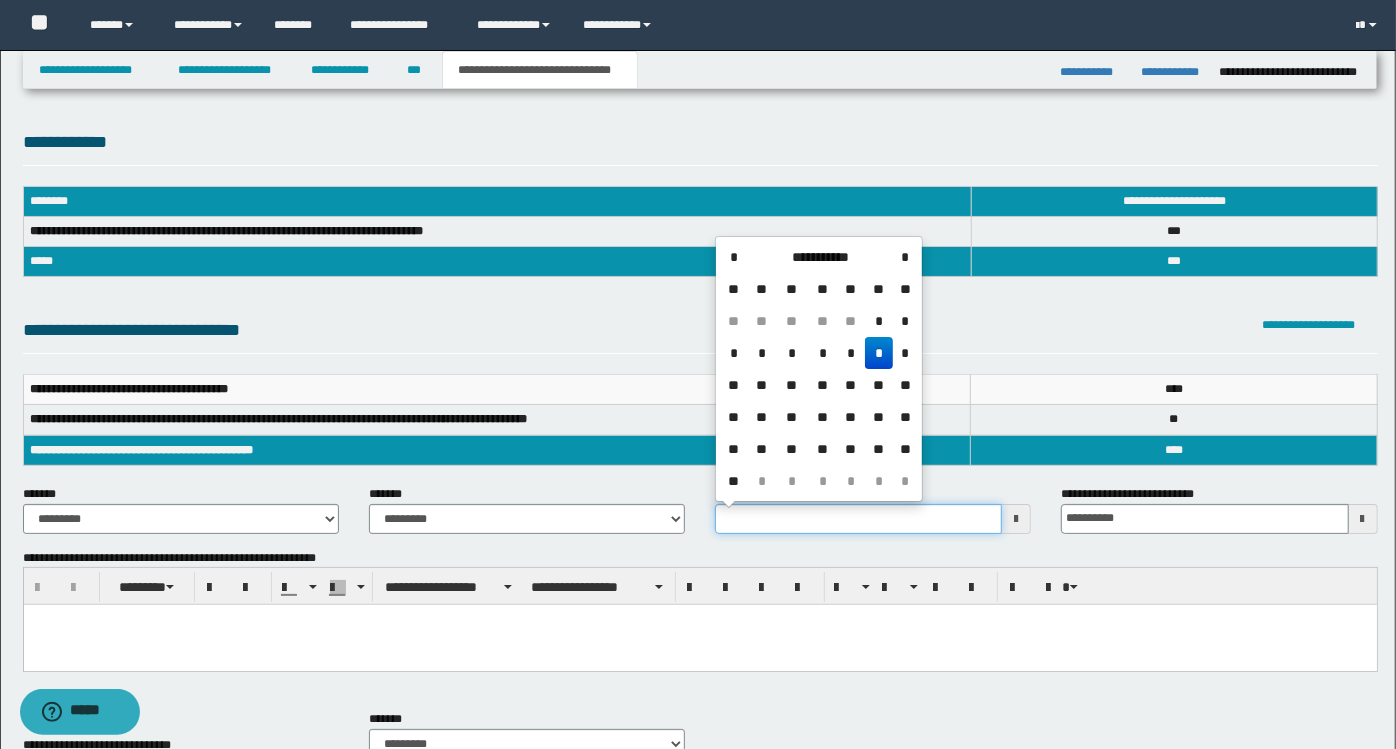 click on "**********" at bounding box center (858, 519) 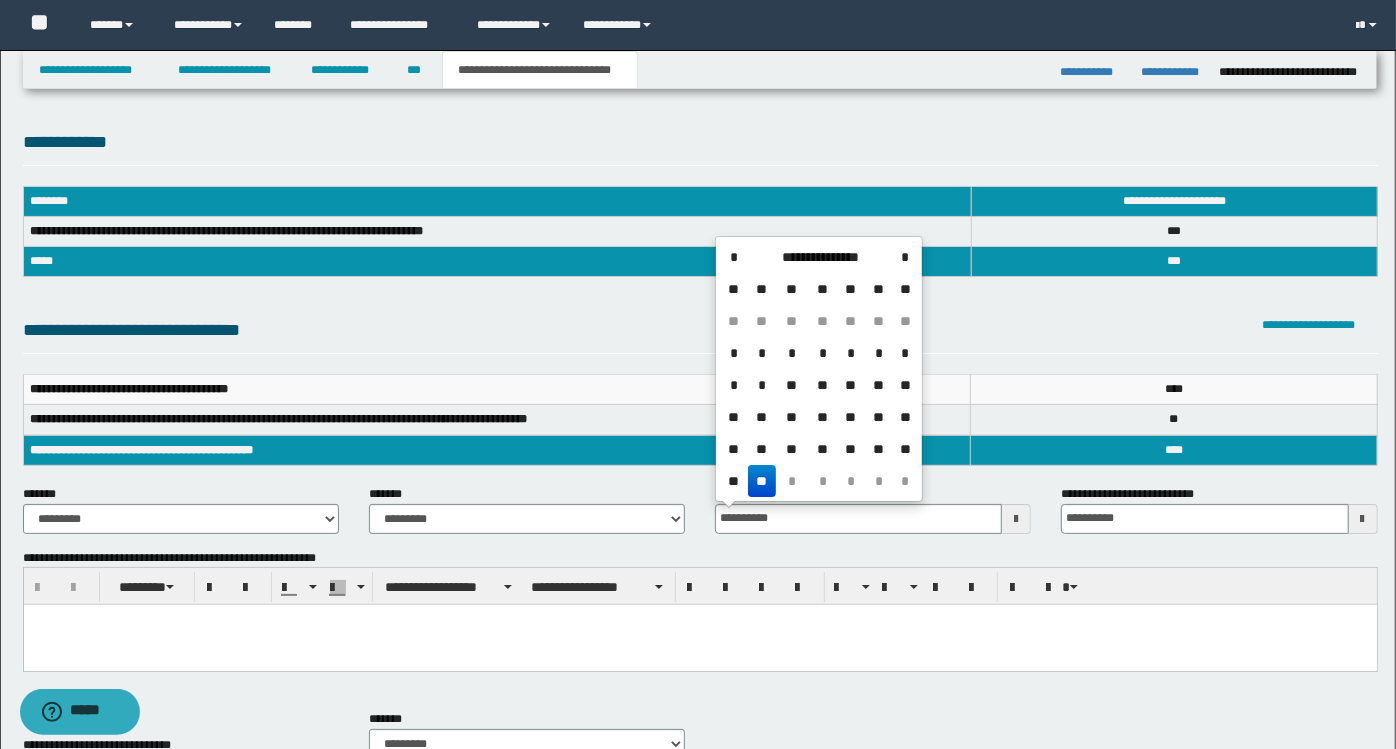 click on "**" at bounding box center (762, 481) 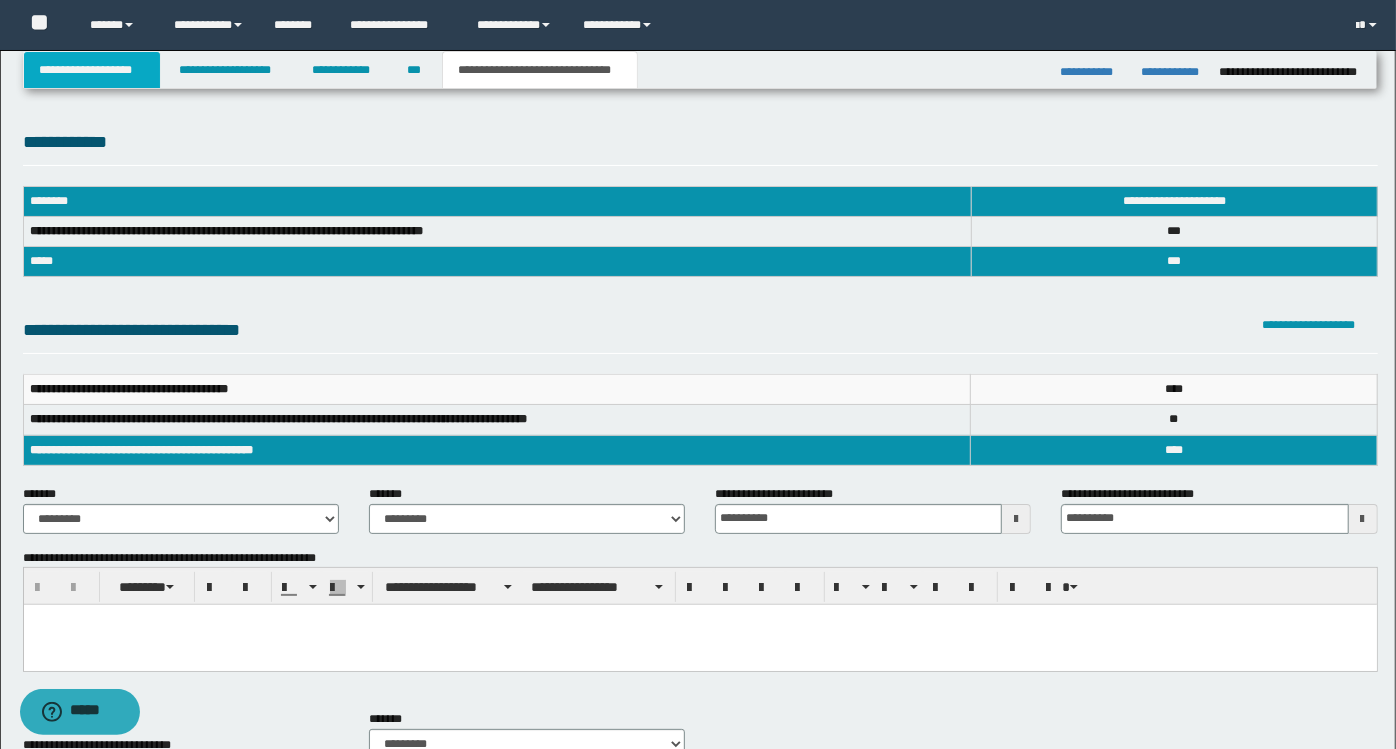 click on "**********" at bounding box center [92, 70] 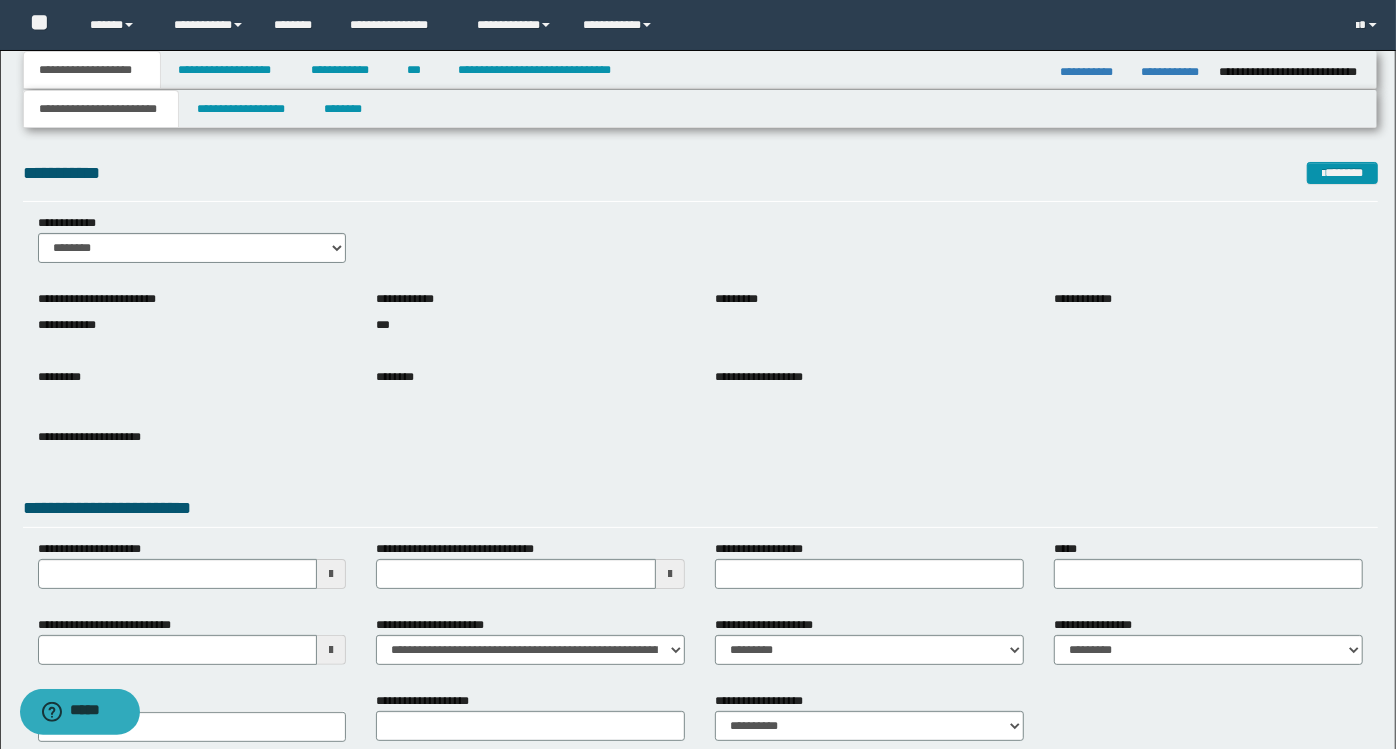scroll, scrollTop: 114, scrollLeft: 0, axis: vertical 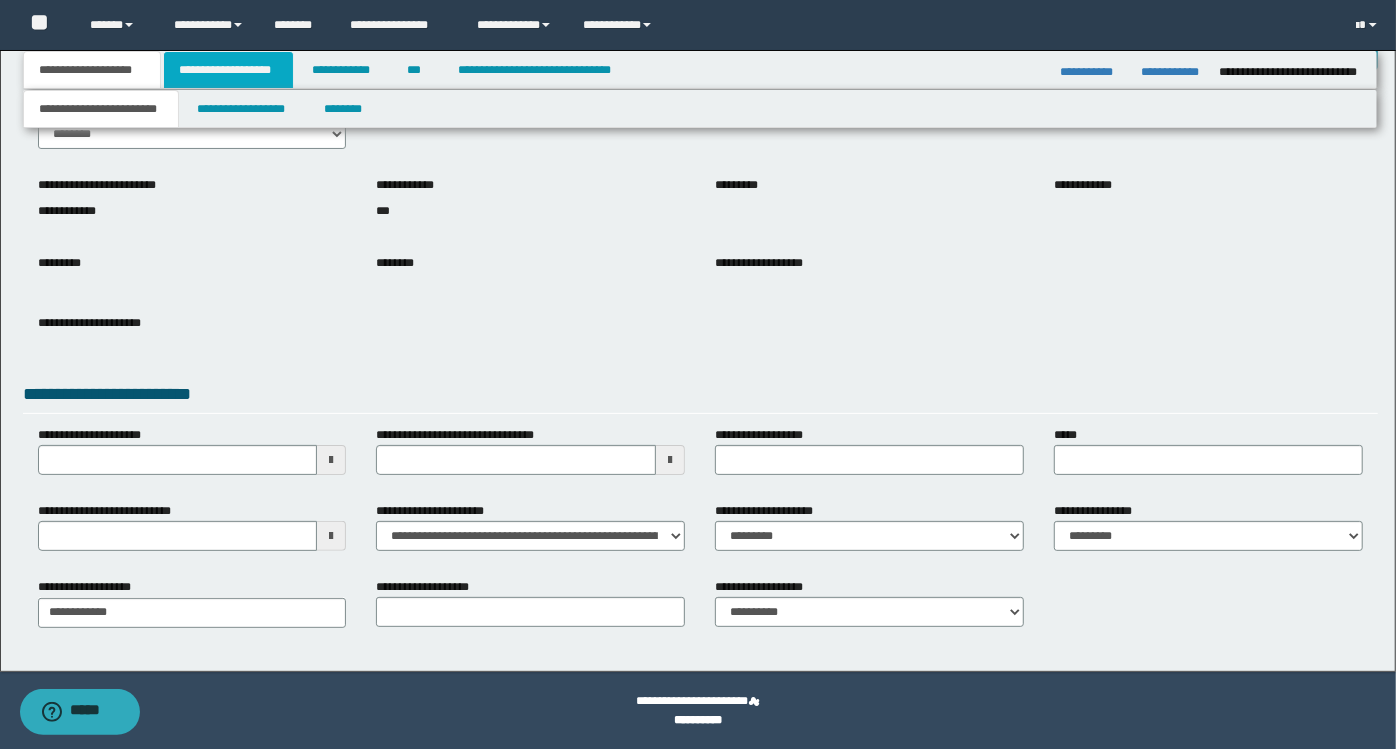 click on "**********" at bounding box center [228, 70] 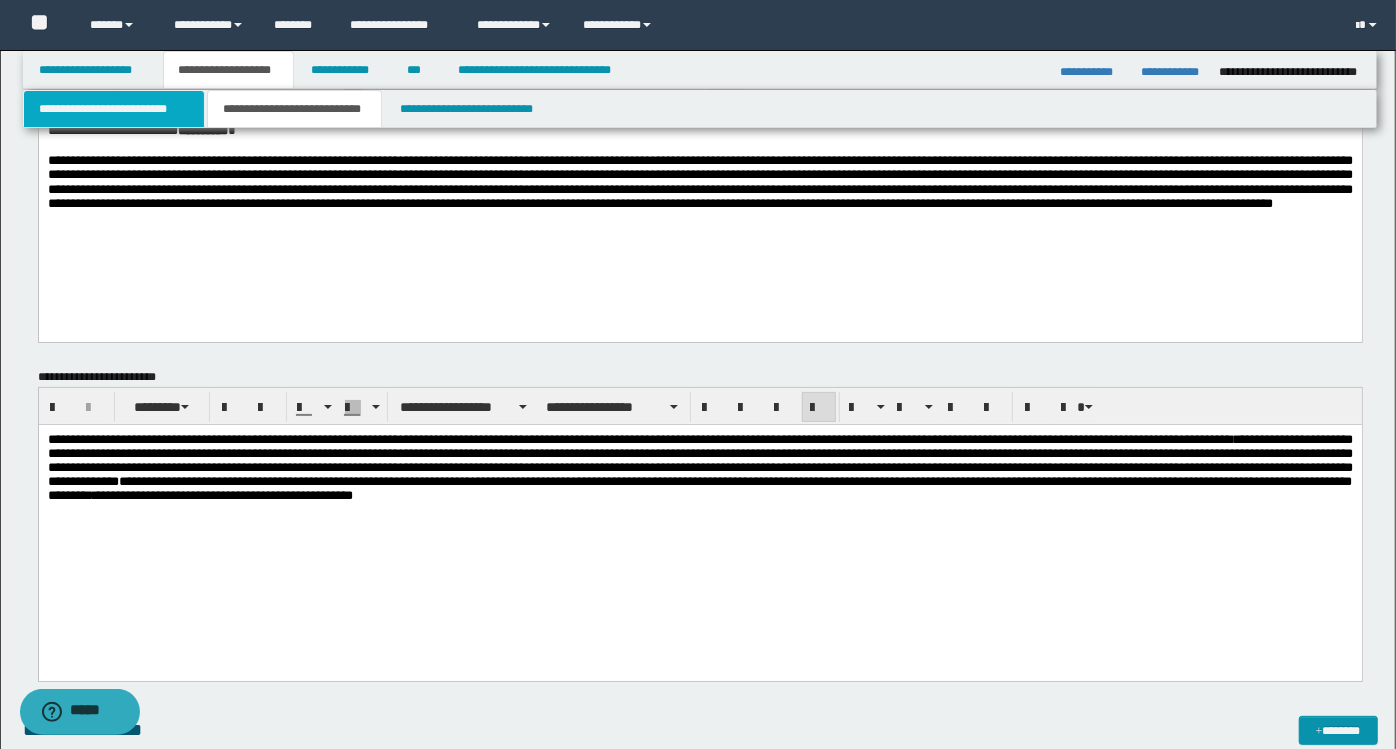 click on "**********" at bounding box center [114, 109] 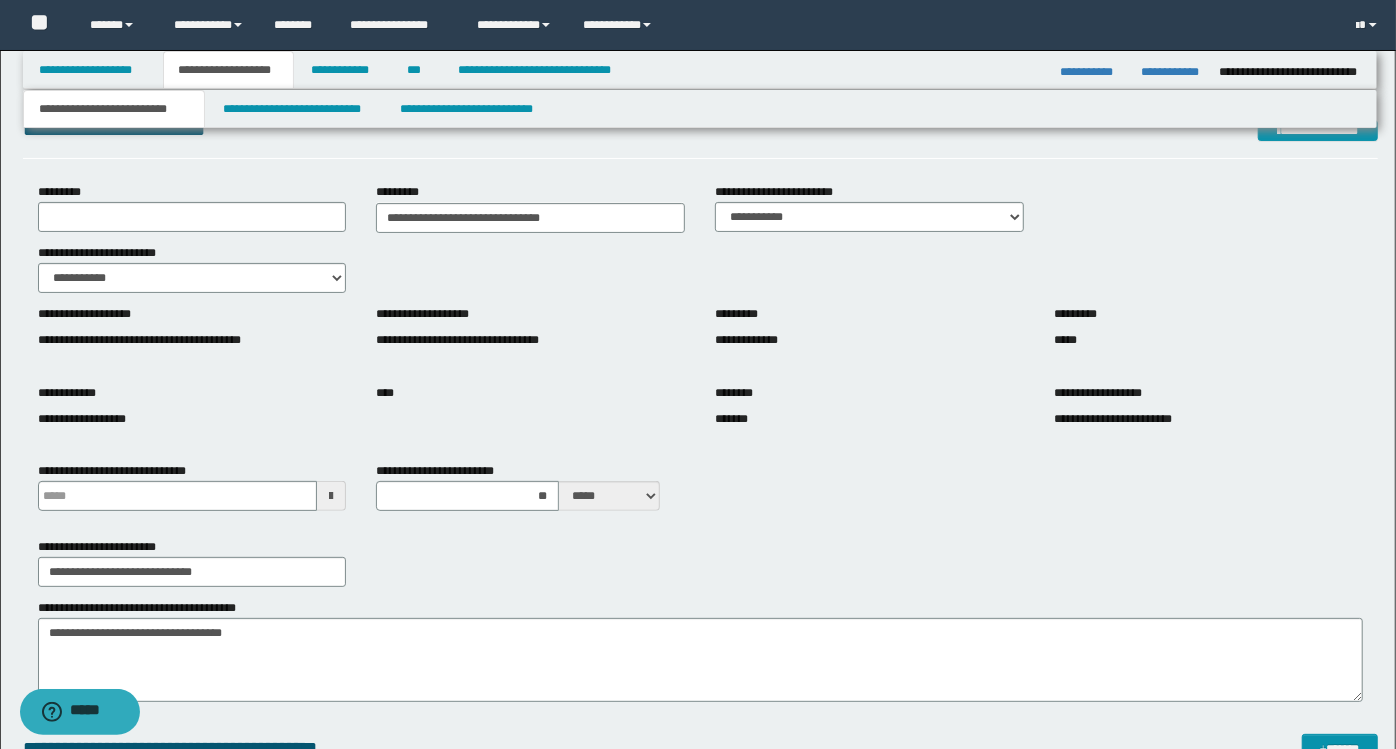 type 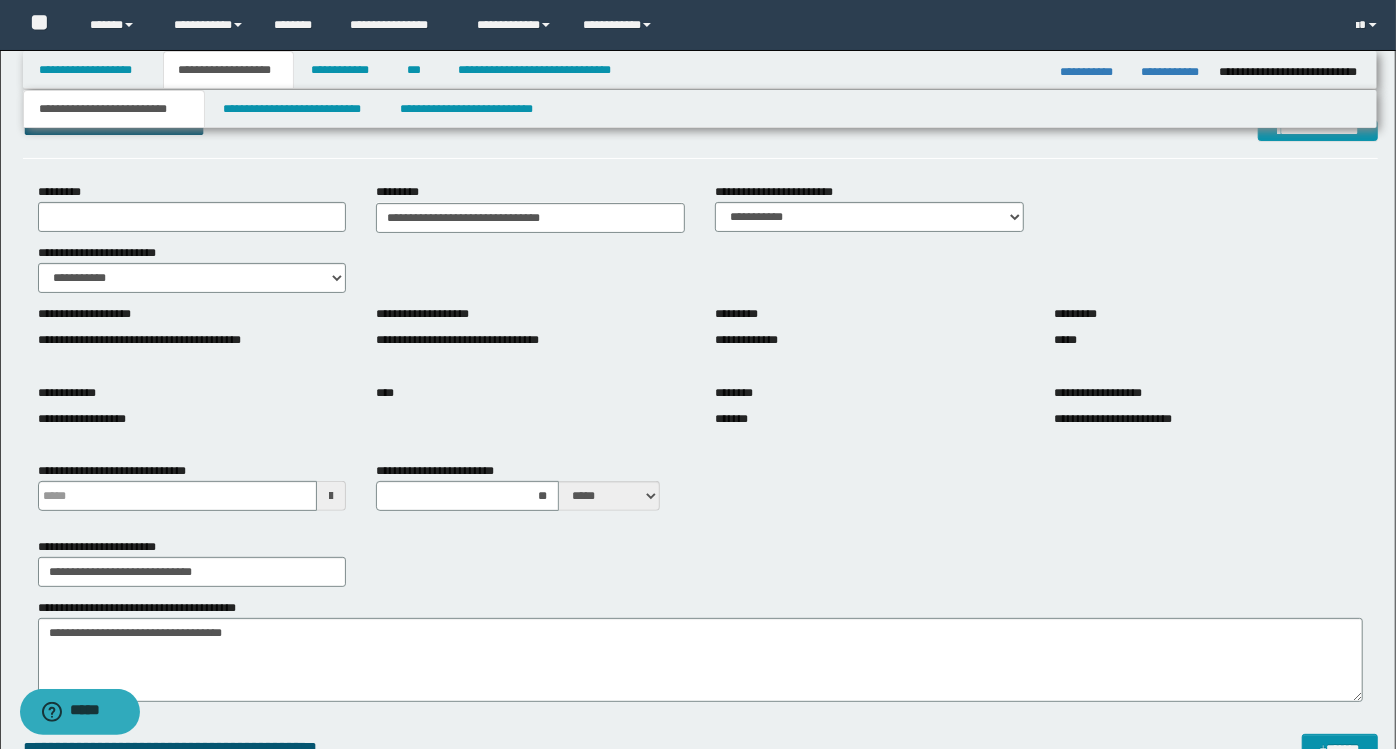 scroll, scrollTop: 670, scrollLeft: 0, axis: vertical 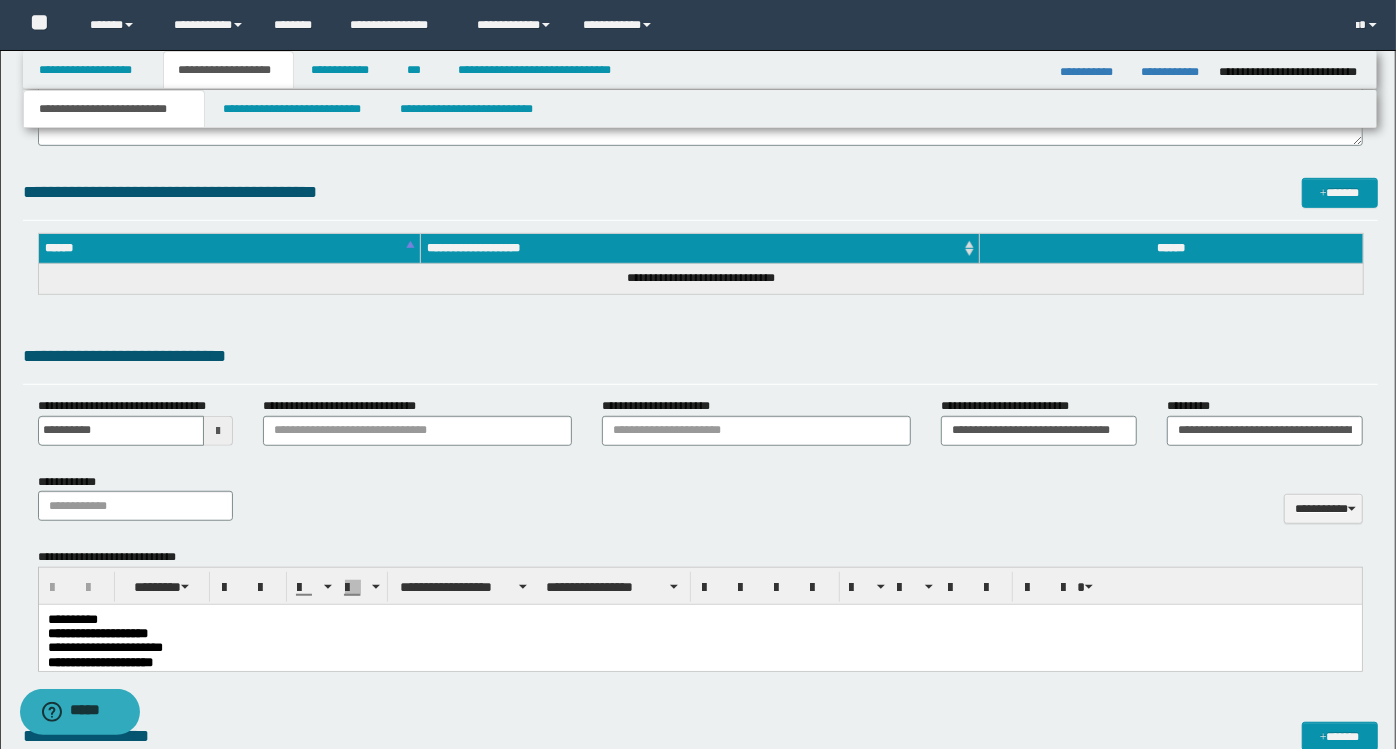 click on "**********" at bounding box center [699, 648] 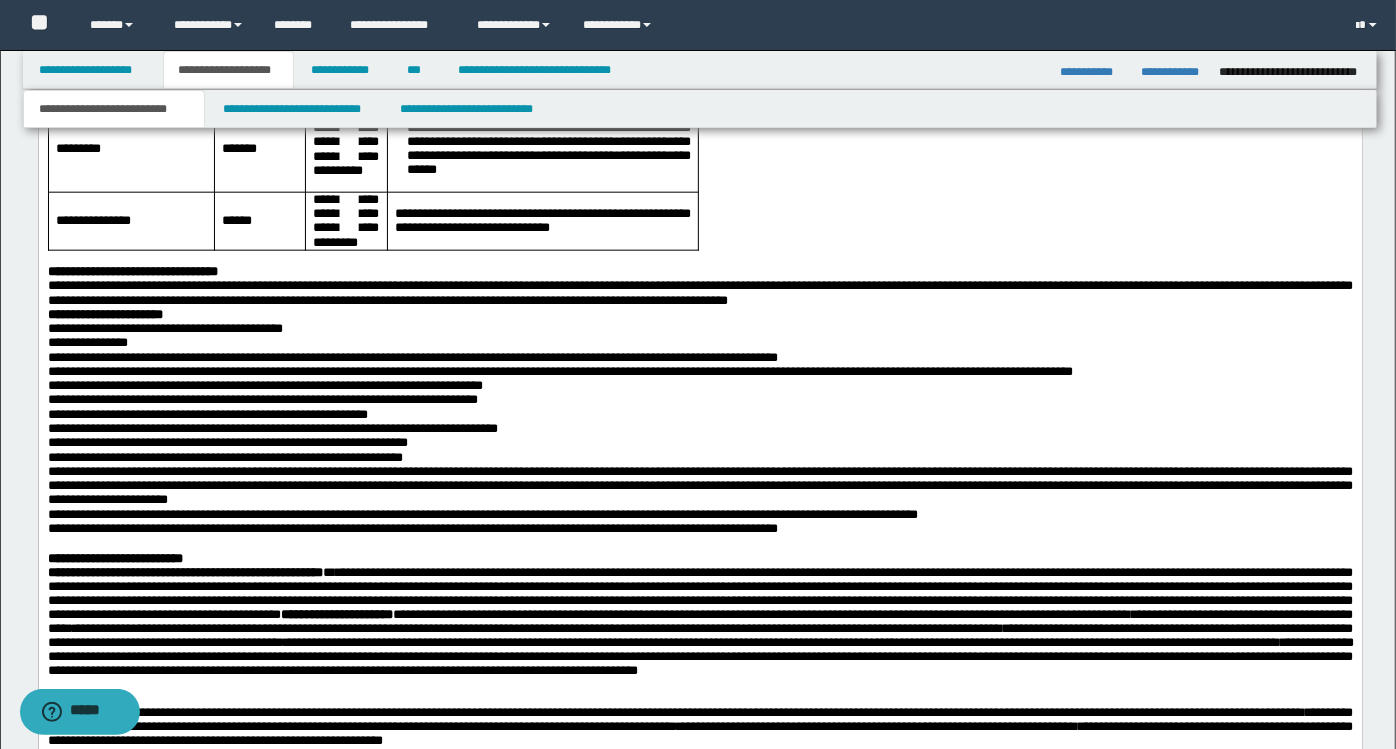 scroll, scrollTop: 1337, scrollLeft: 0, axis: vertical 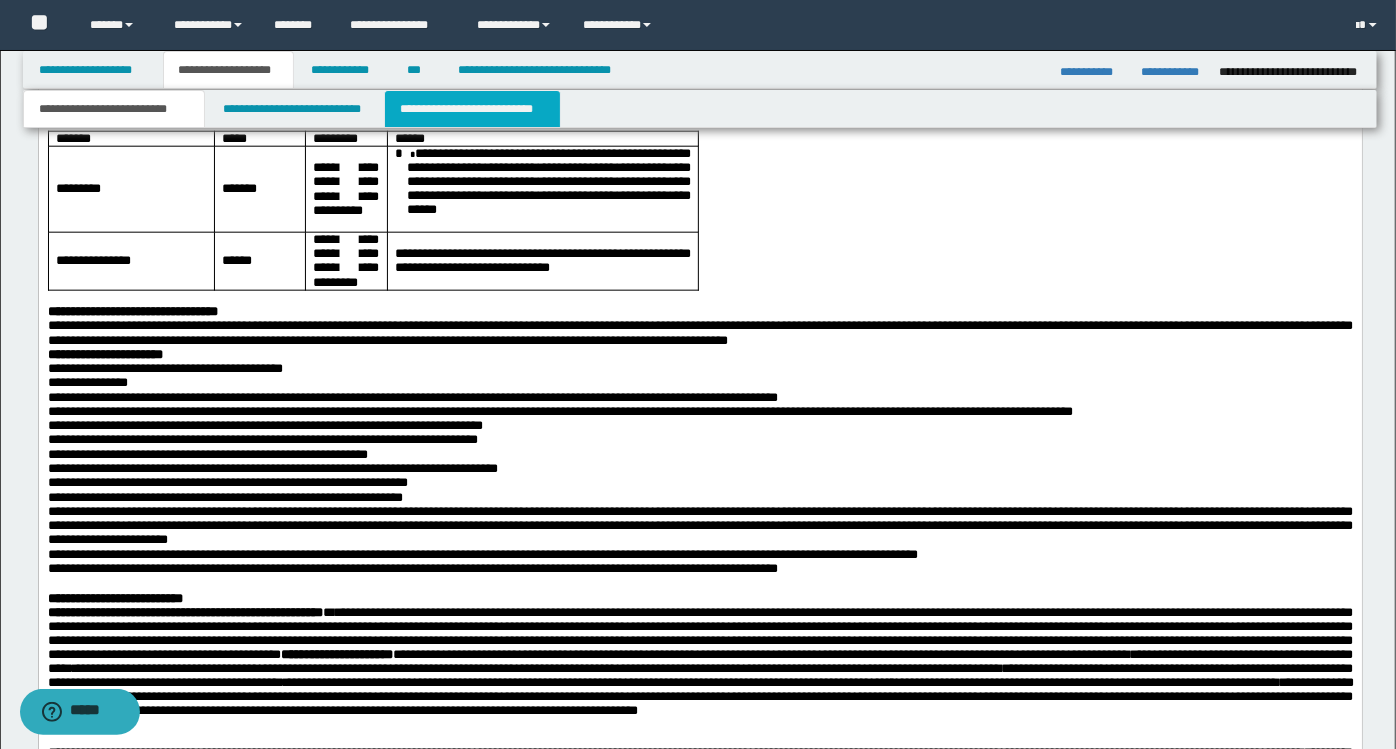 click on "**********" at bounding box center [472, 109] 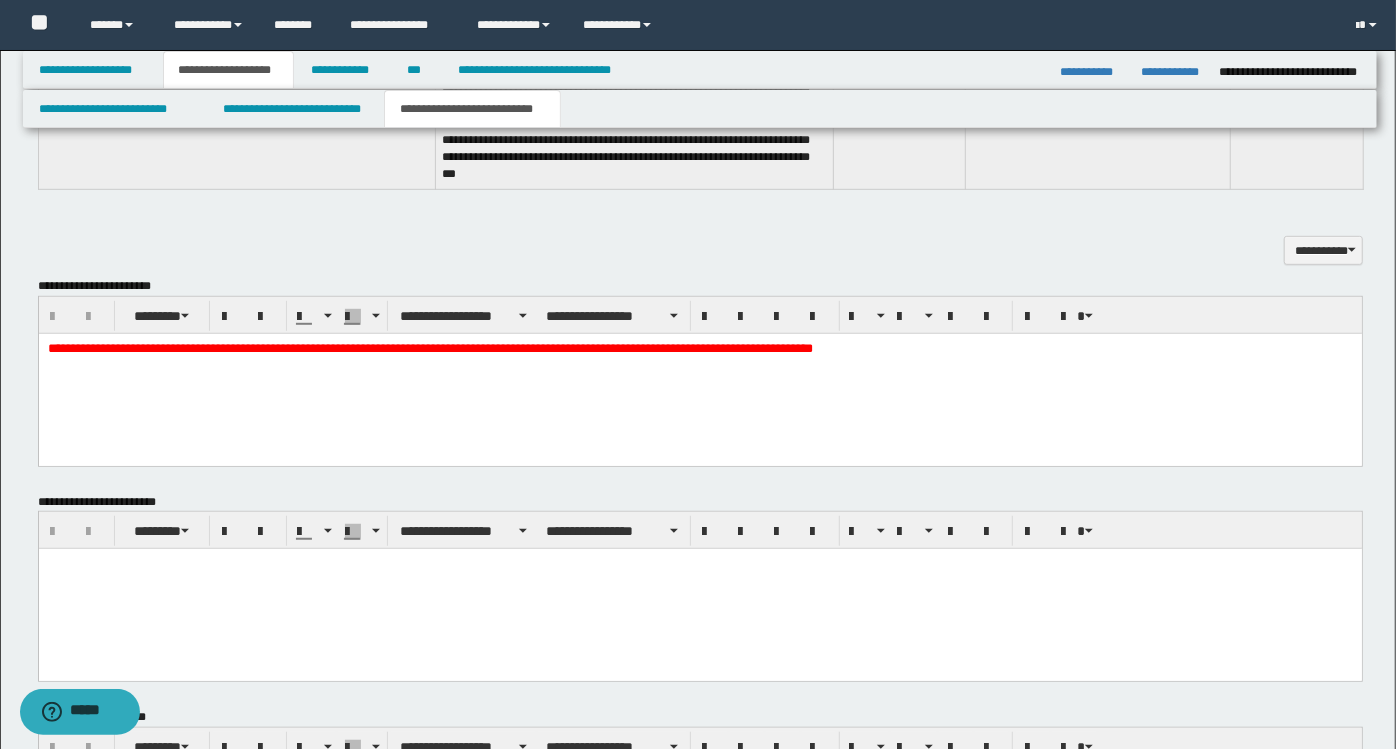 scroll, scrollTop: 432, scrollLeft: 0, axis: vertical 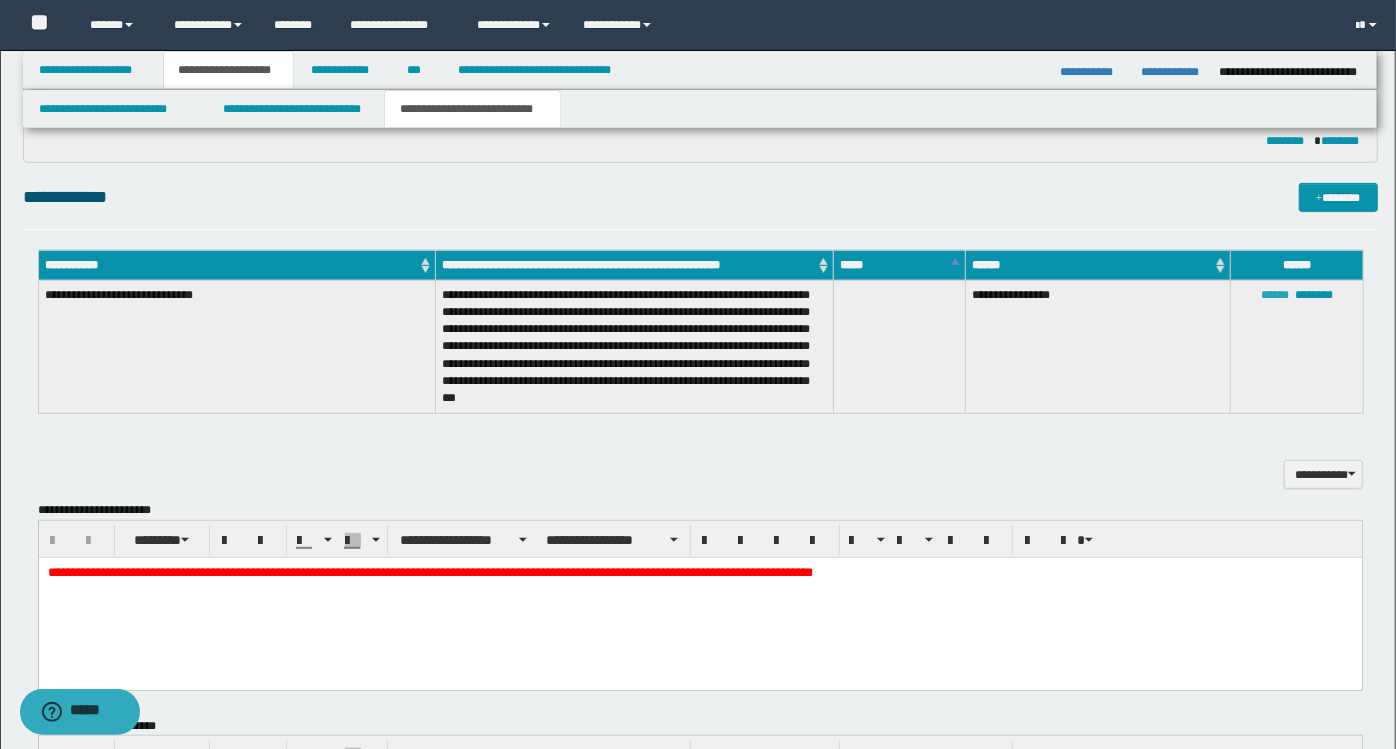click on "******" at bounding box center (1275, 295) 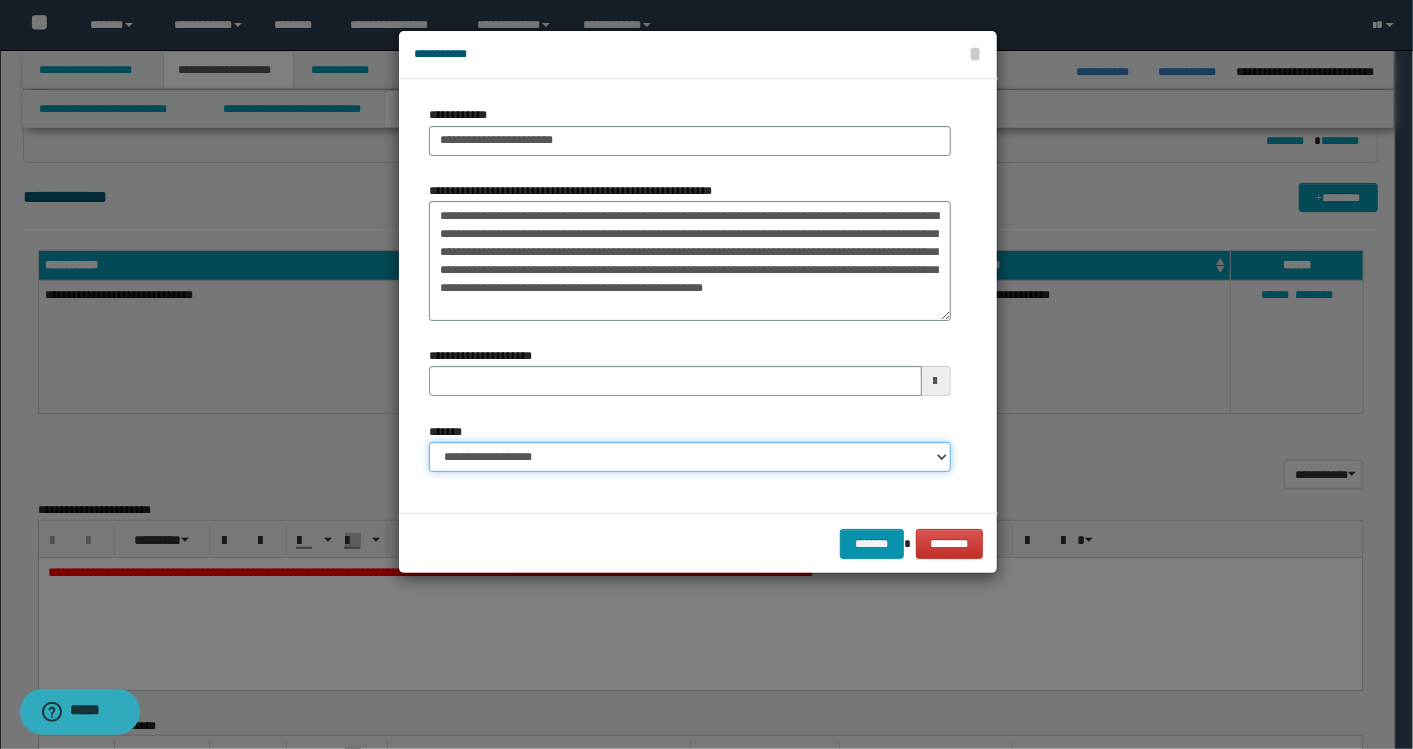click on "**********" at bounding box center (690, 457) 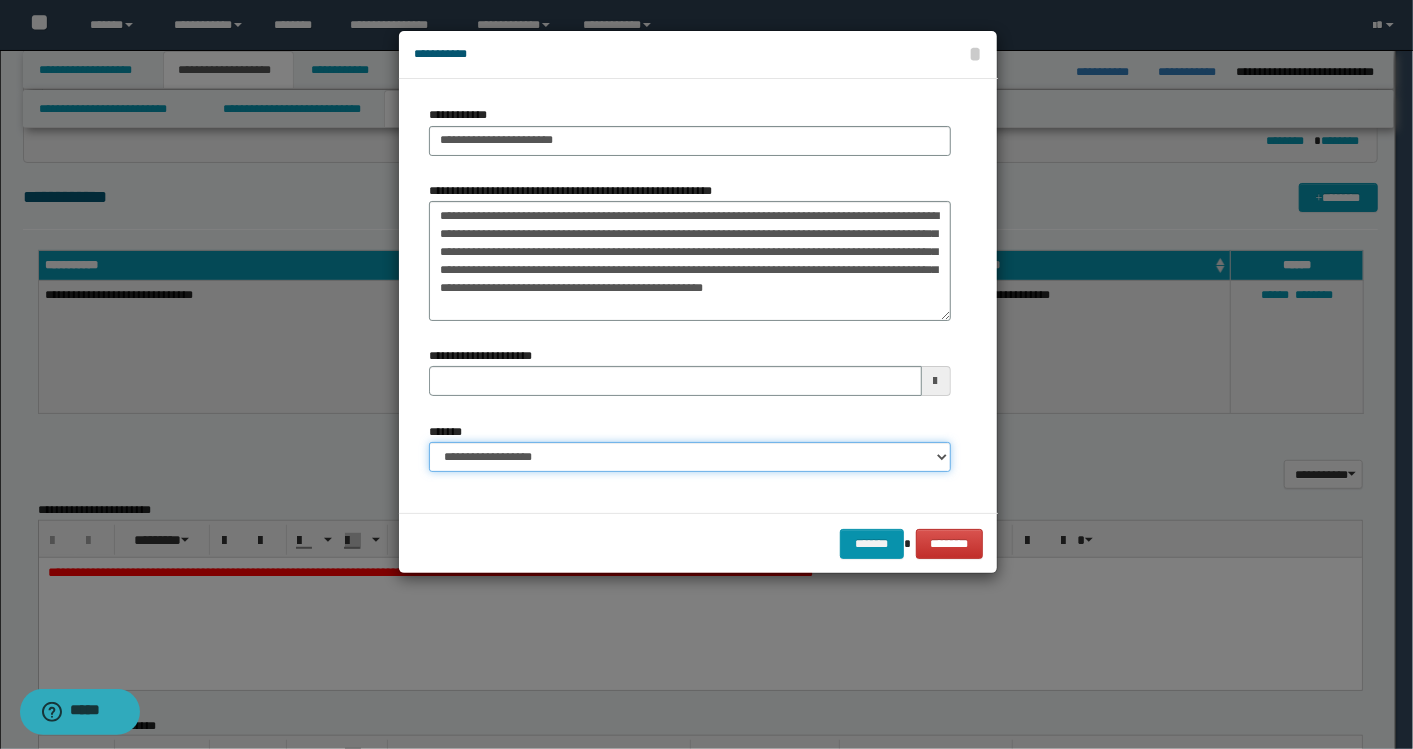 select on "*" 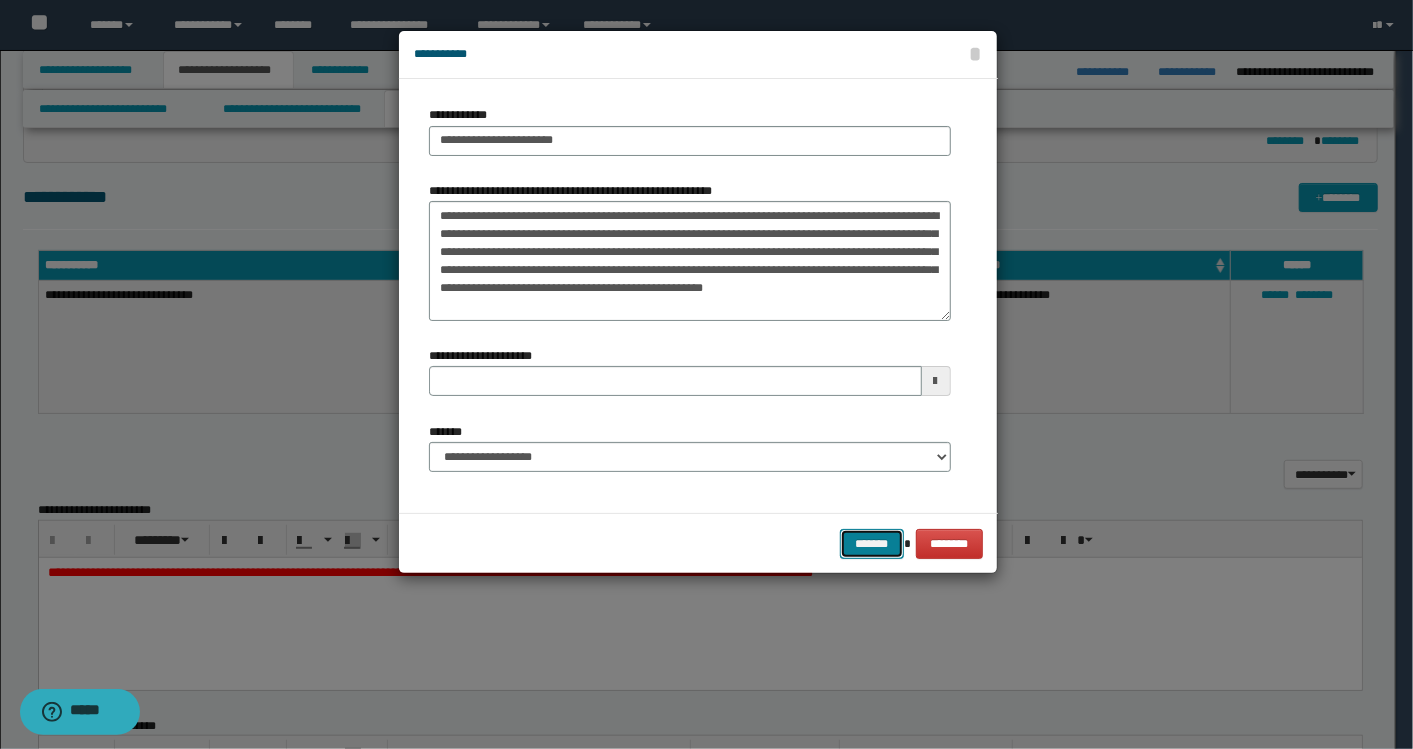 click on "*******" at bounding box center [872, 543] 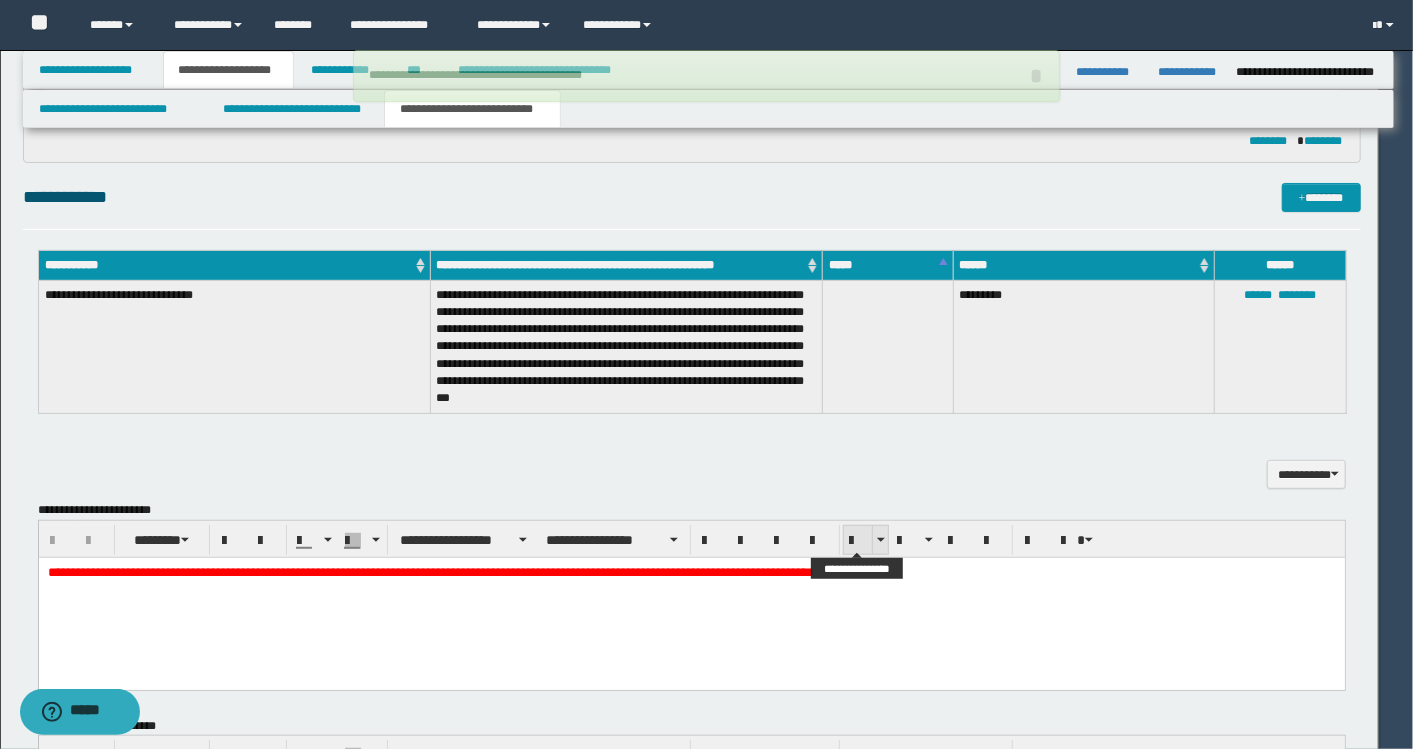 type 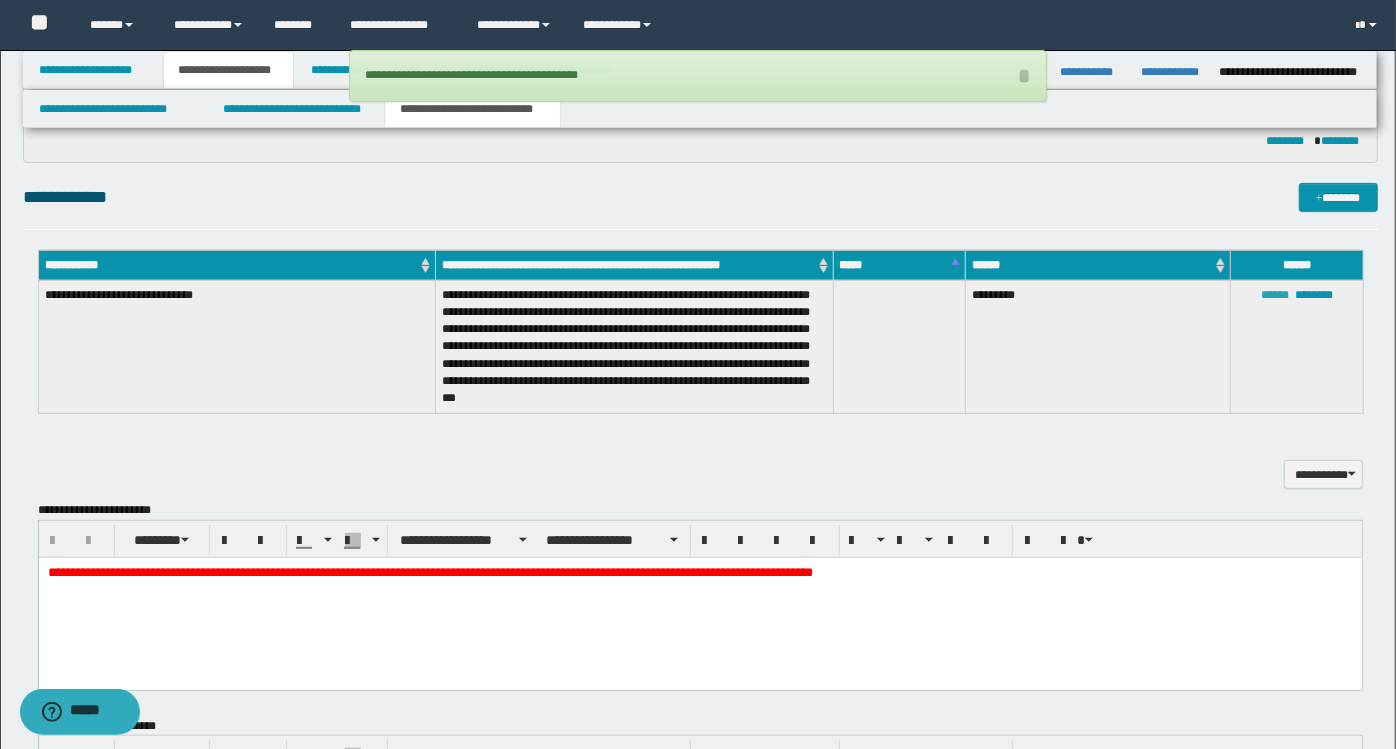 click on "******" at bounding box center [1275, 295] 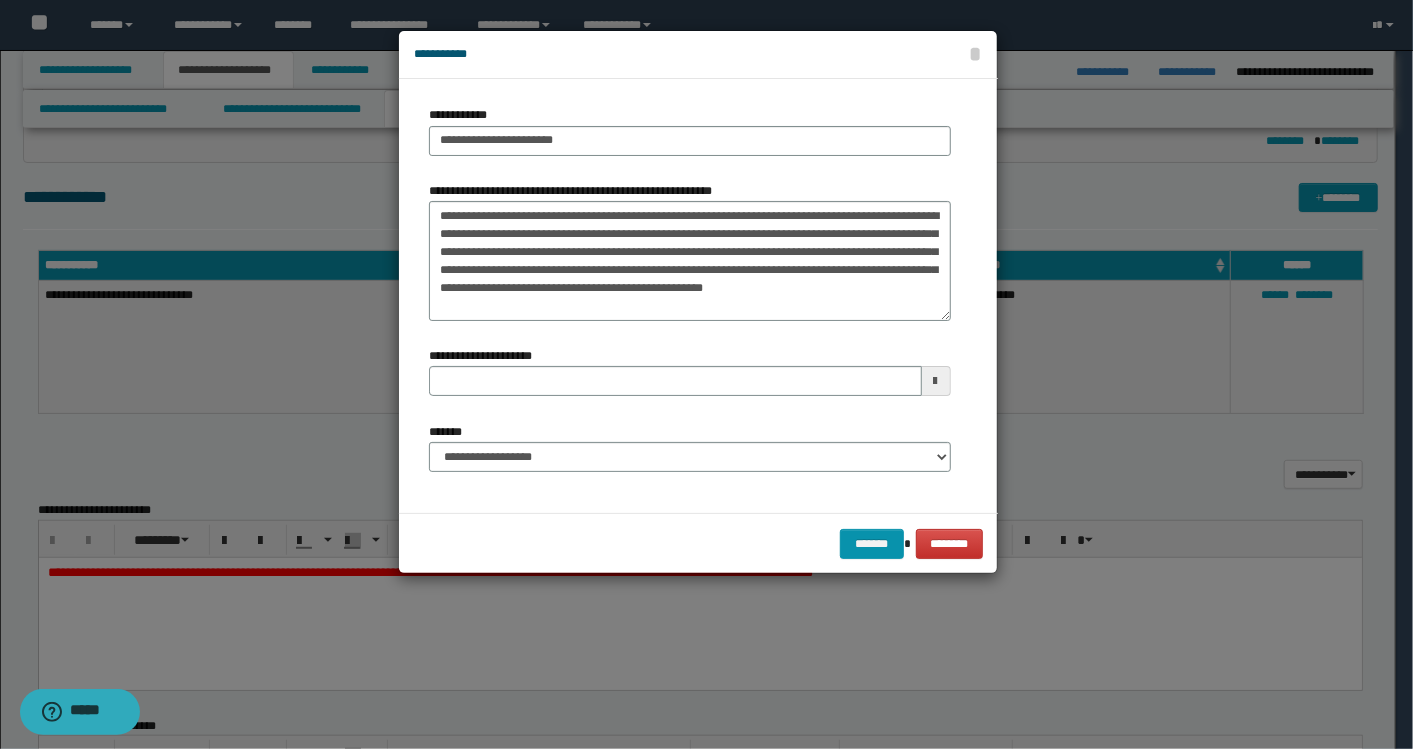 type 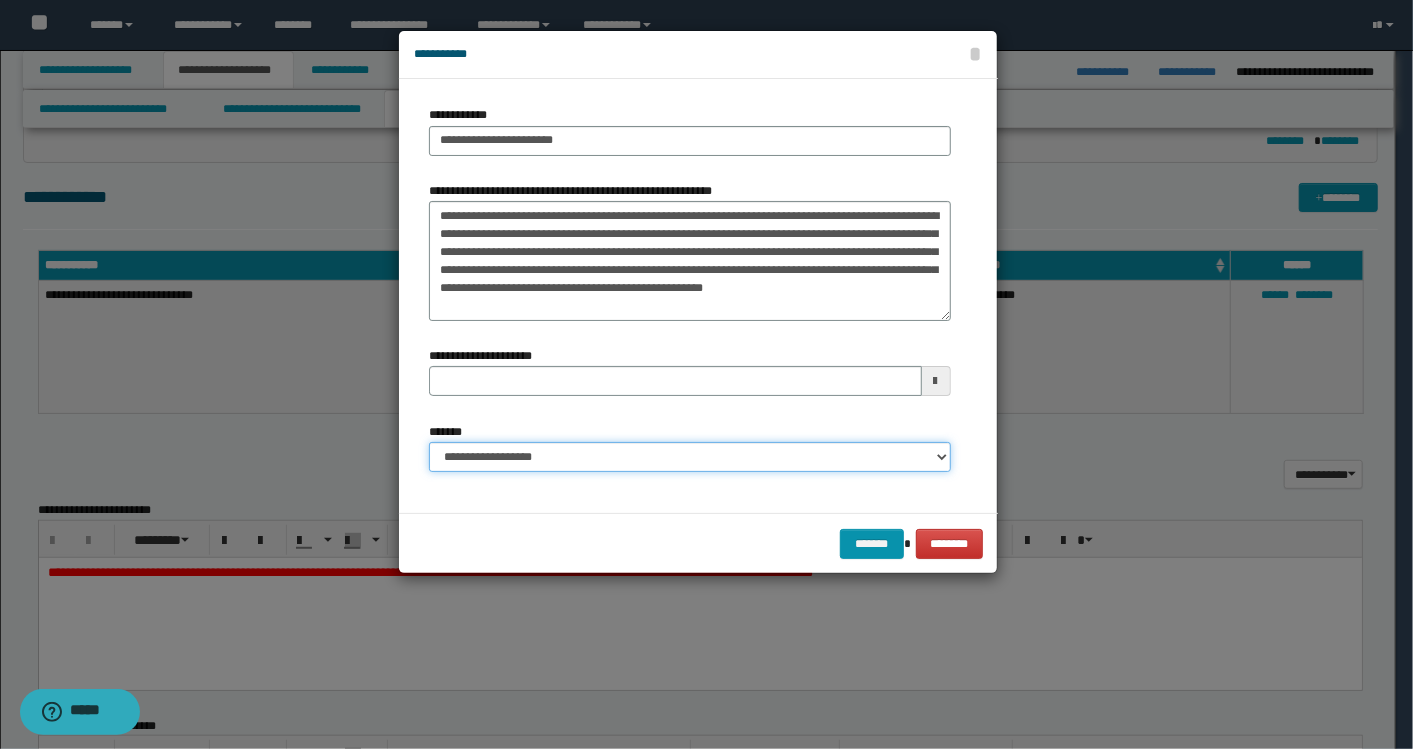 click on "**********" at bounding box center (690, 457) 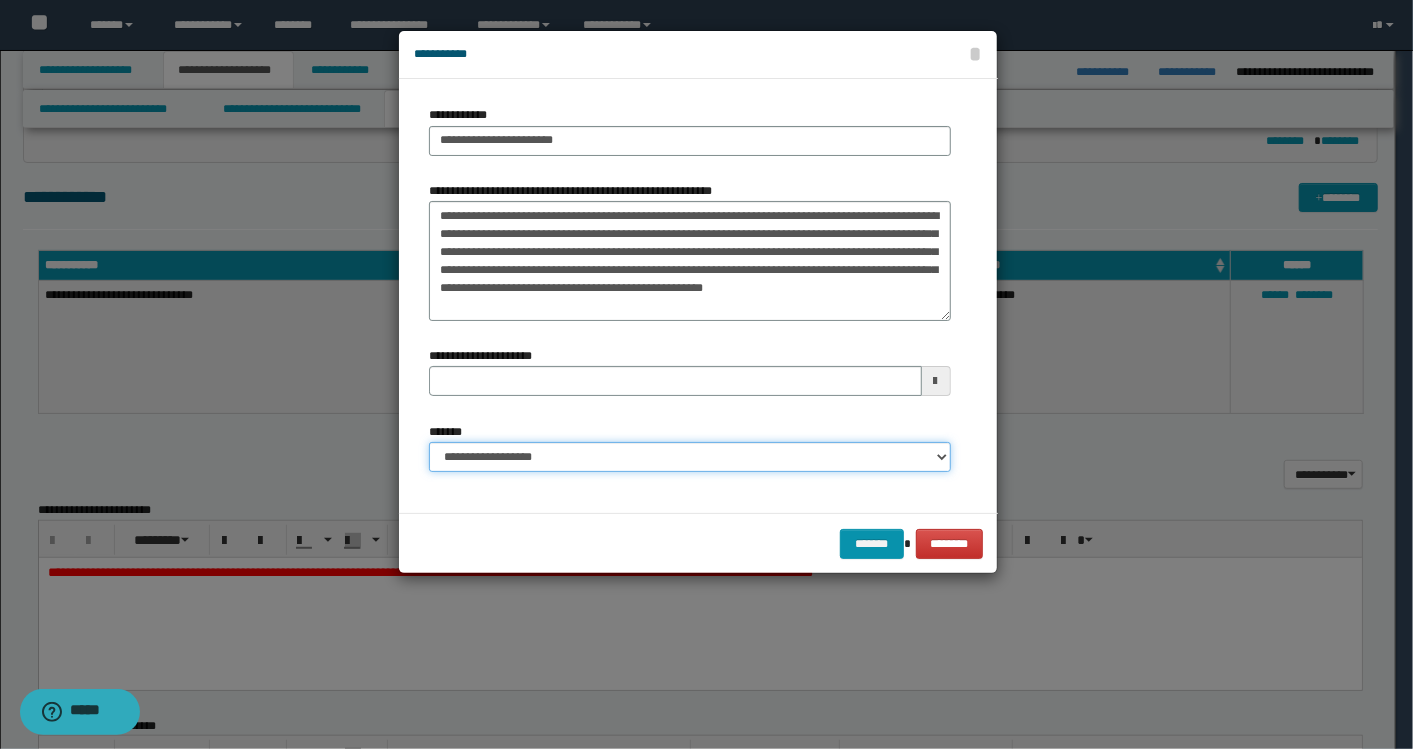 select 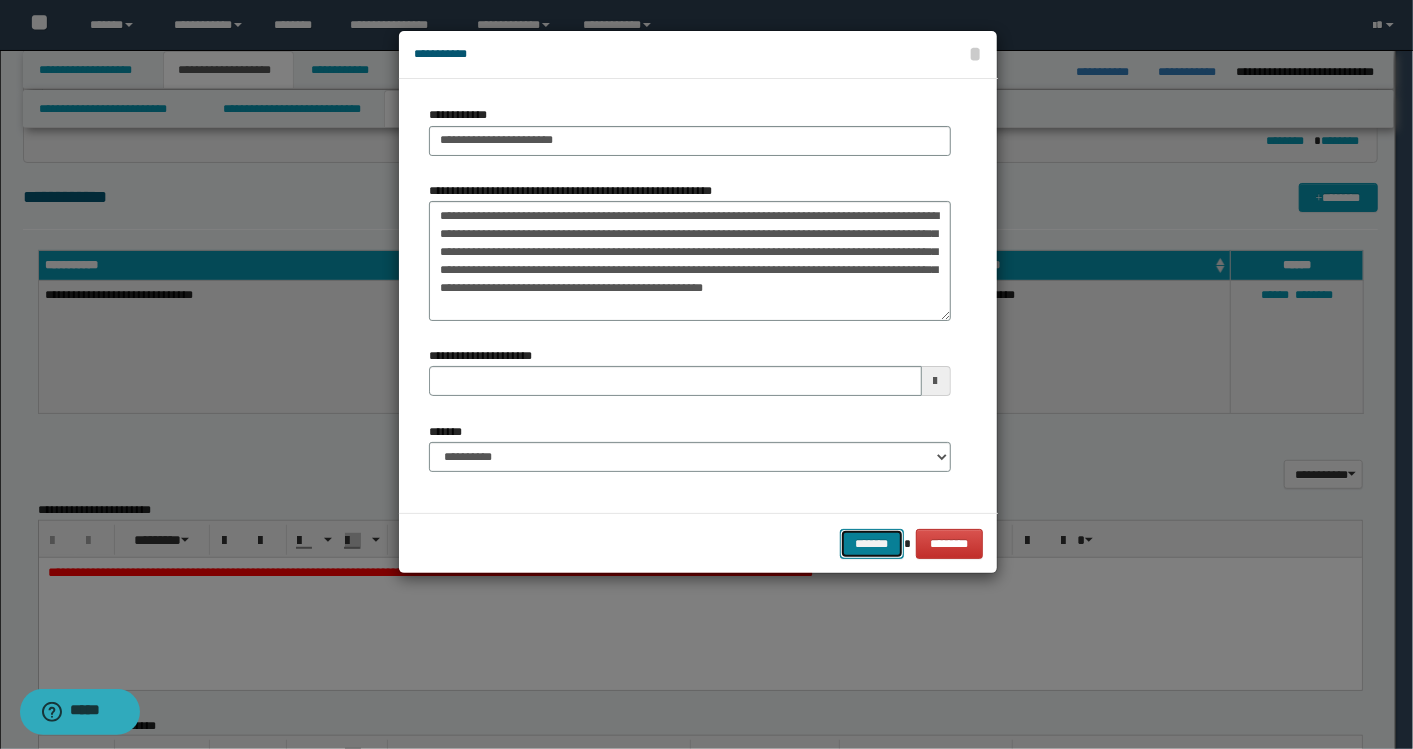 click on "*******" at bounding box center [872, 543] 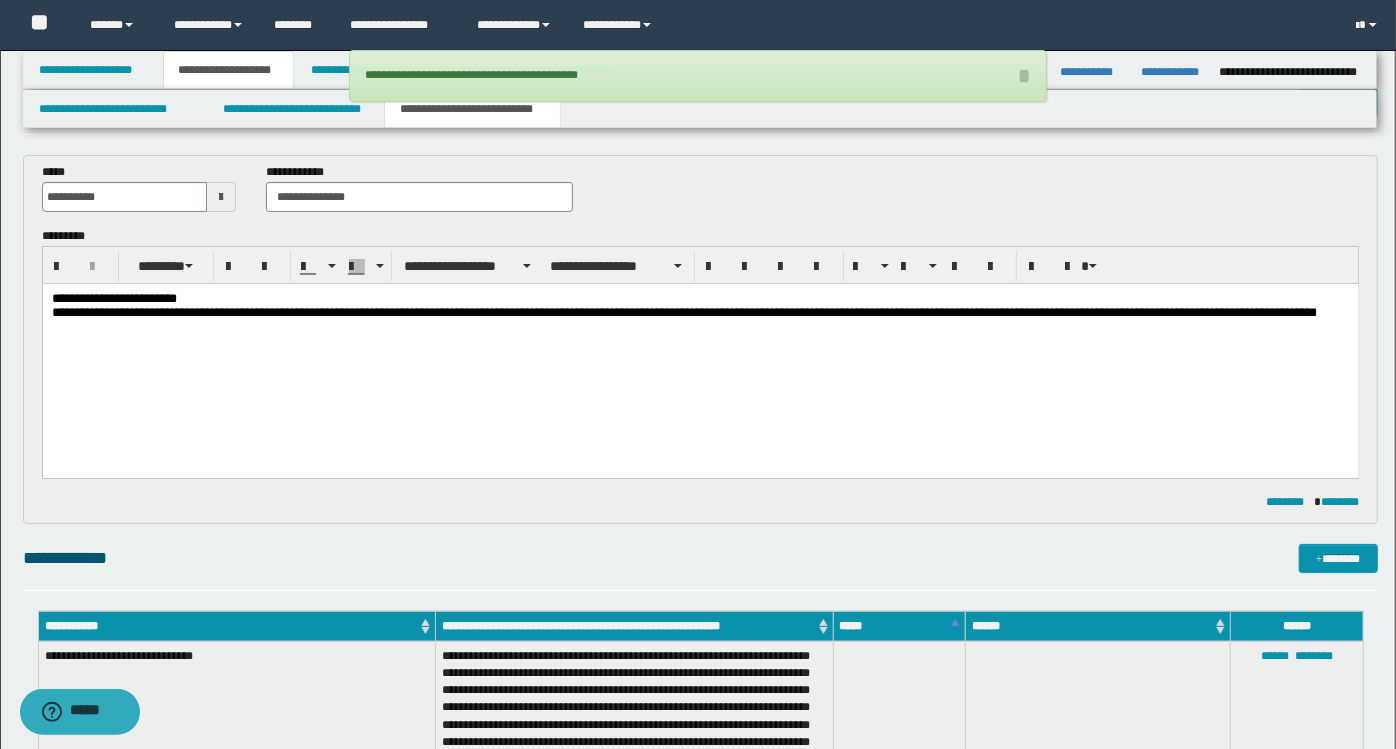 scroll, scrollTop: 0, scrollLeft: 0, axis: both 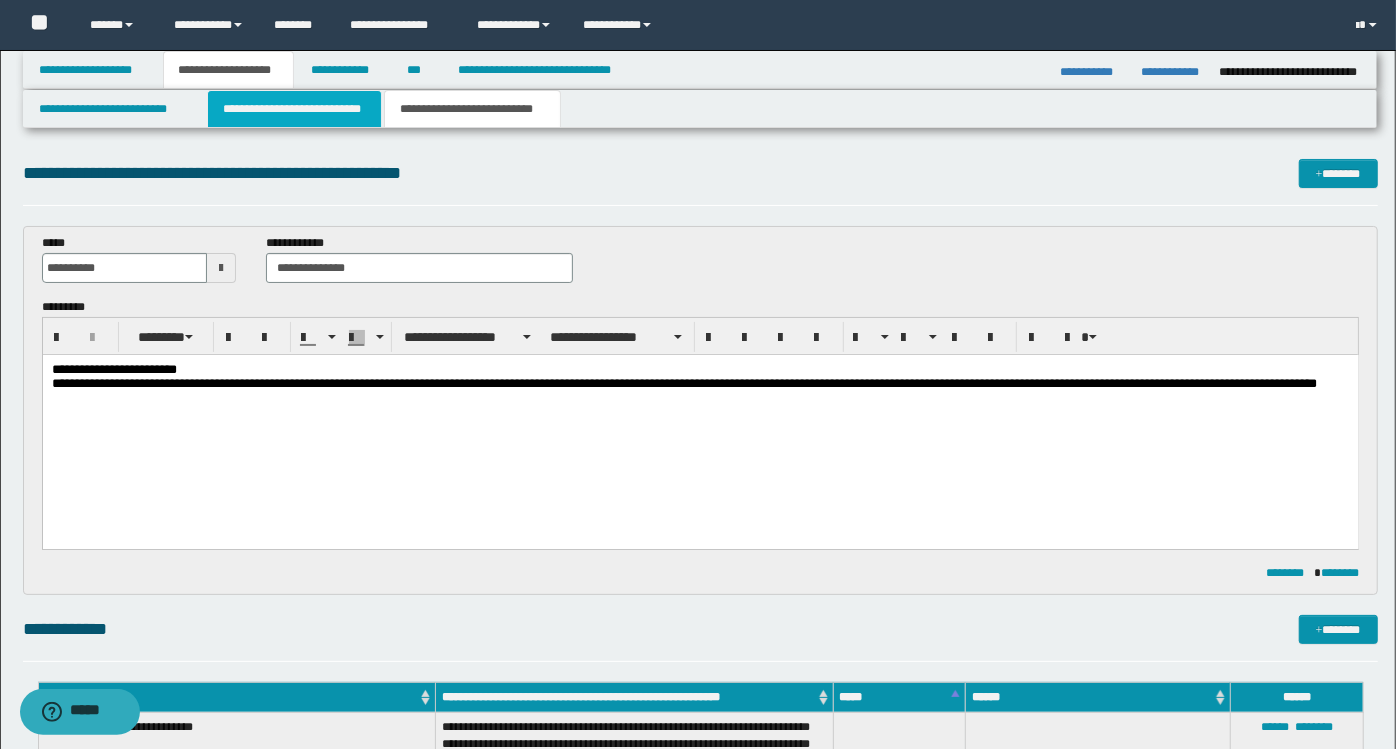 click on "**********" at bounding box center [294, 109] 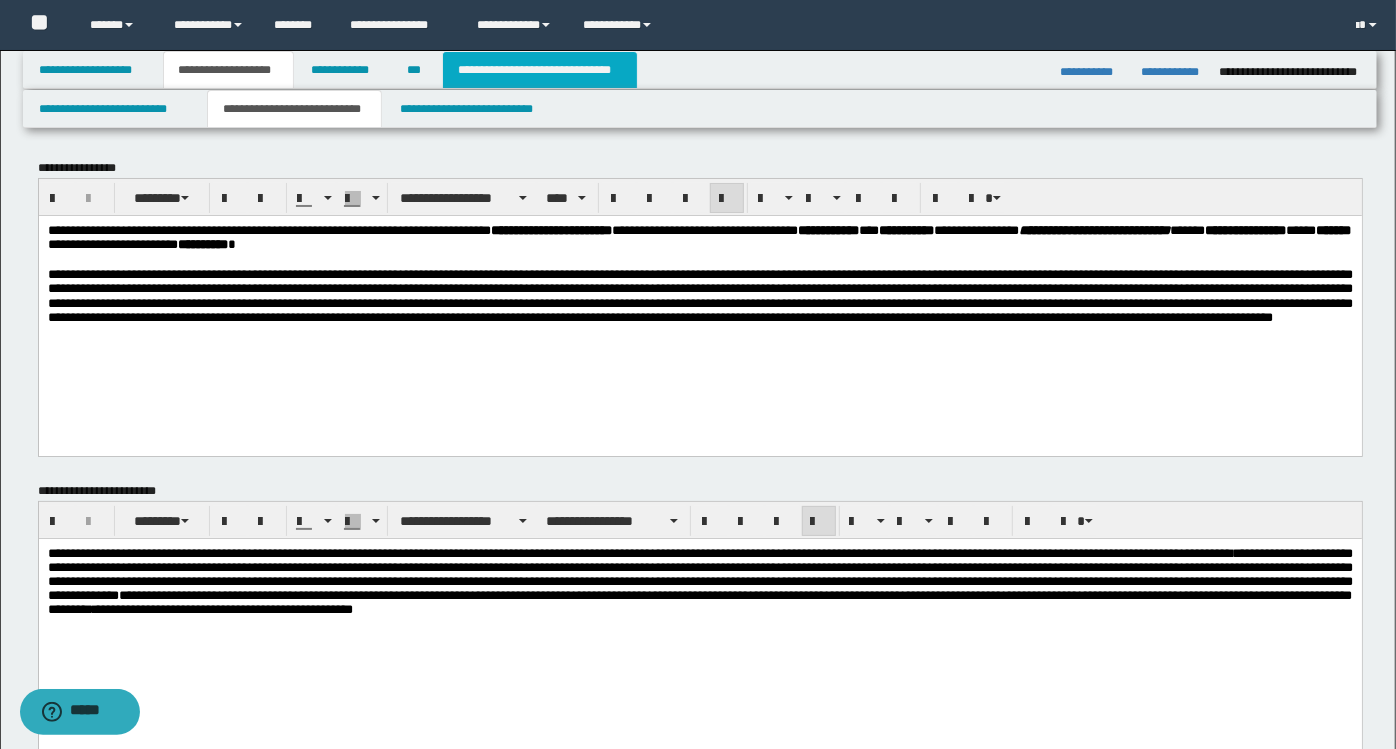 click on "**********" at bounding box center [540, 70] 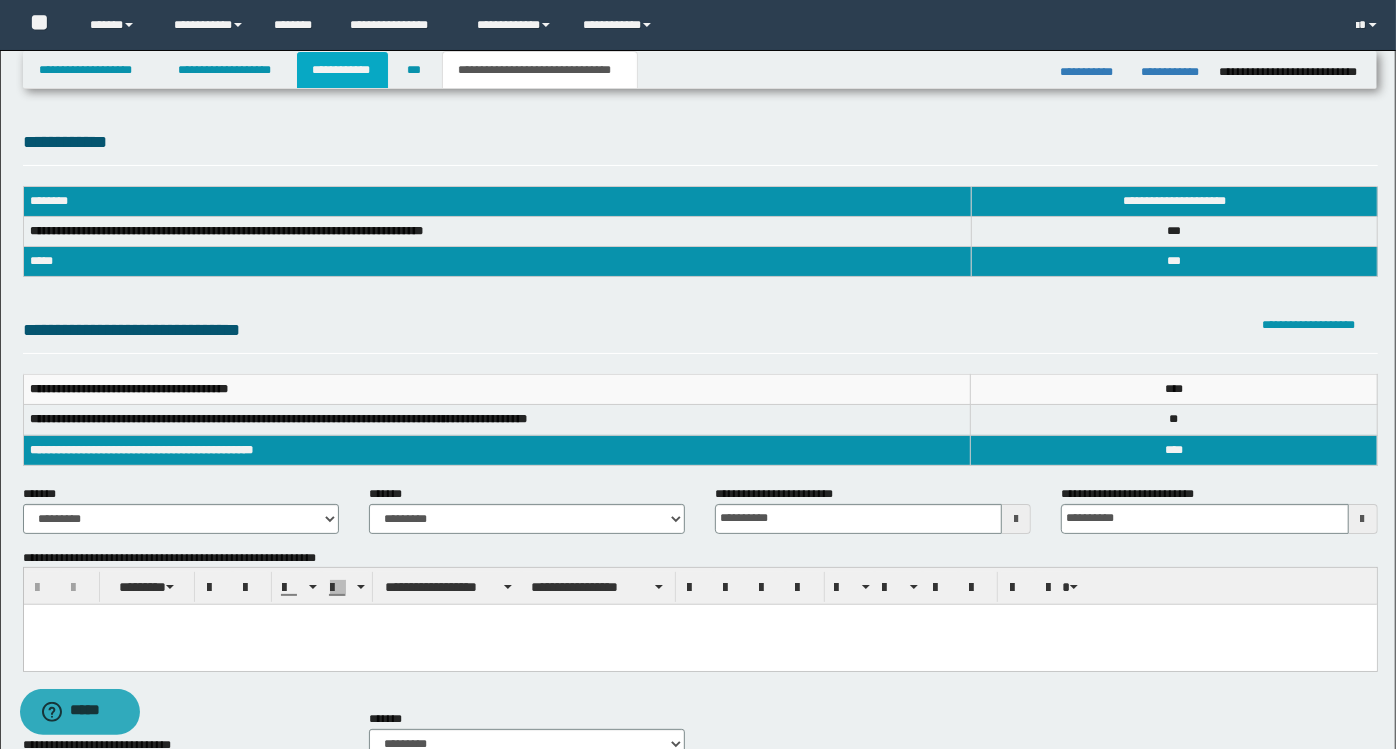 click on "**********" at bounding box center [343, 70] 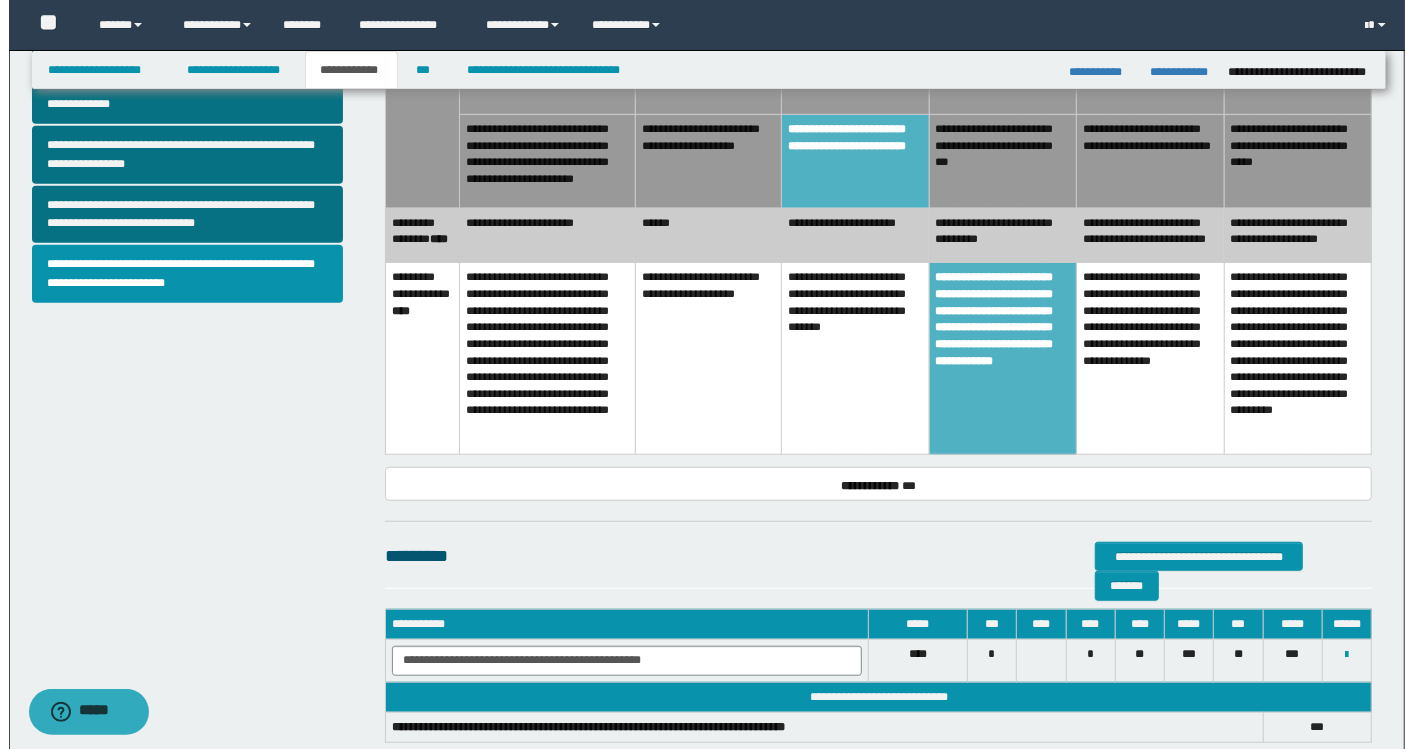 scroll, scrollTop: 857, scrollLeft: 0, axis: vertical 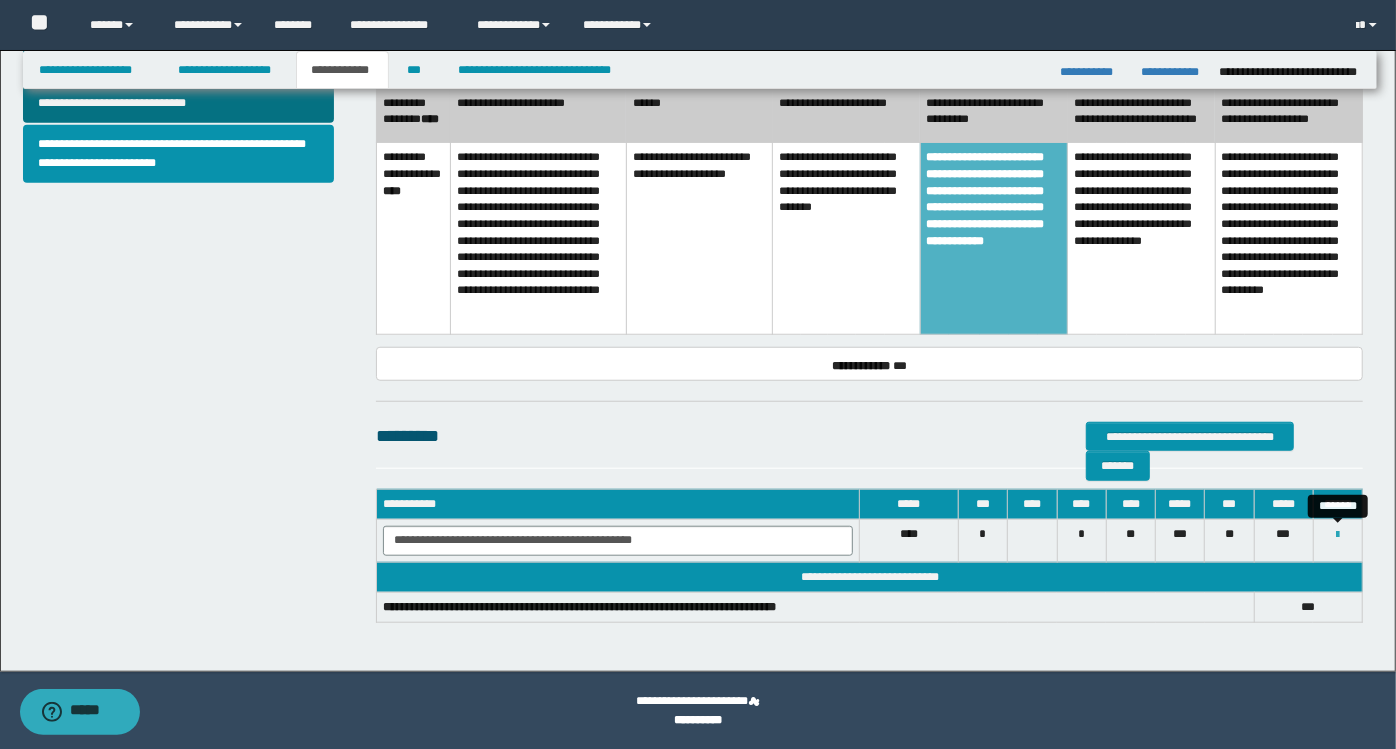 click at bounding box center (1337, 535) 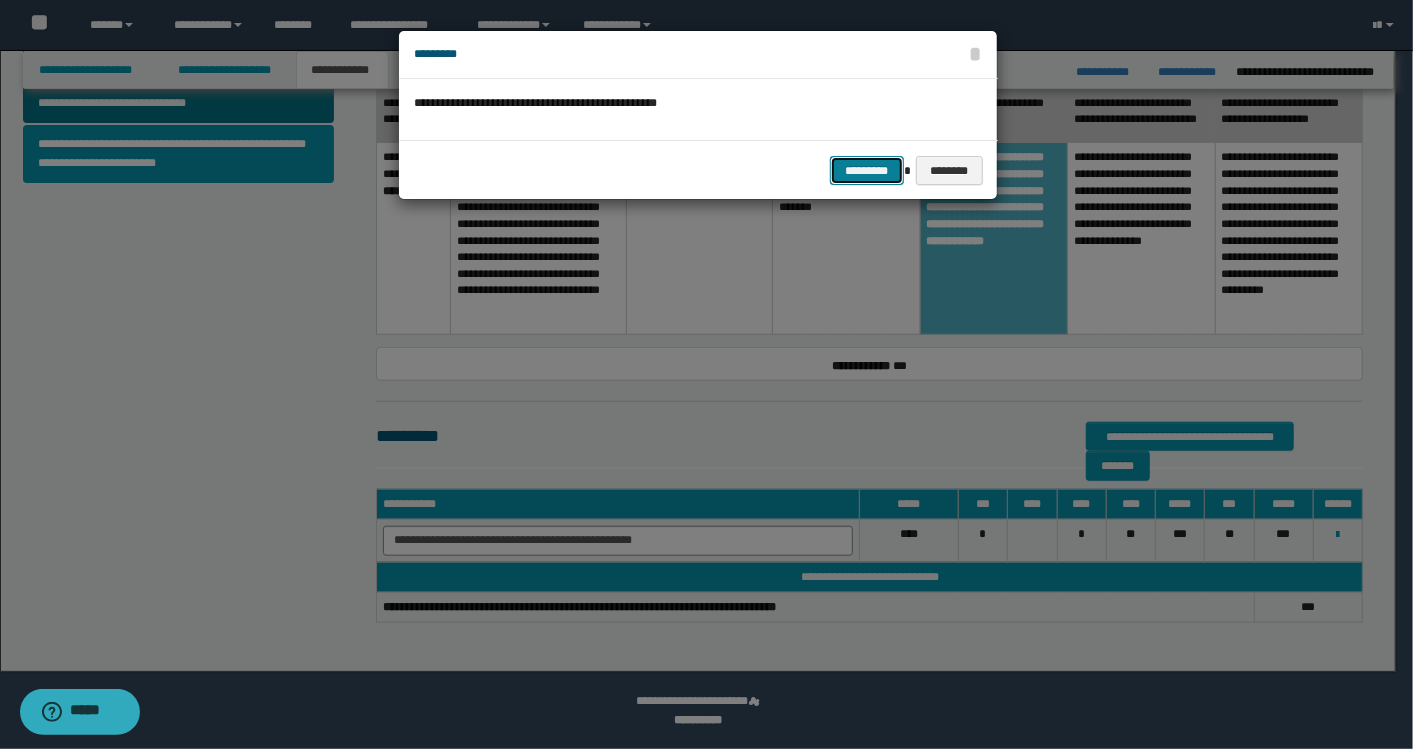 click on "*********" at bounding box center [867, 170] 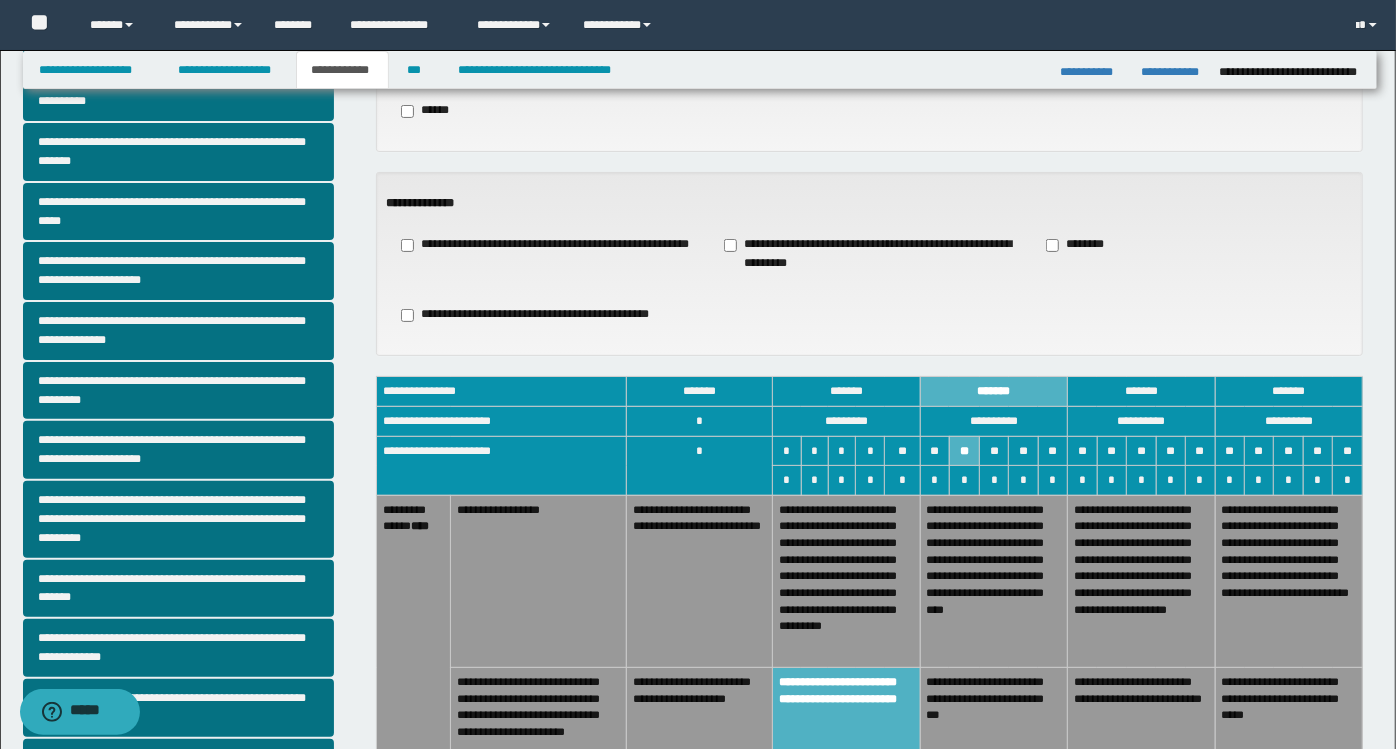 scroll, scrollTop: 177, scrollLeft: 0, axis: vertical 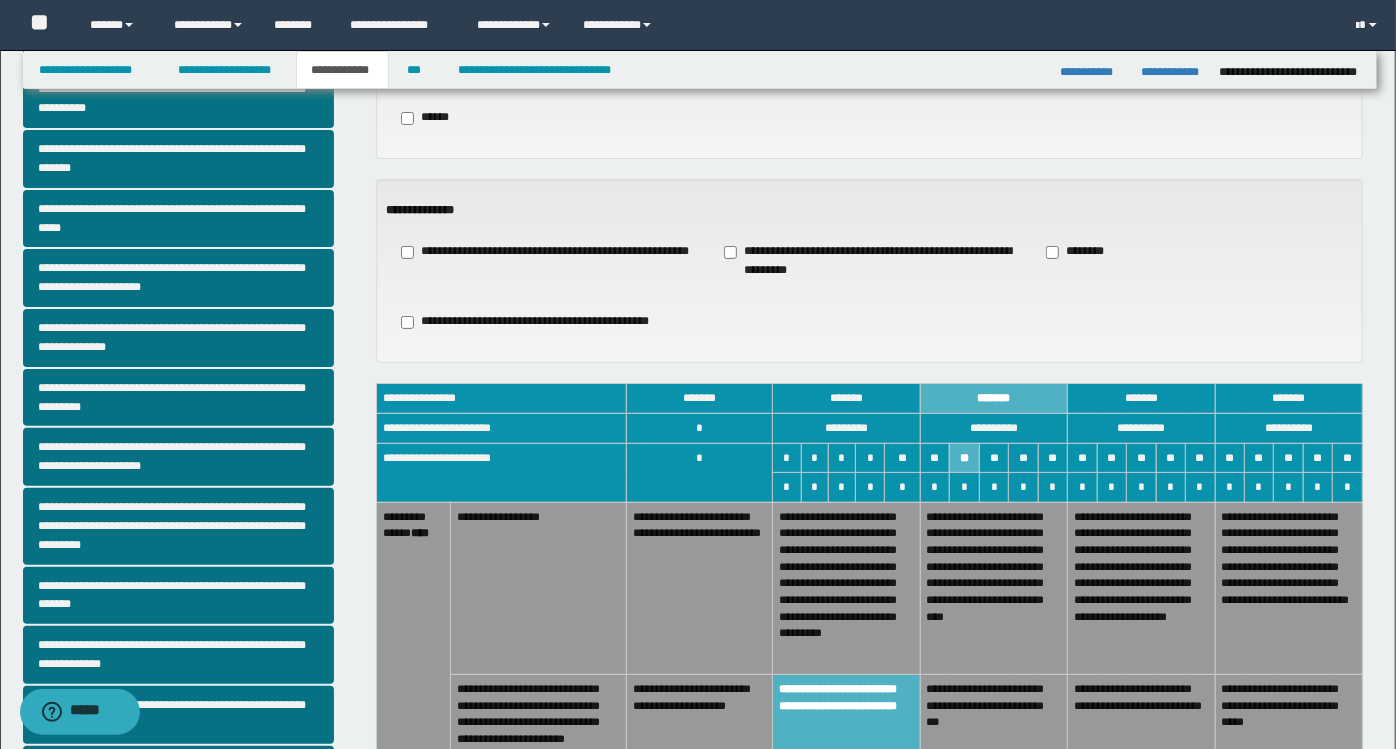 click on "**********" at bounding box center (870, 261) 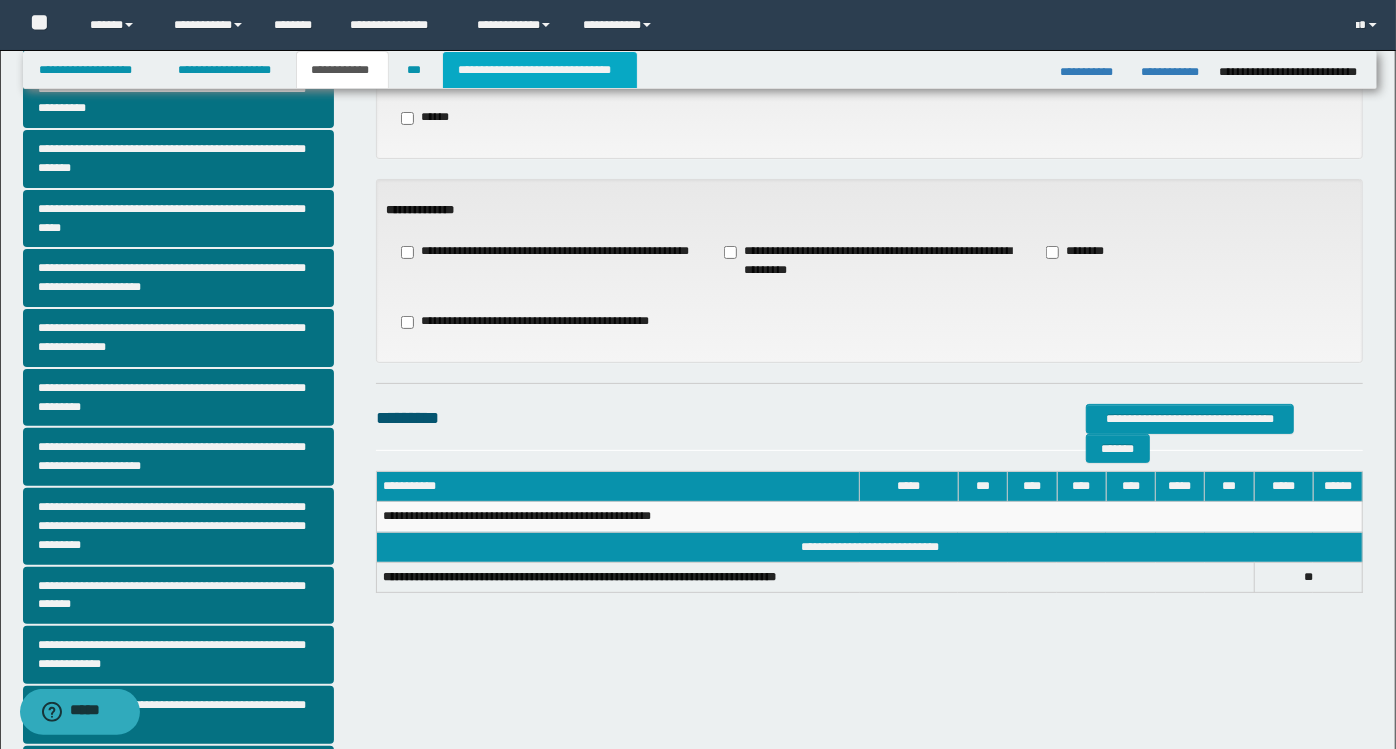 click on "**********" at bounding box center (540, 70) 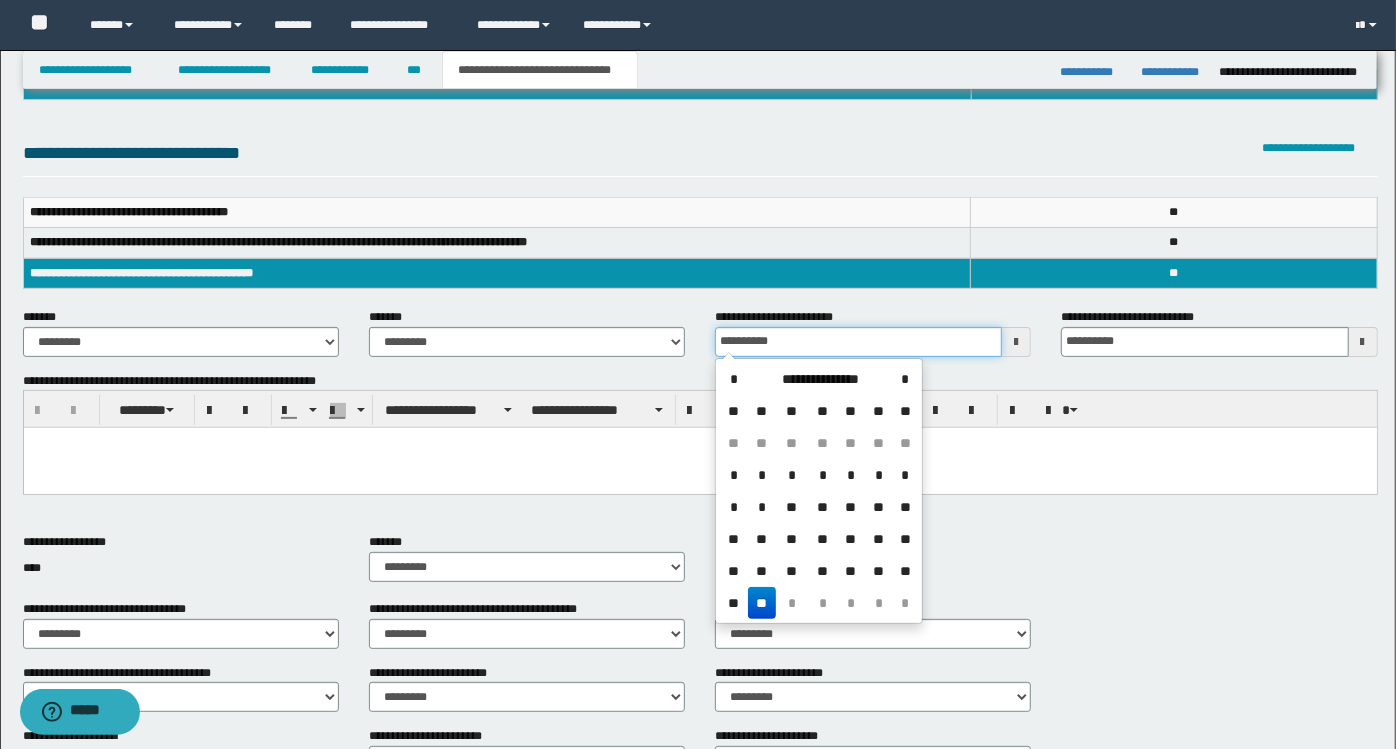 drag, startPoint x: 822, startPoint y: 345, endPoint x: 685, endPoint y: 338, distance: 137.17871 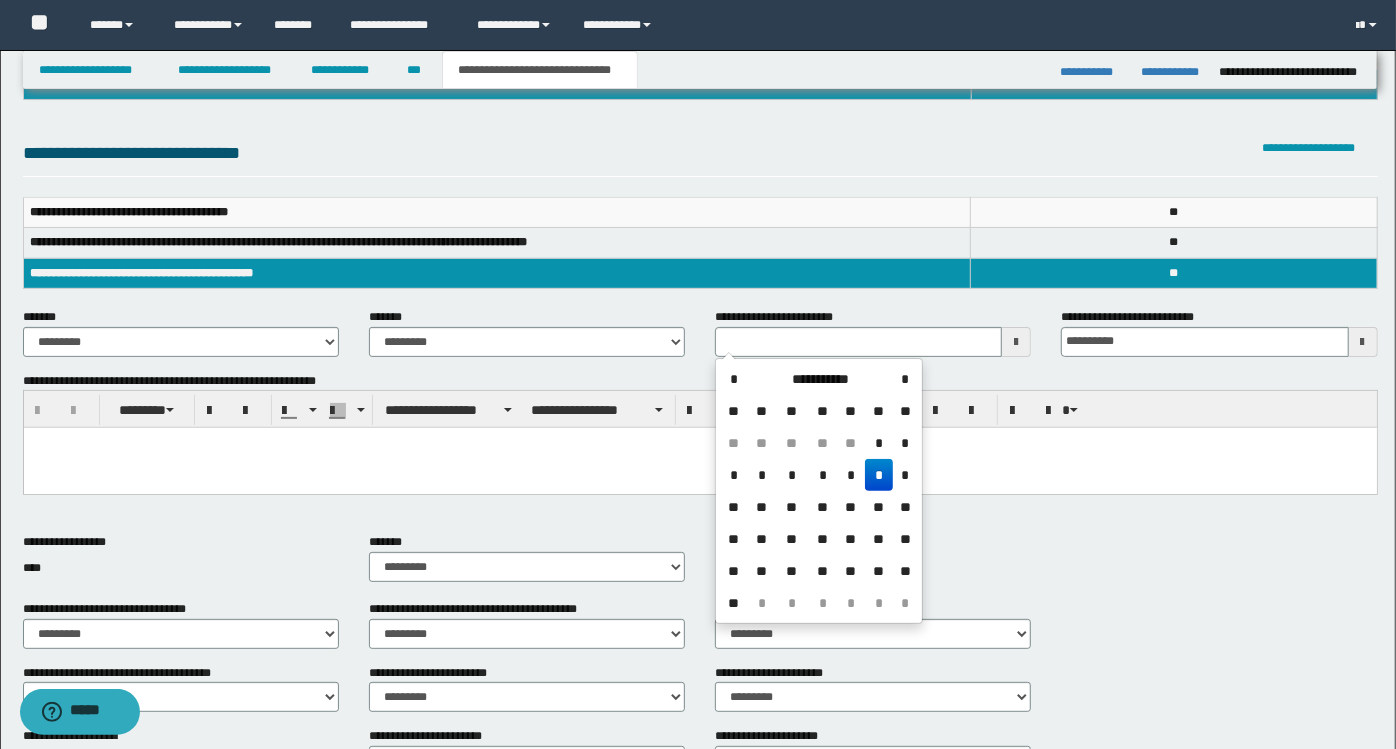 click at bounding box center (699, 468) 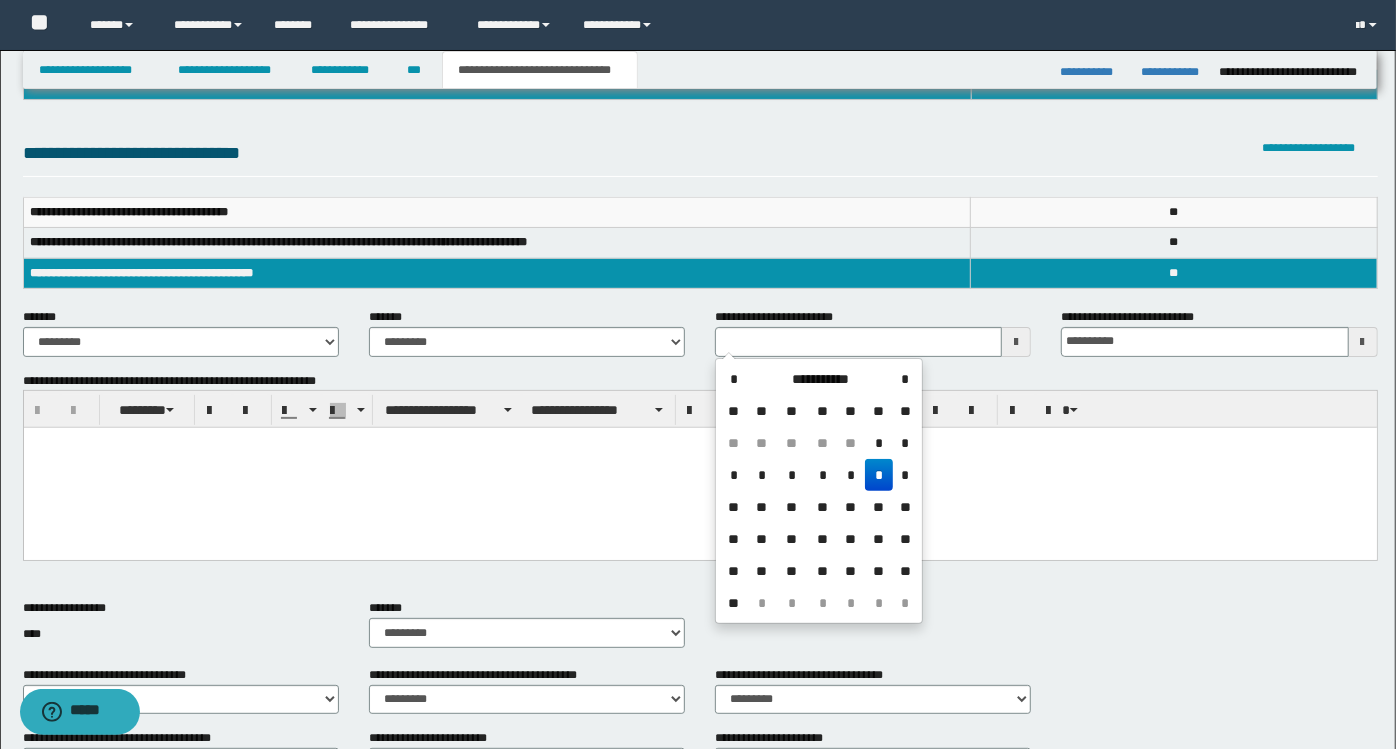 click at bounding box center (699, 468) 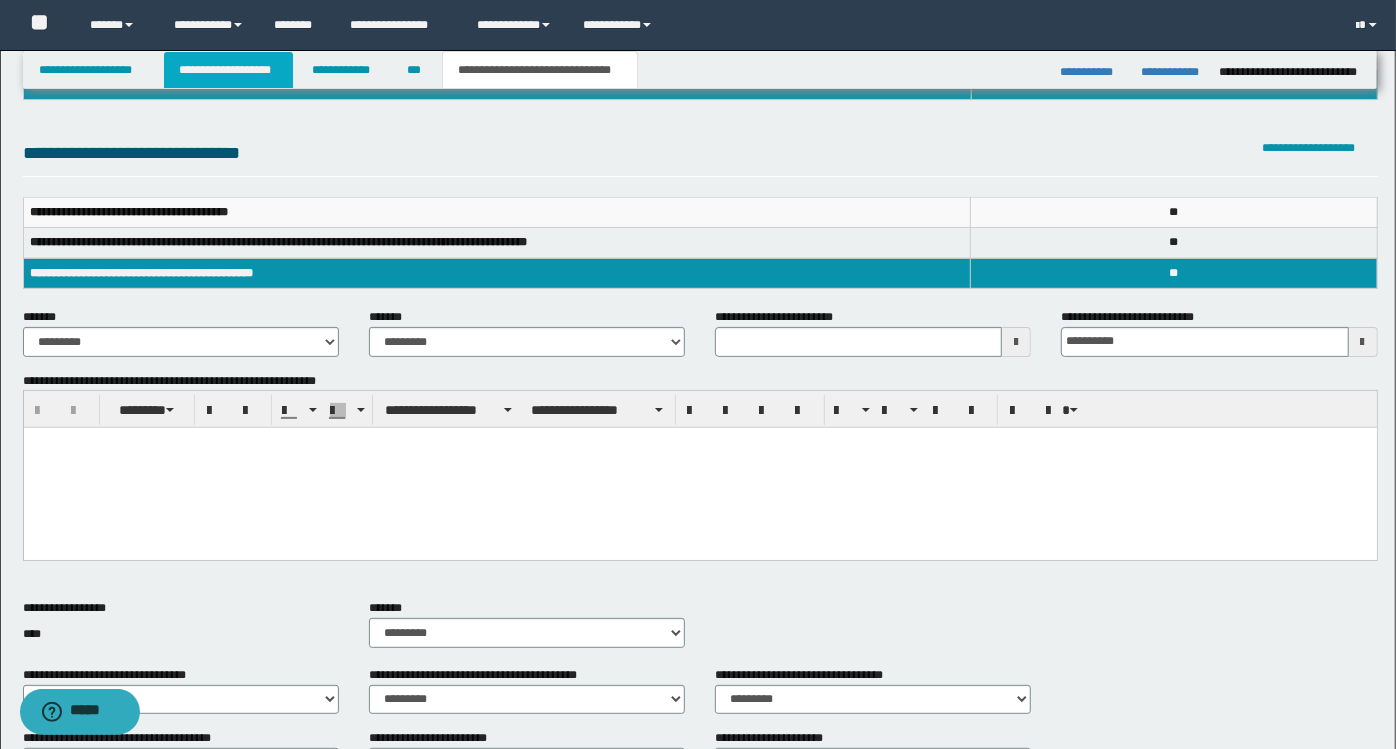 click on "**********" at bounding box center (228, 70) 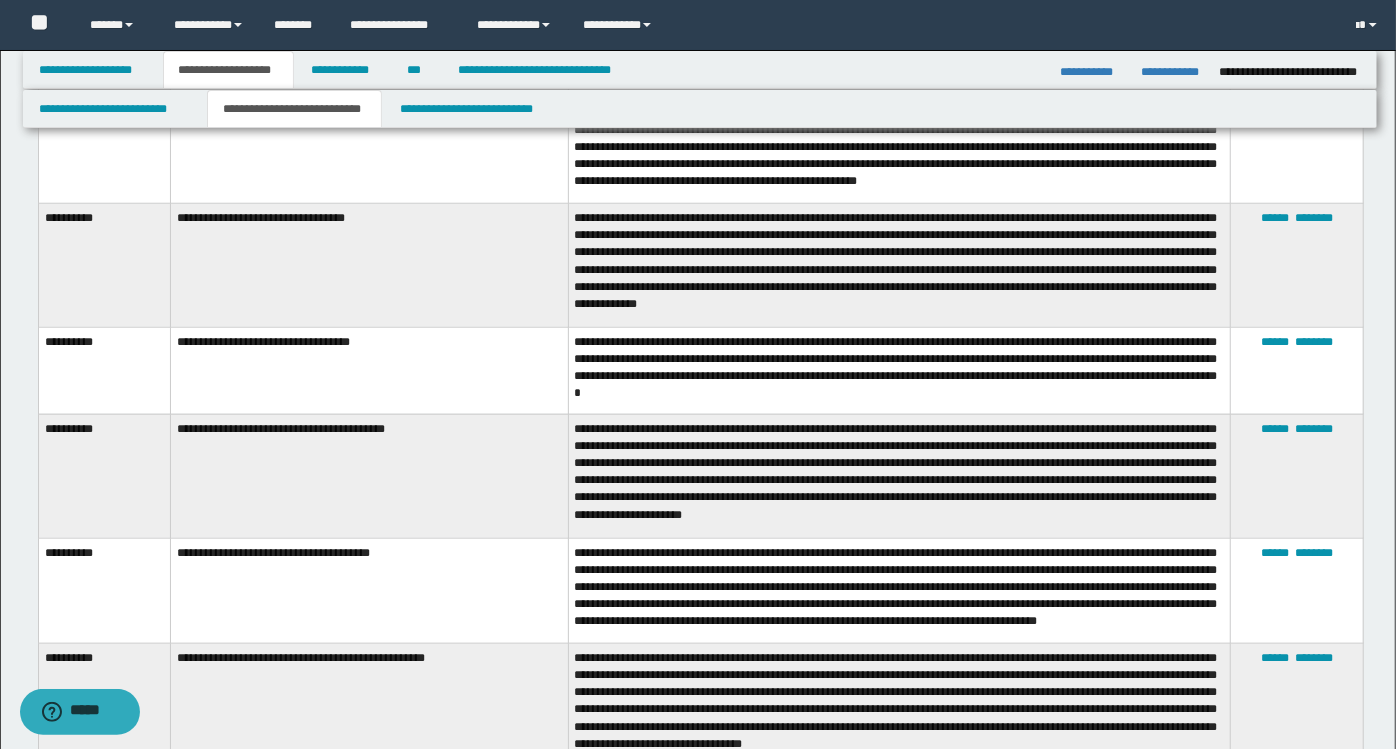 scroll, scrollTop: 875, scrollLeft: 0, axis: vertical 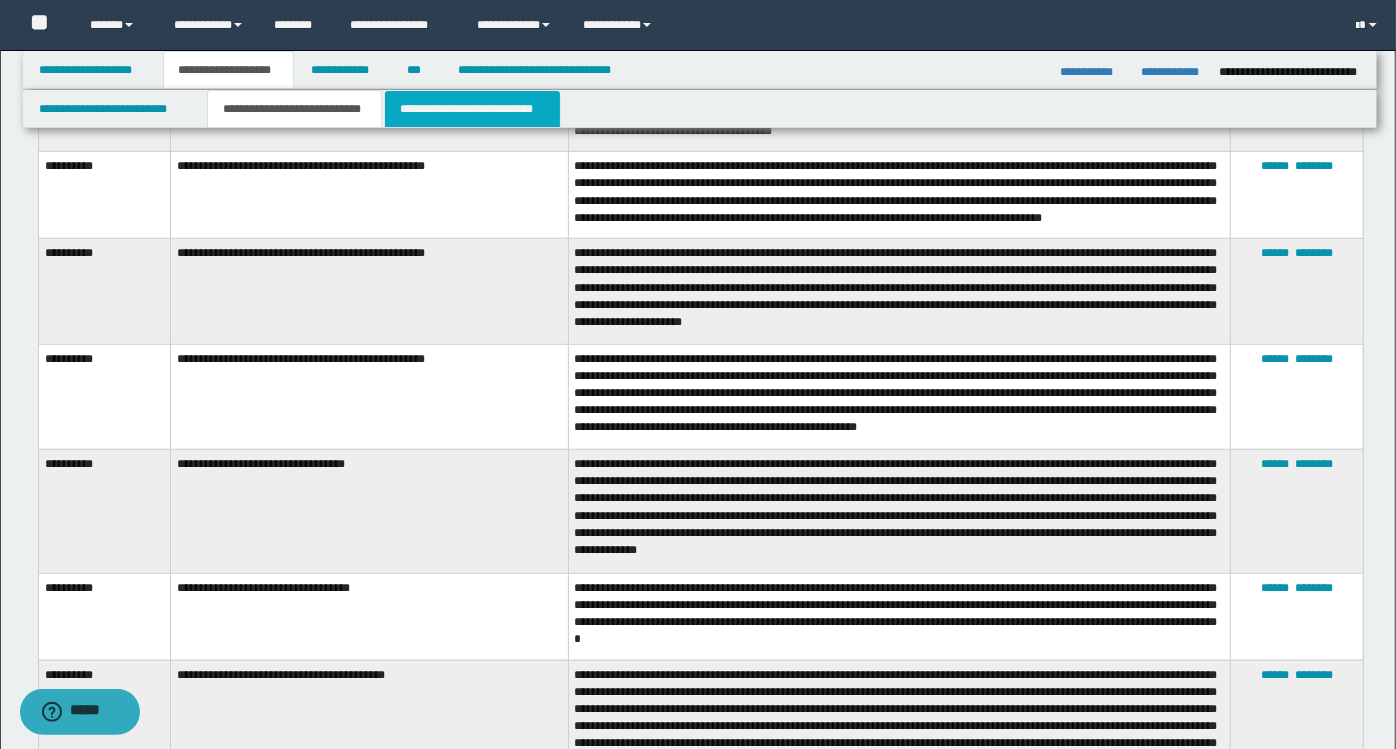 click on "**********" at bounding box center (472, 109) 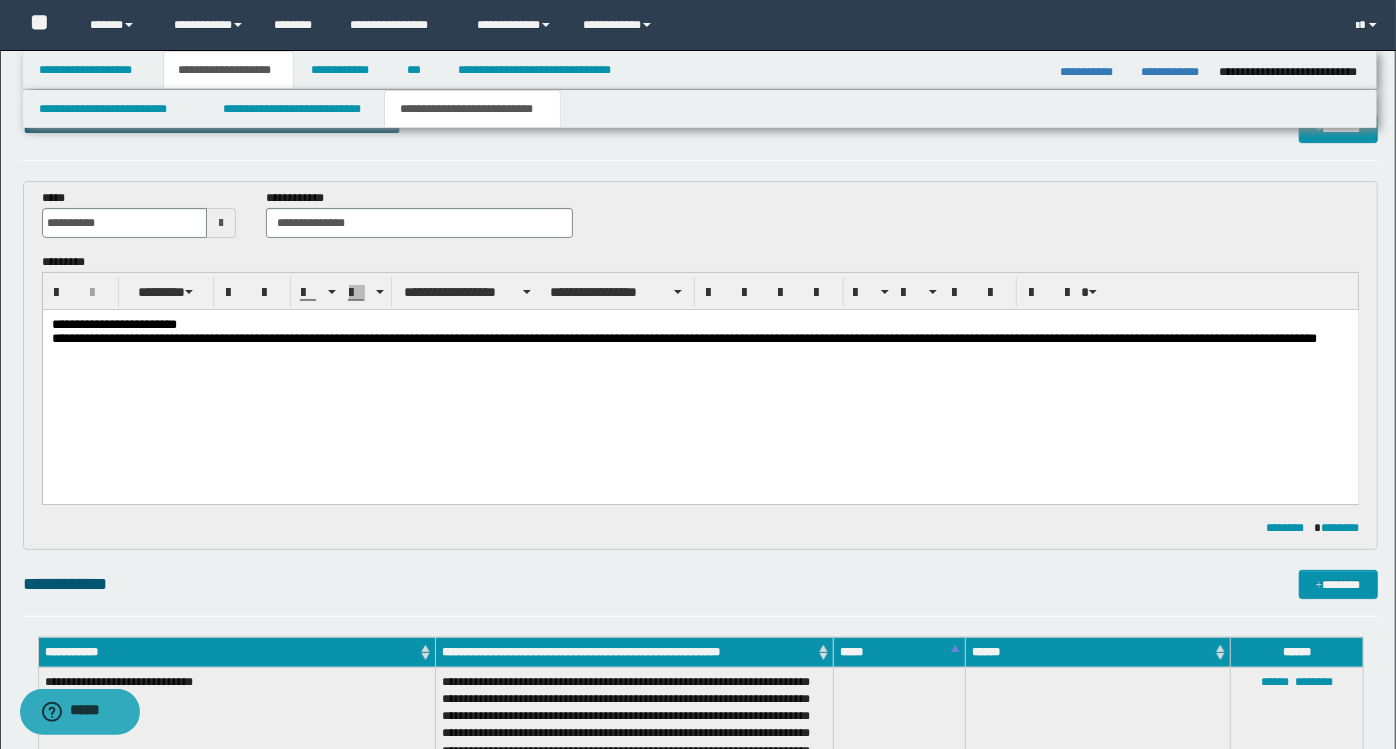 scroll, scrollTop: 0, scrollLeft: 0, axis: both 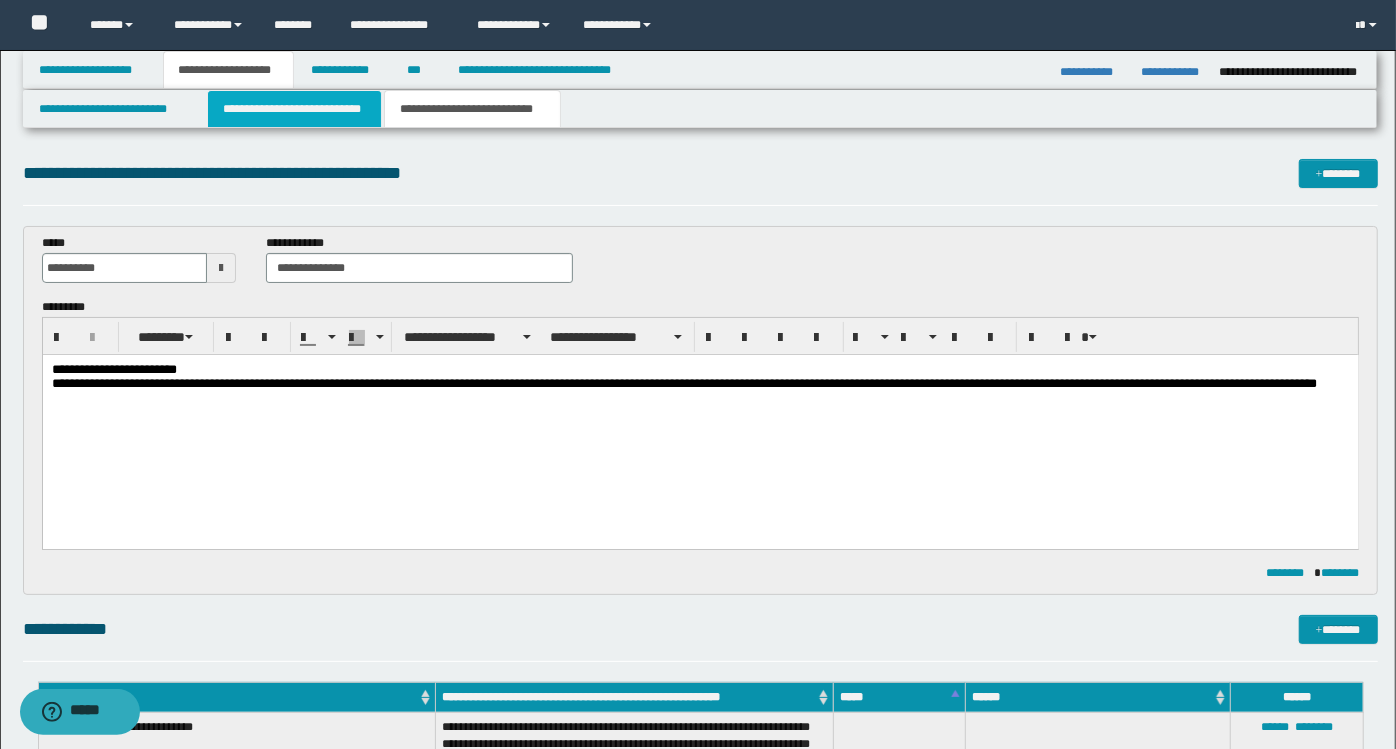 click on "**********" at bounding box center (294, 109) 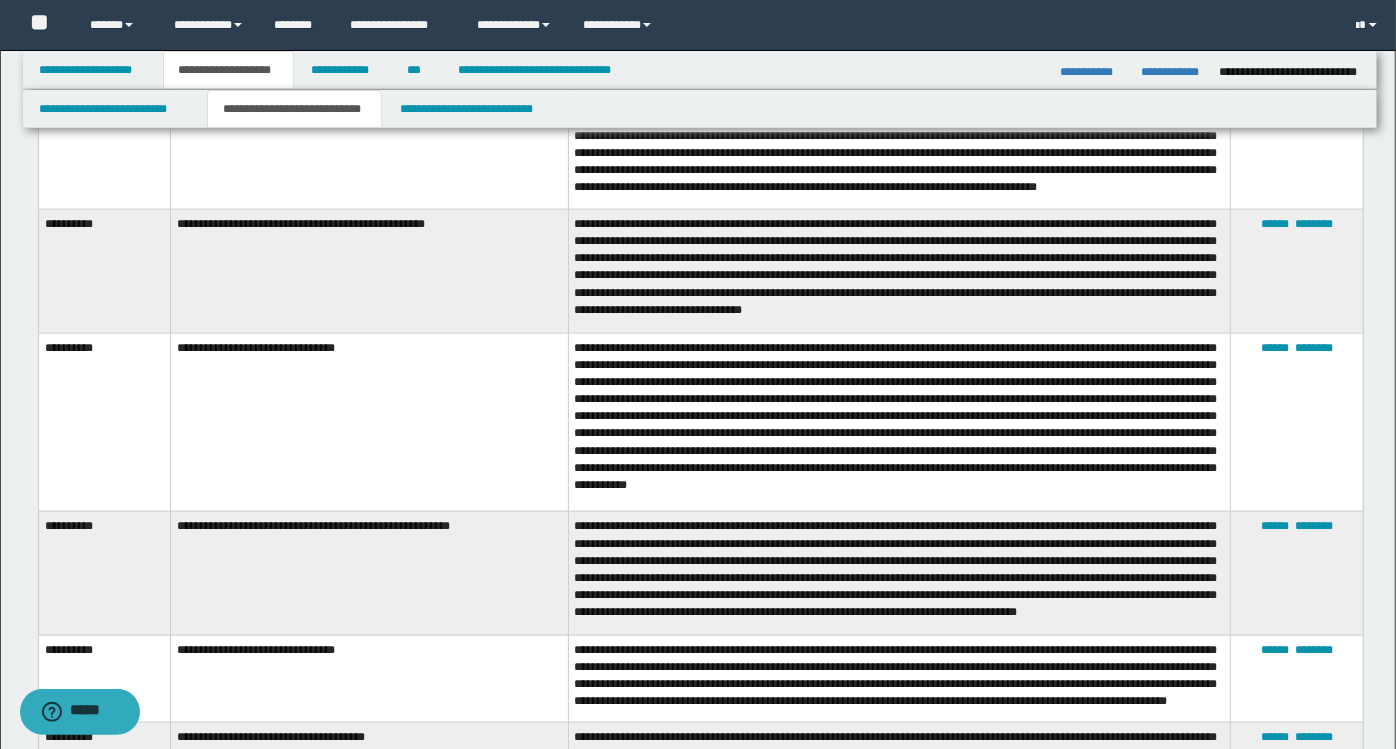 scroll, scrollTop: 1333, scrollLeft: 0, axis: vertical 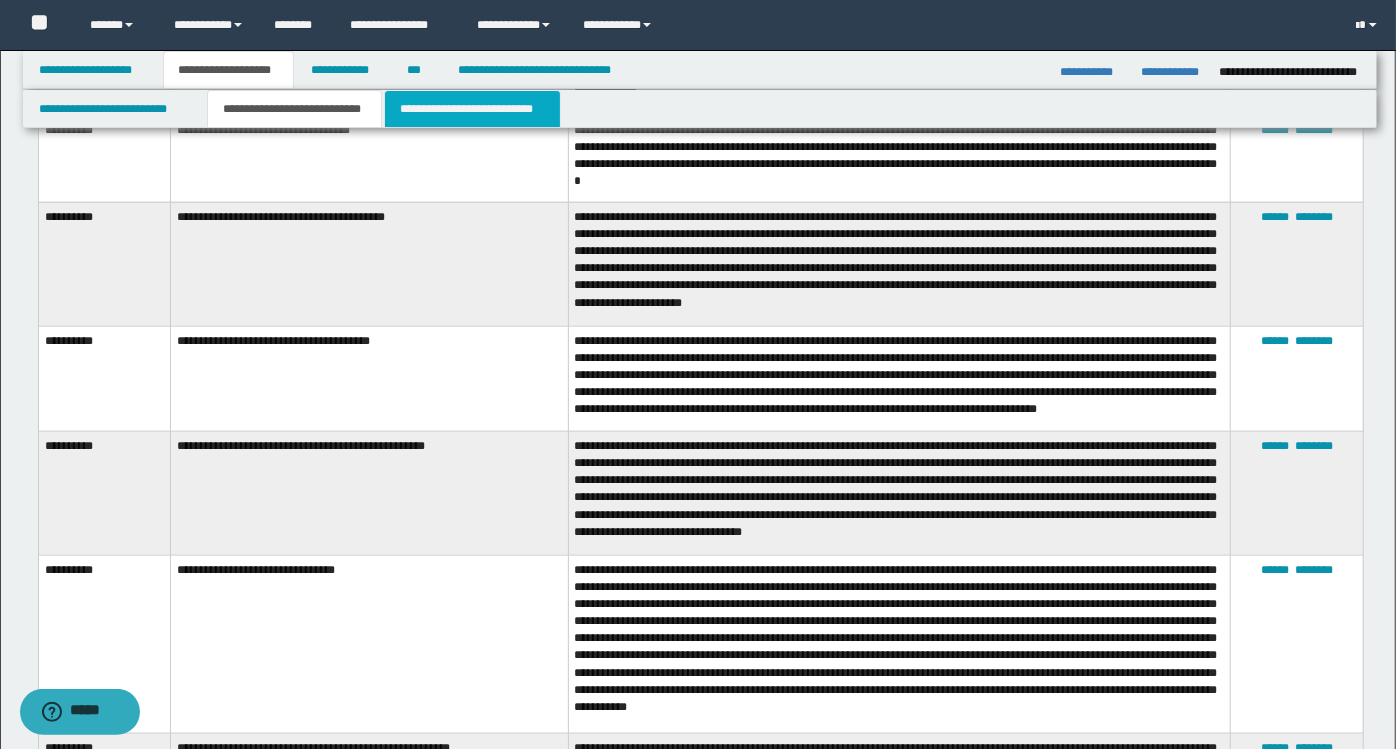 click on "**********" at bounding box center (472, 109) 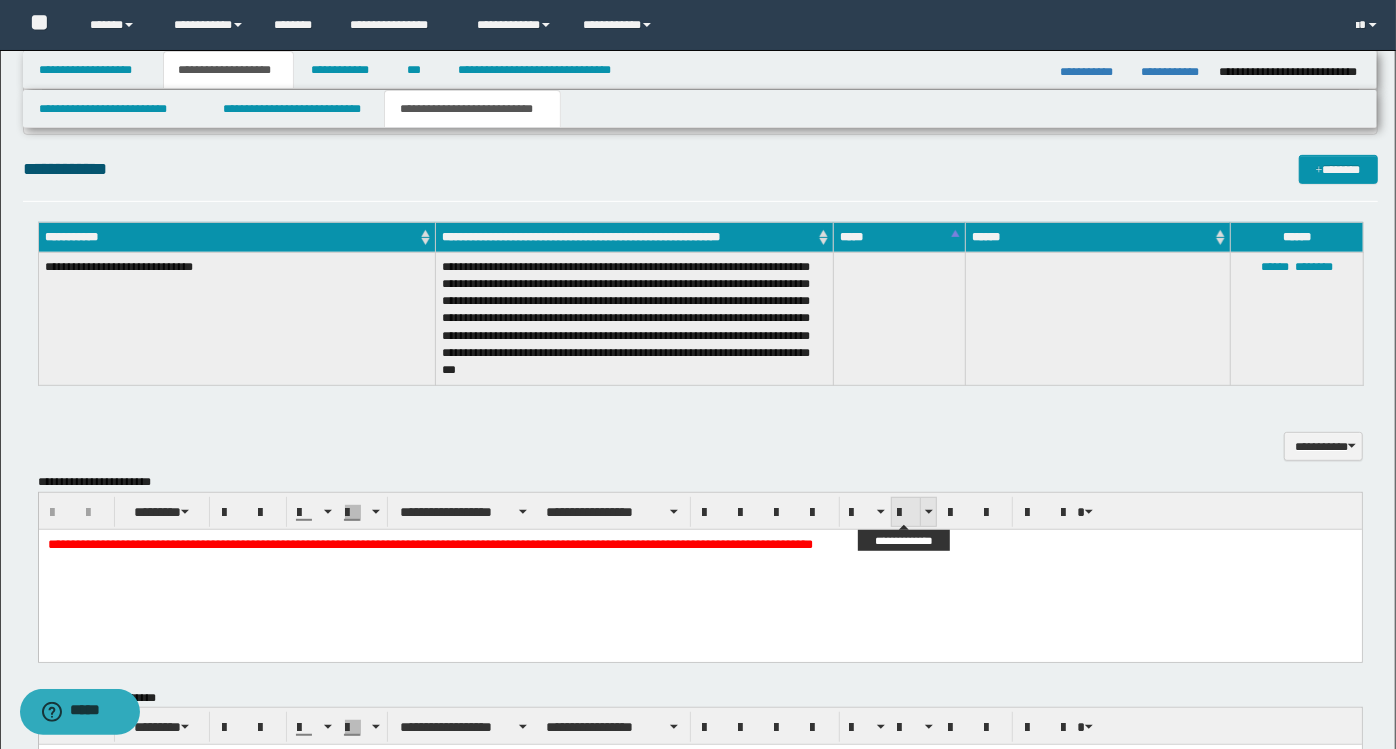 scroll, scrollTop: 210, scrollLeft: 0, axis: vertical 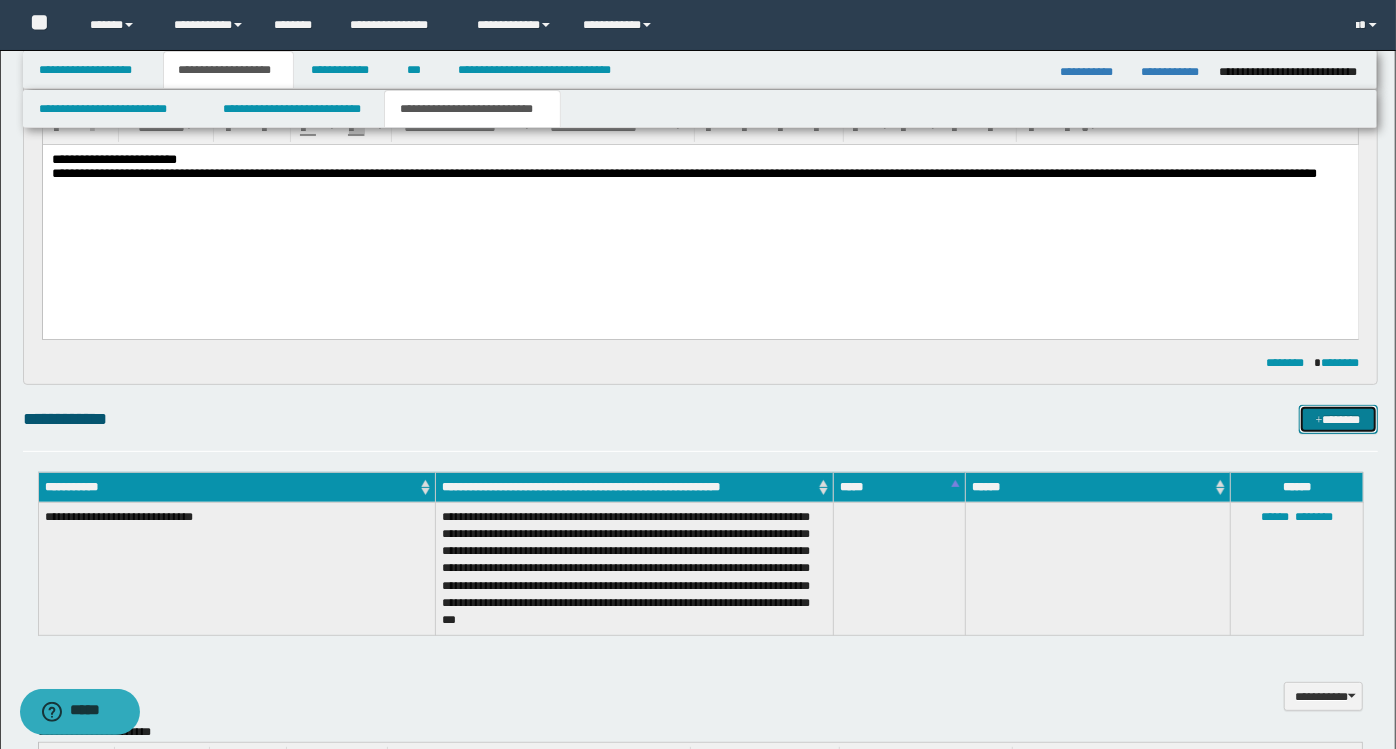 click on "*******" at bounding box center [1338, 419] 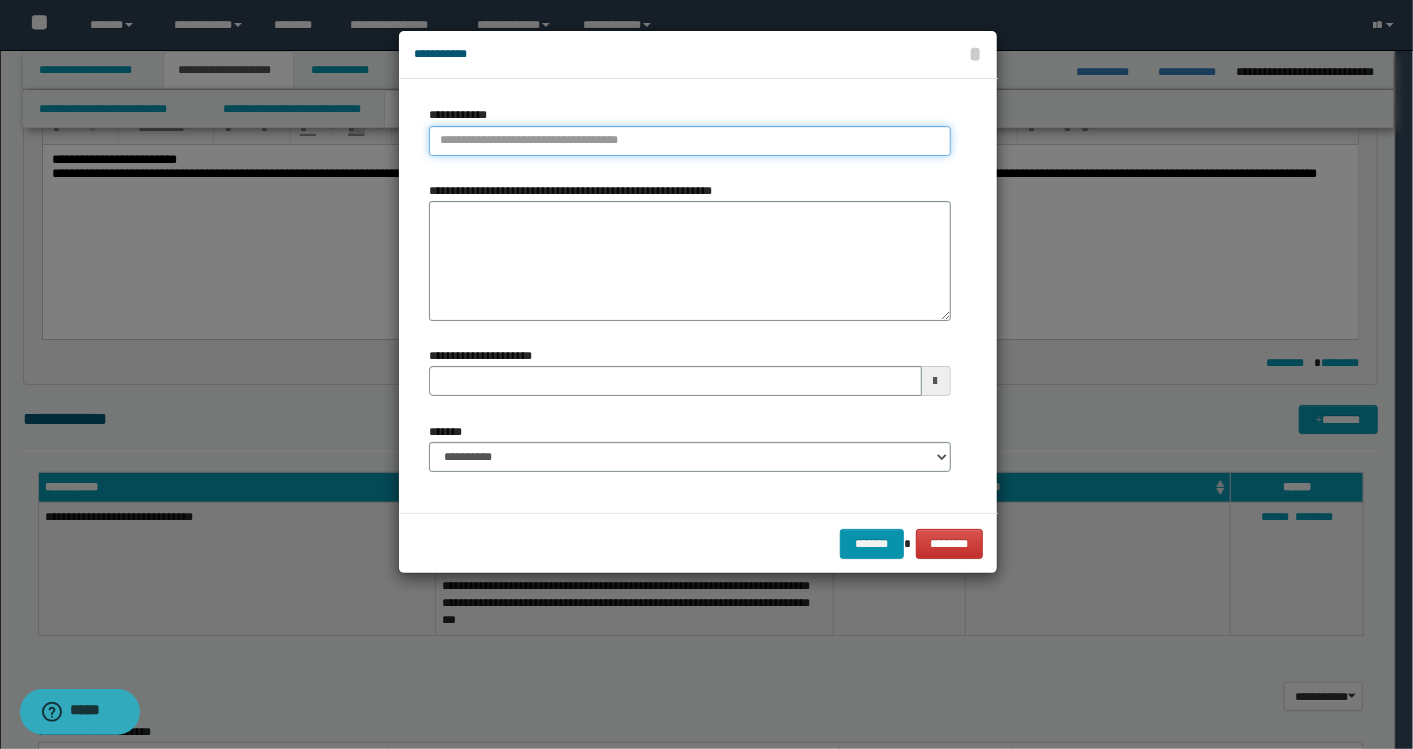 type on "**********" 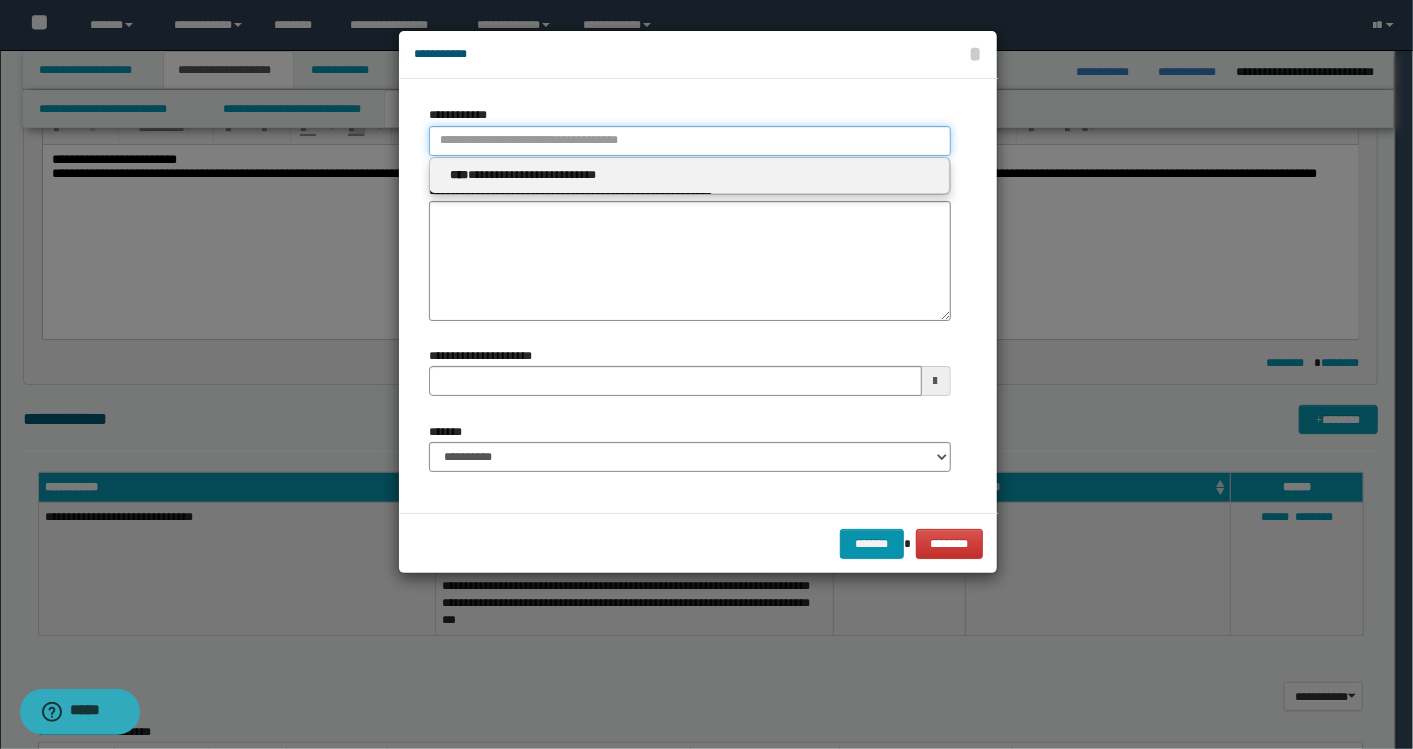 click on "**********" at bounding box center [690, 141] 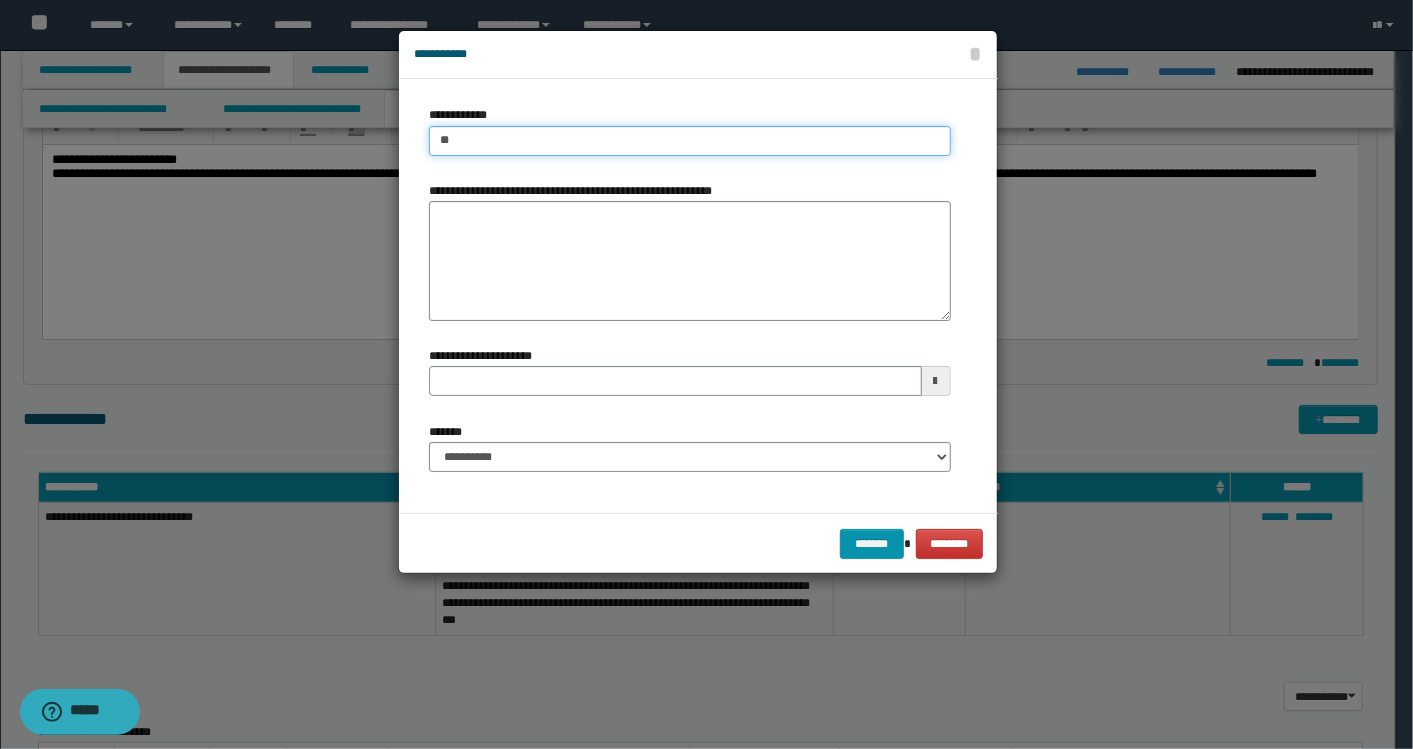 type on "***" 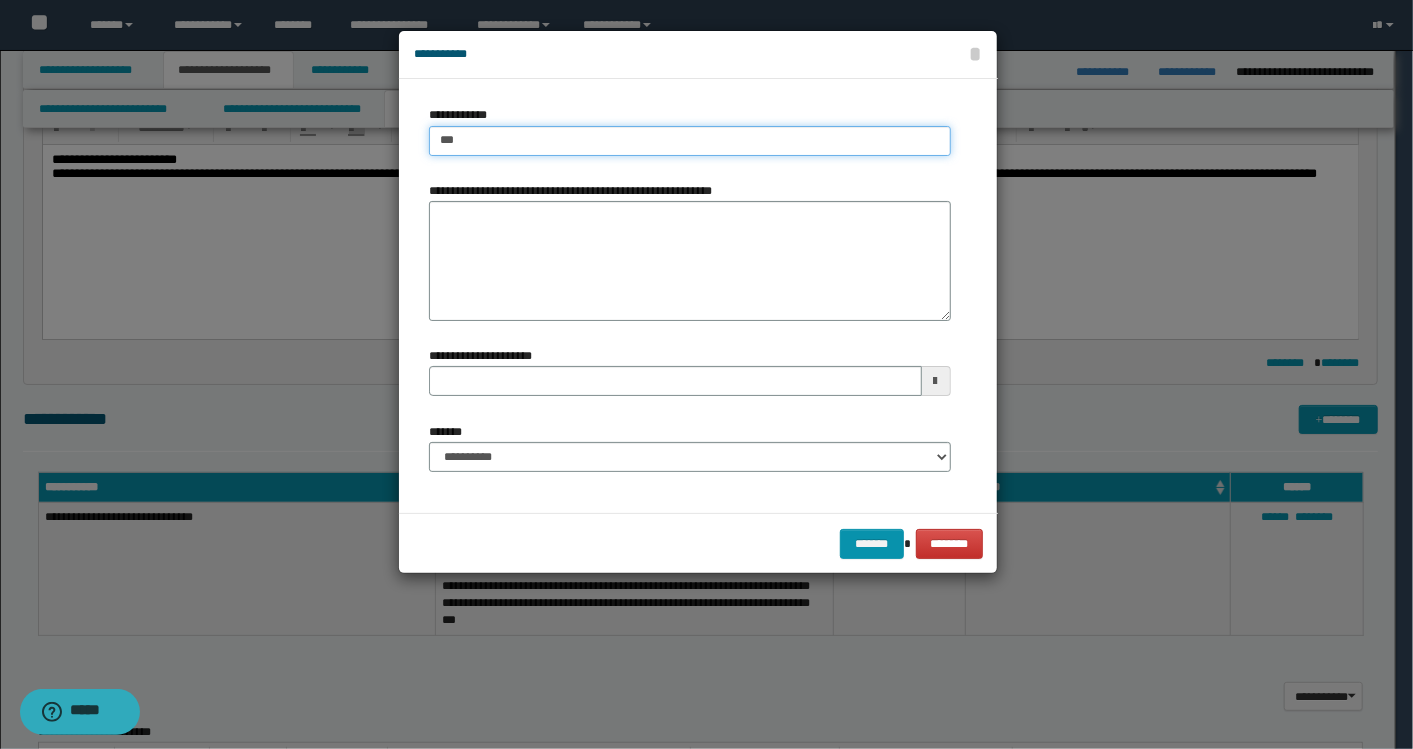 type on "***" 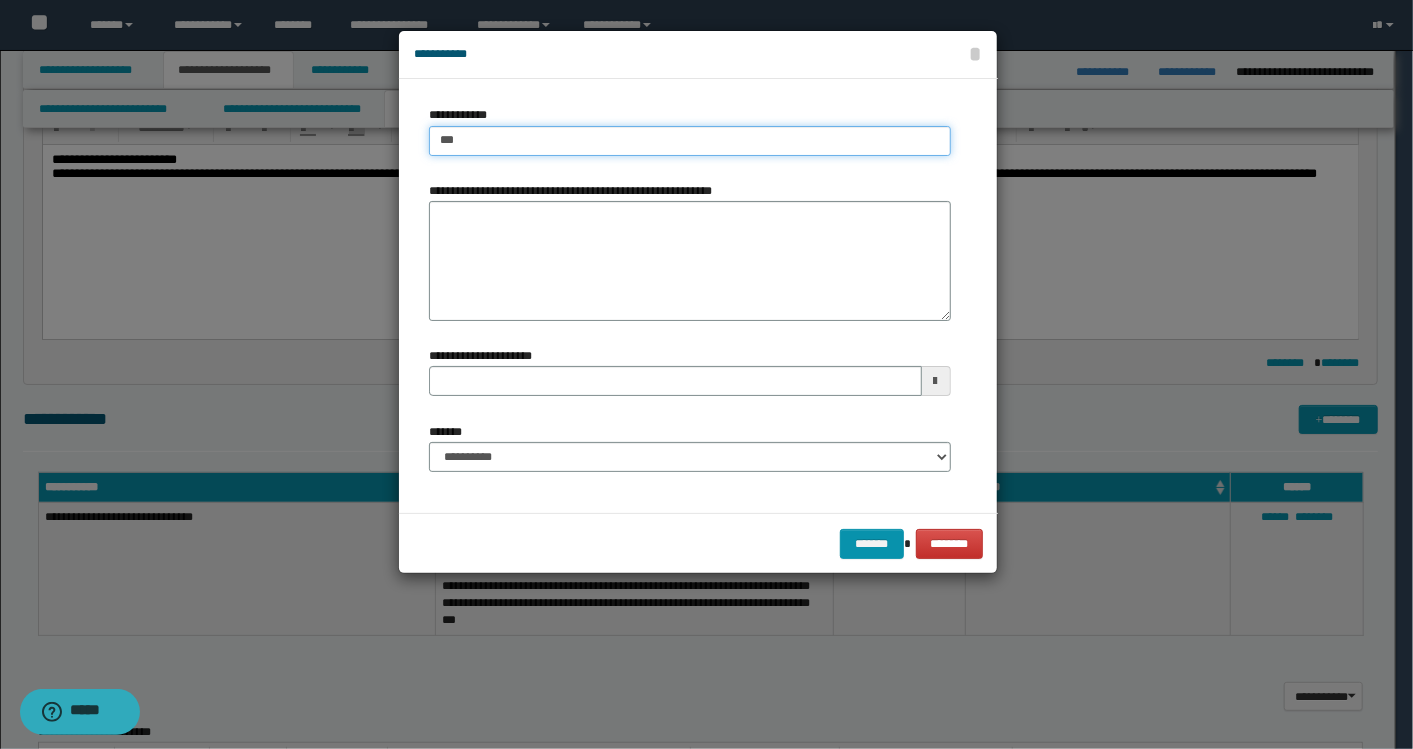 type 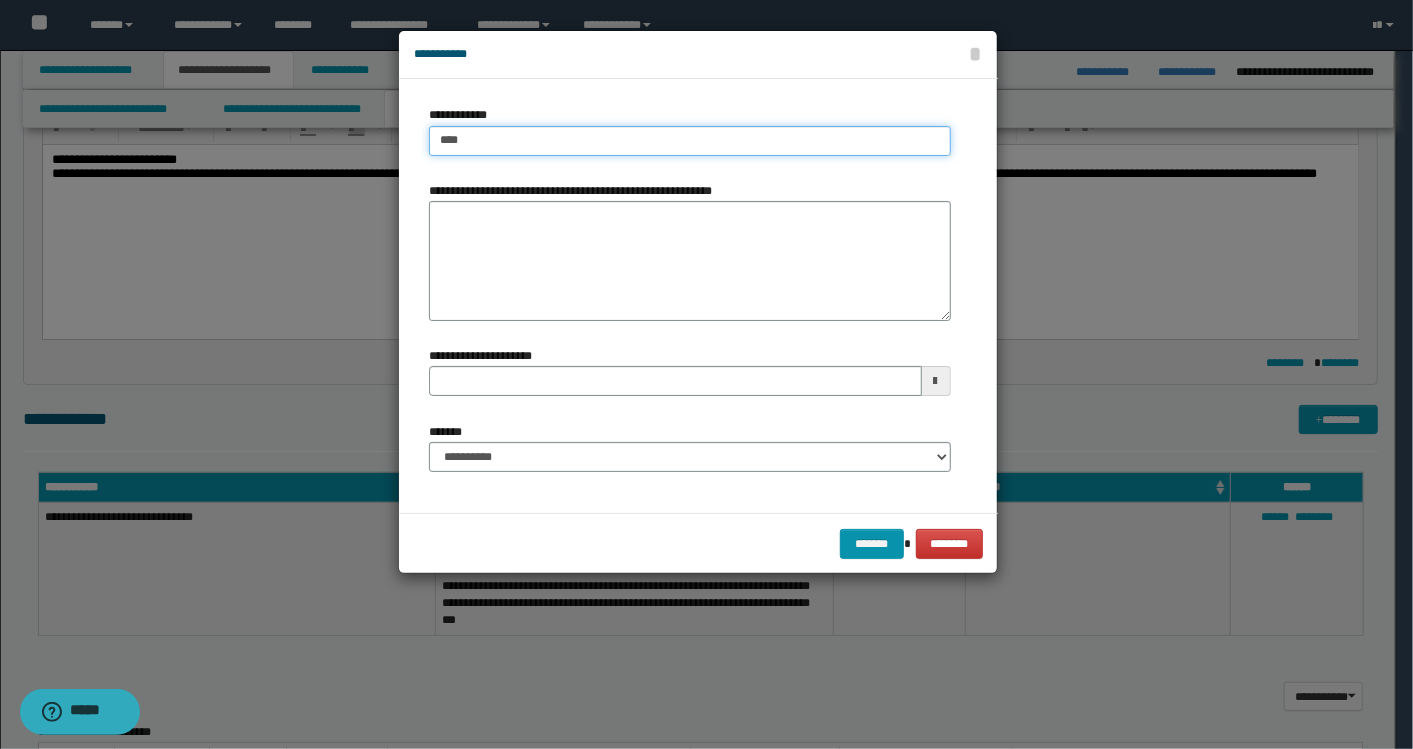 type on "****" 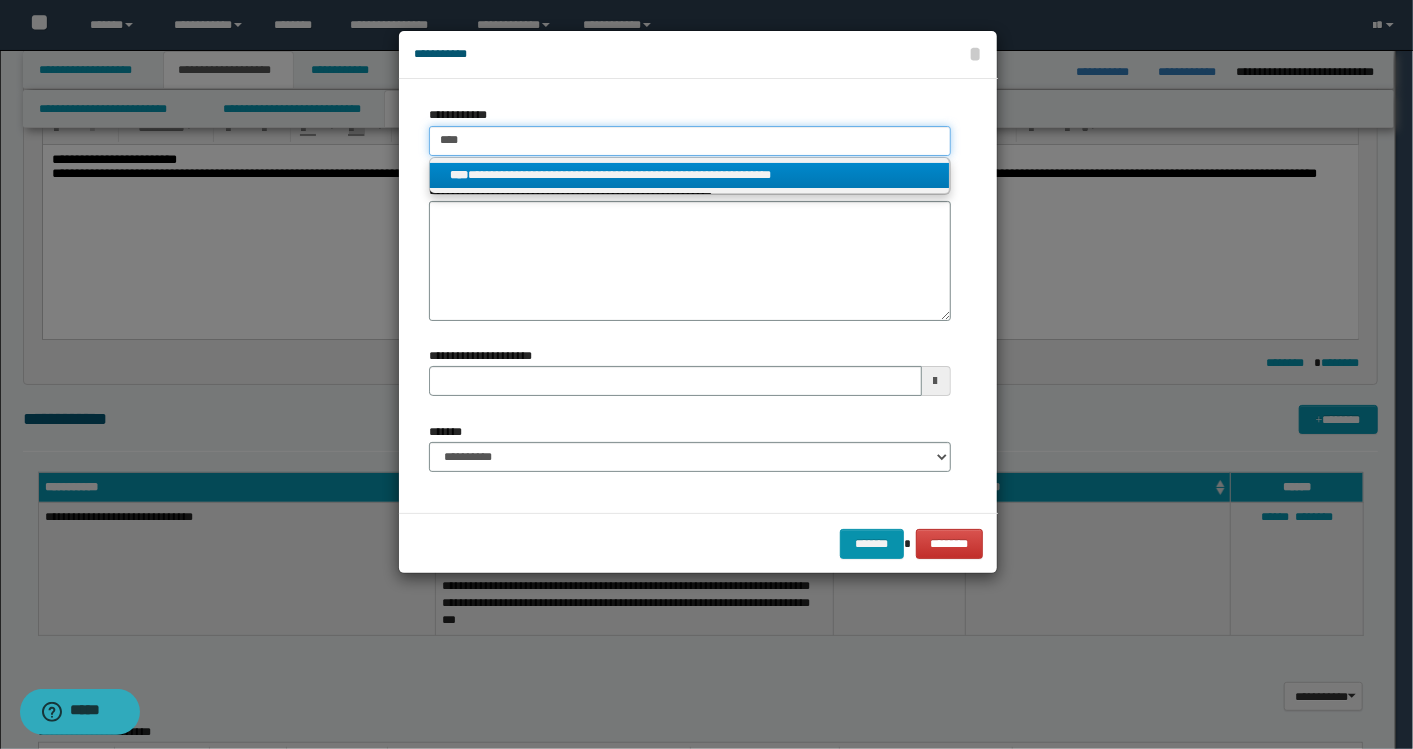 type on "****" 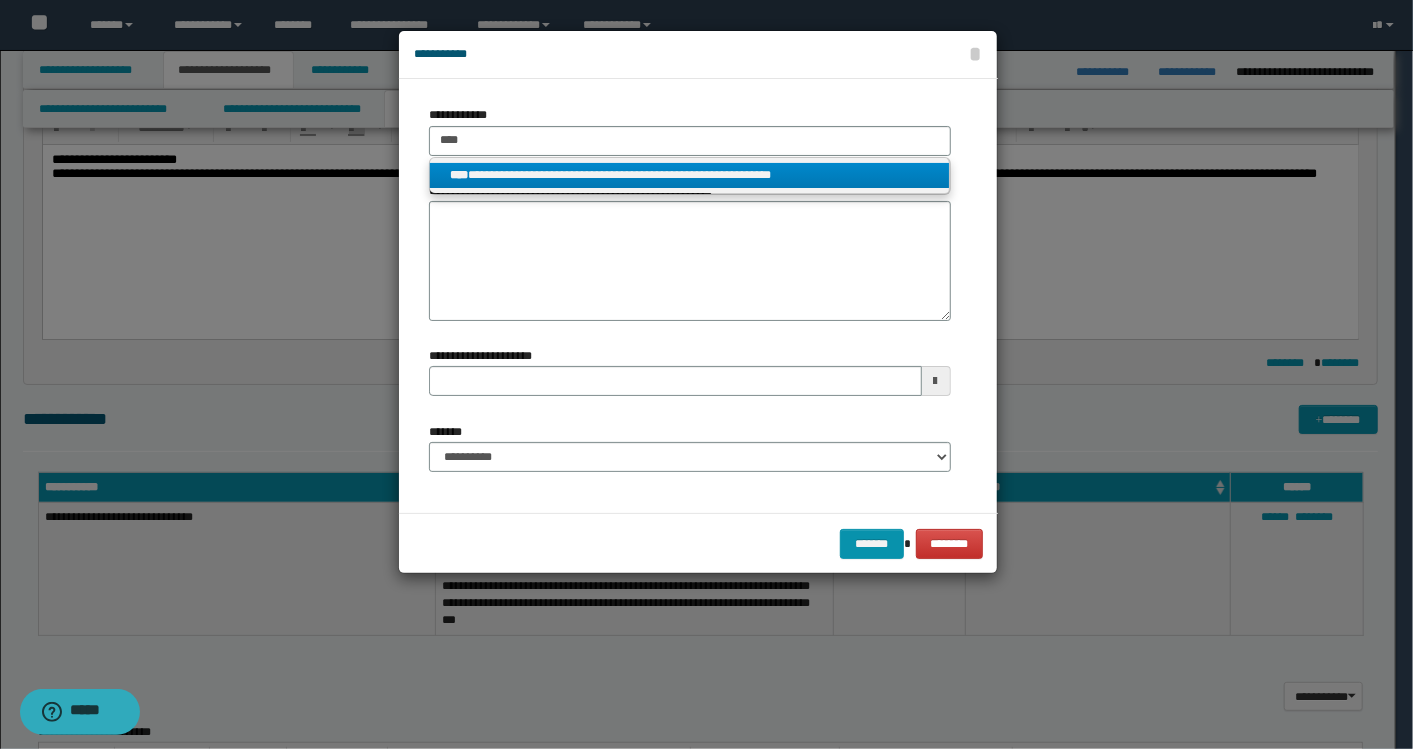click on "**********" at bounding box center [689, 175] 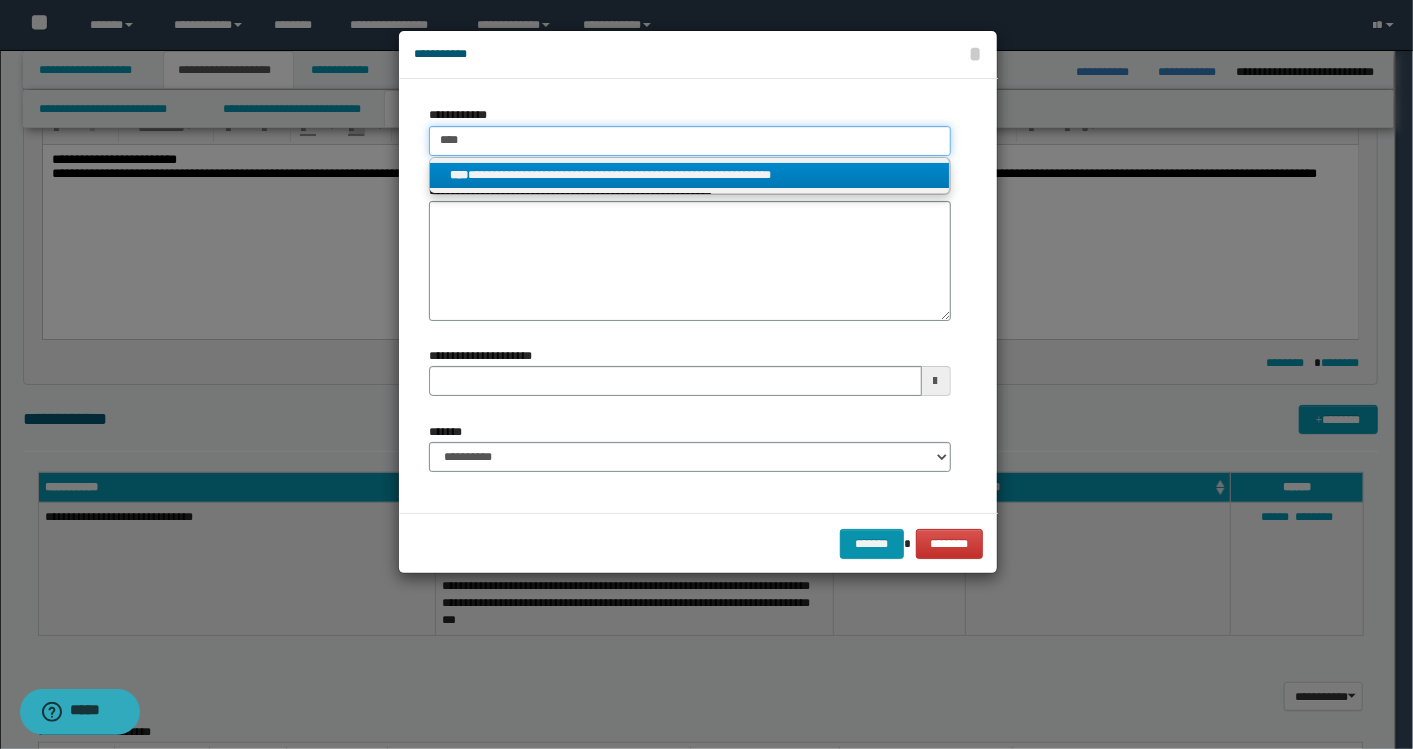 type 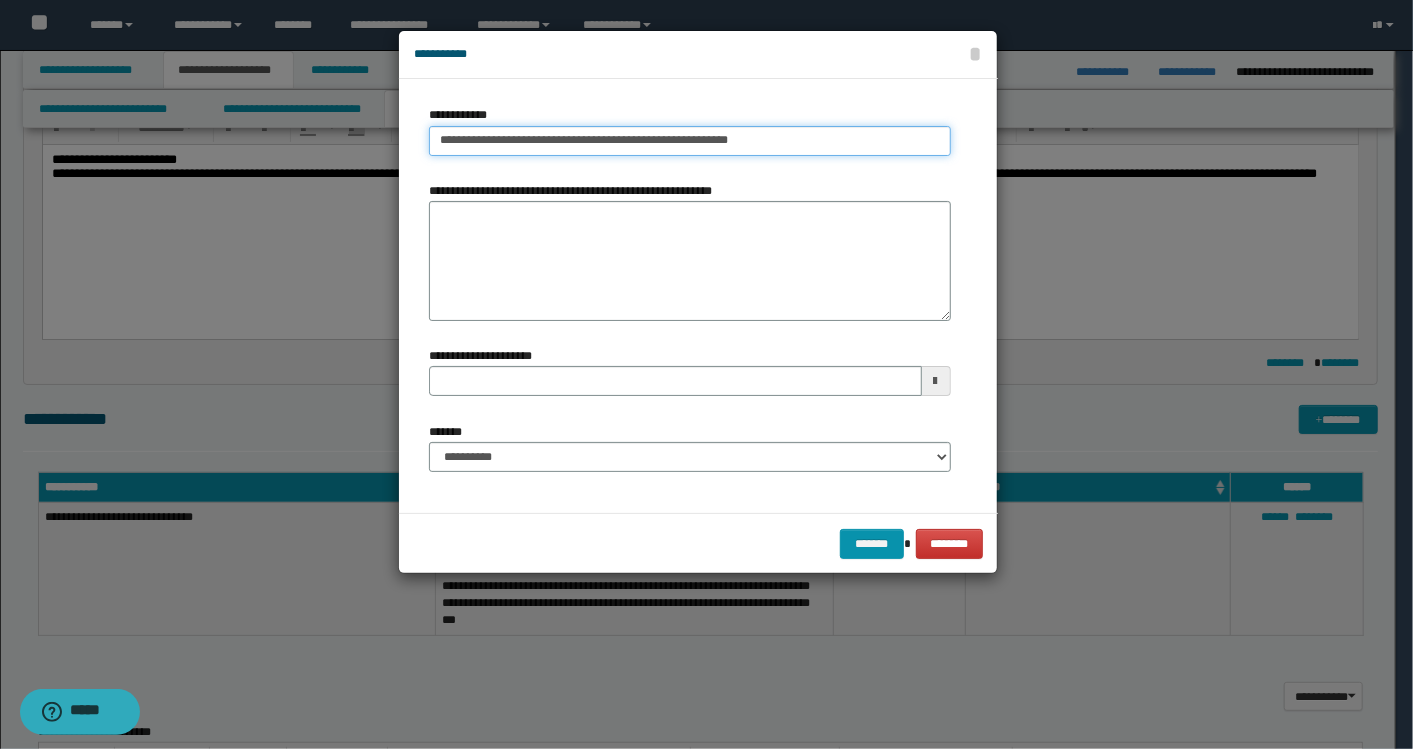 type 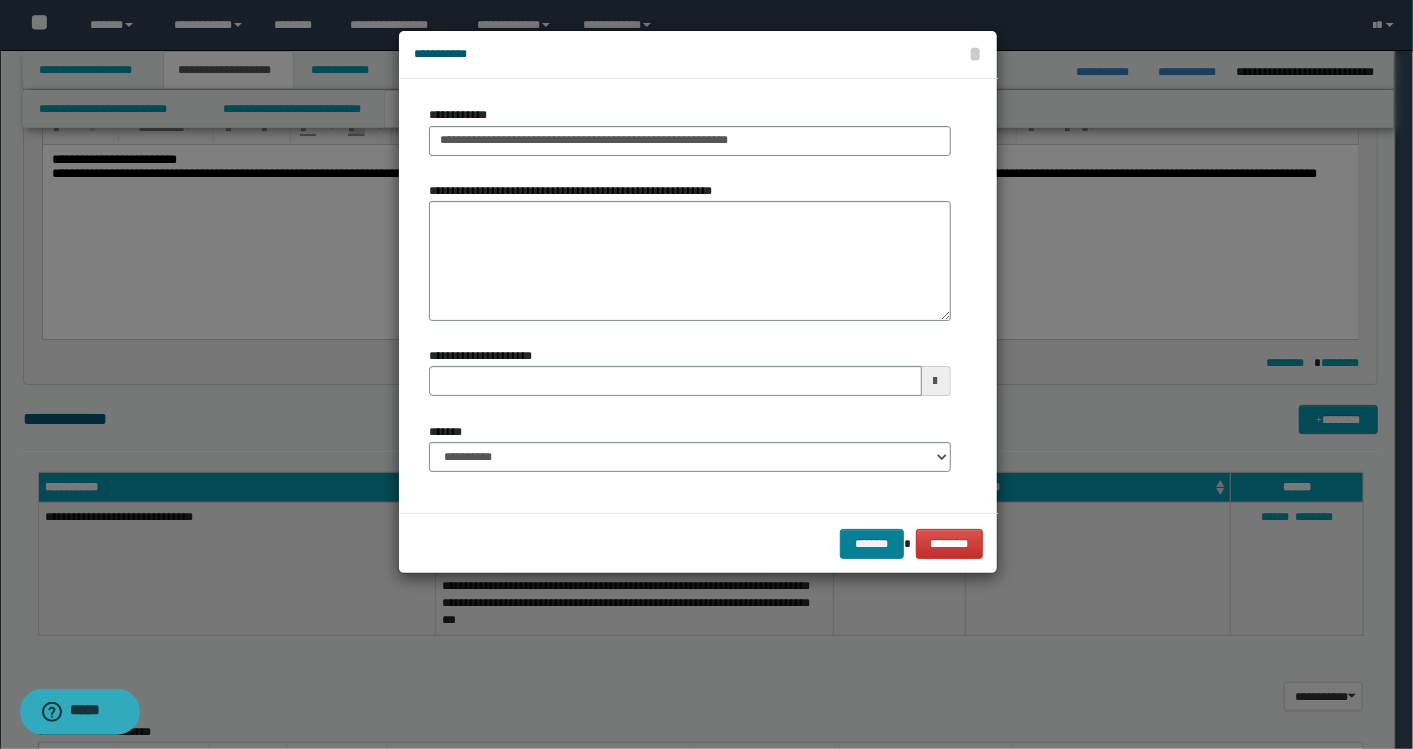drag, startPoint x: 879, startPoint y: 535, endPoint x: 870, endPoint y: 545, distance: 13.453624 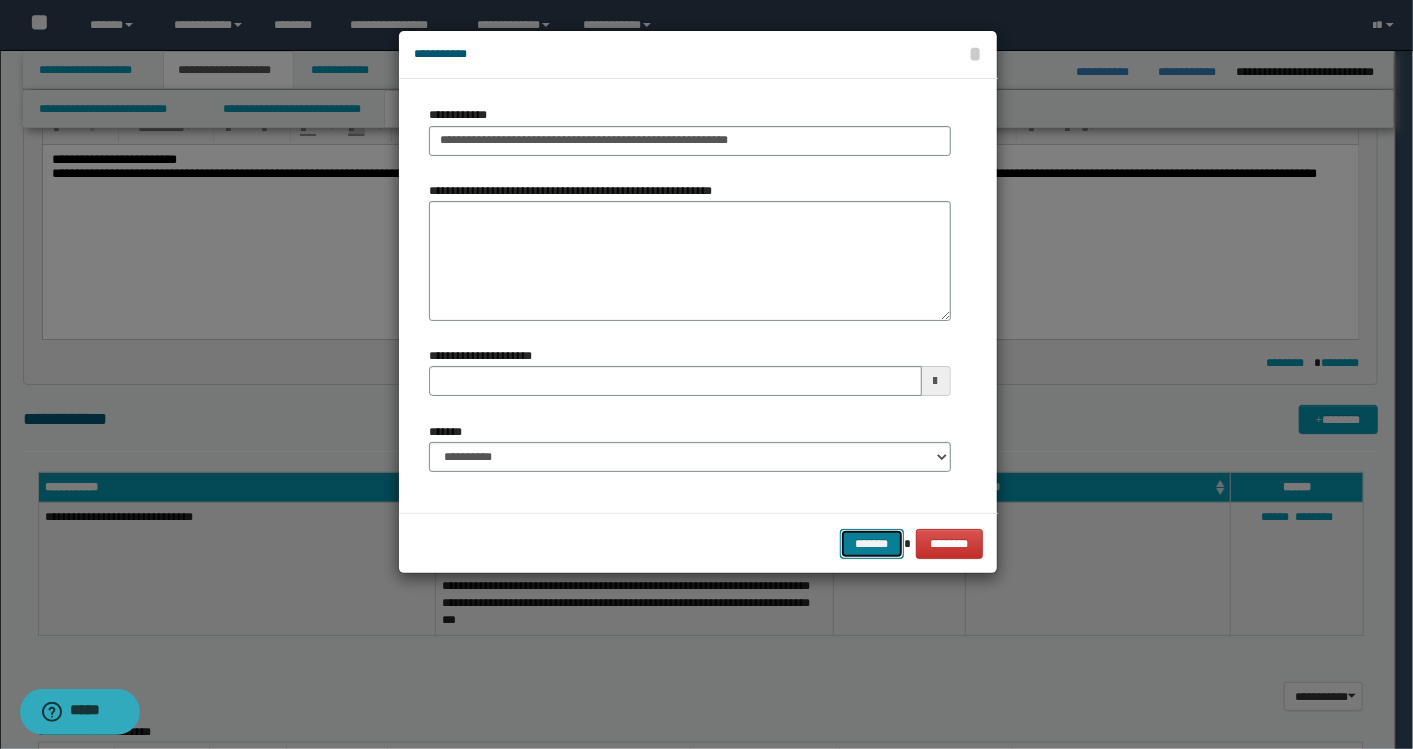click on "*******" at bounding box center [872, 543] 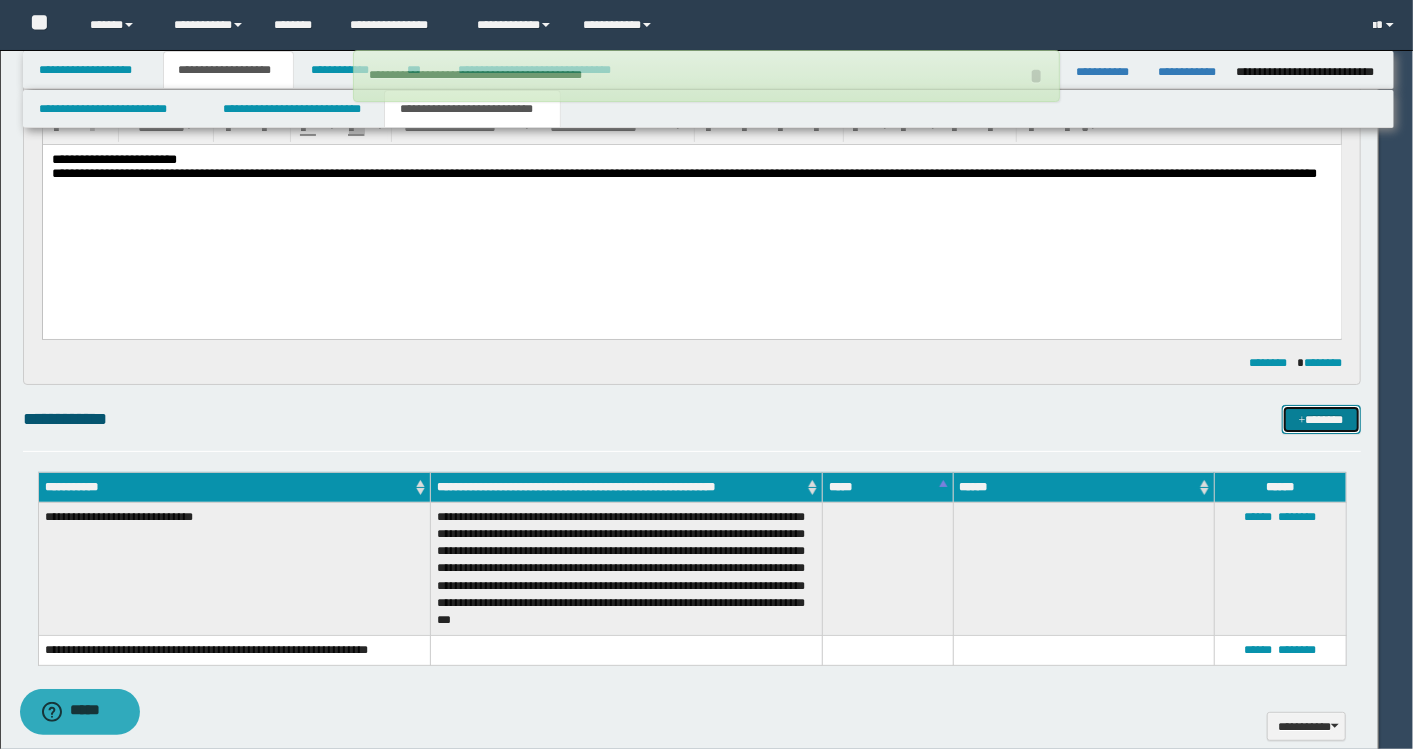 type 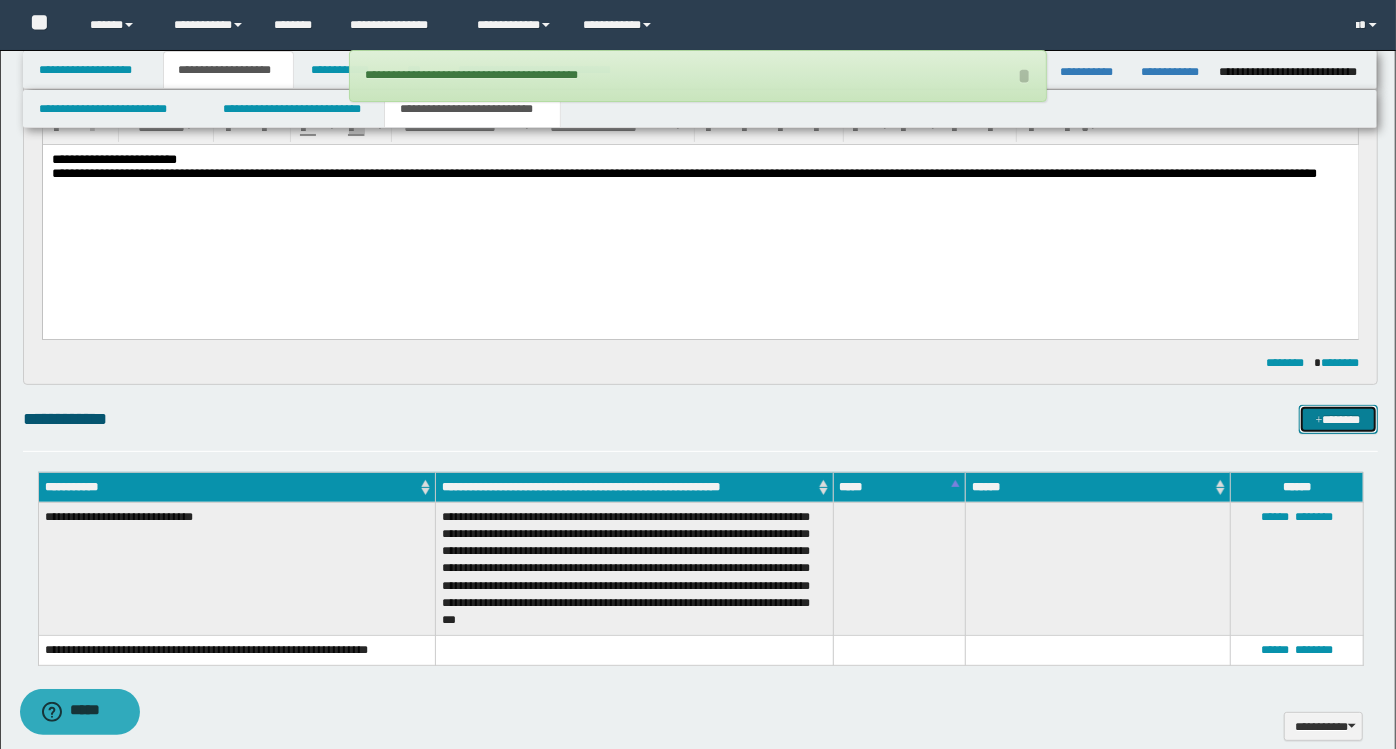 scroll, scrollTop: 543, scrollLeft: 0, axis: vertical 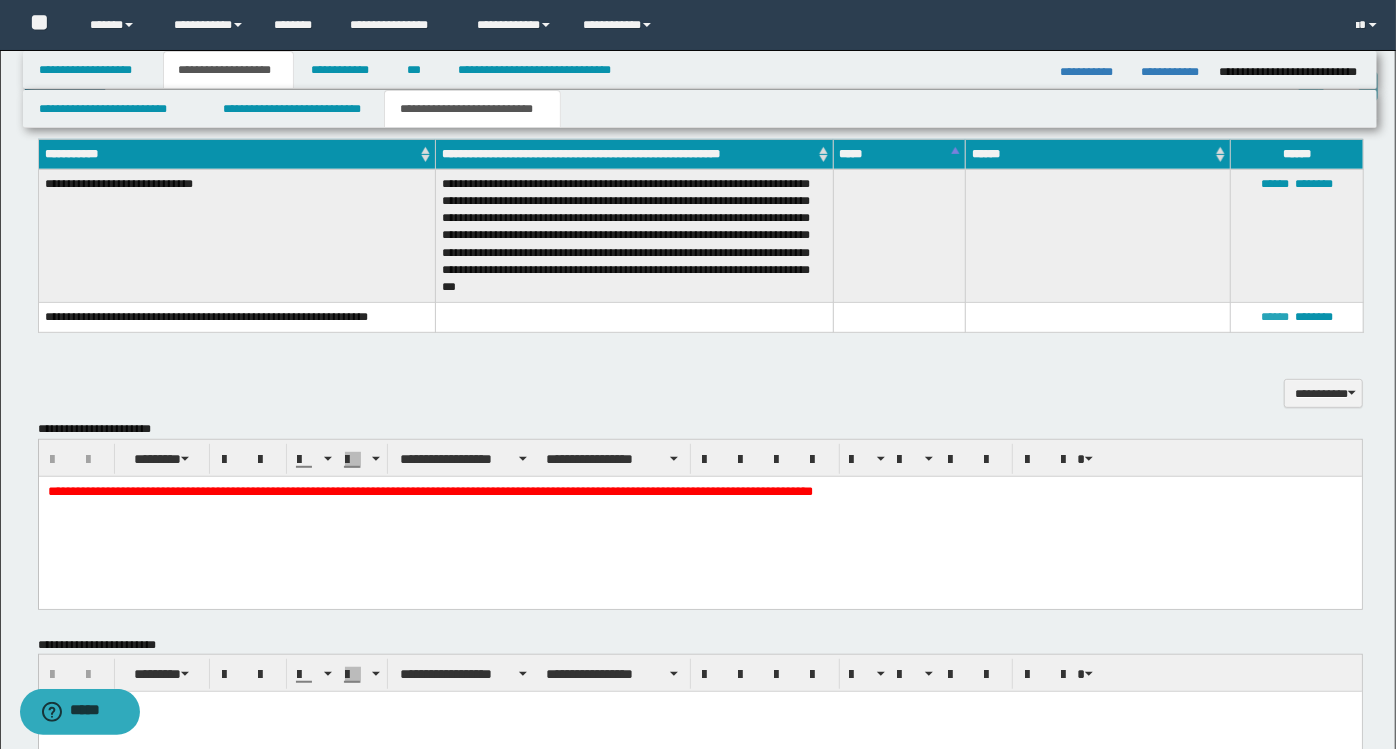 click on "******" at bounding box center [1275, 317] 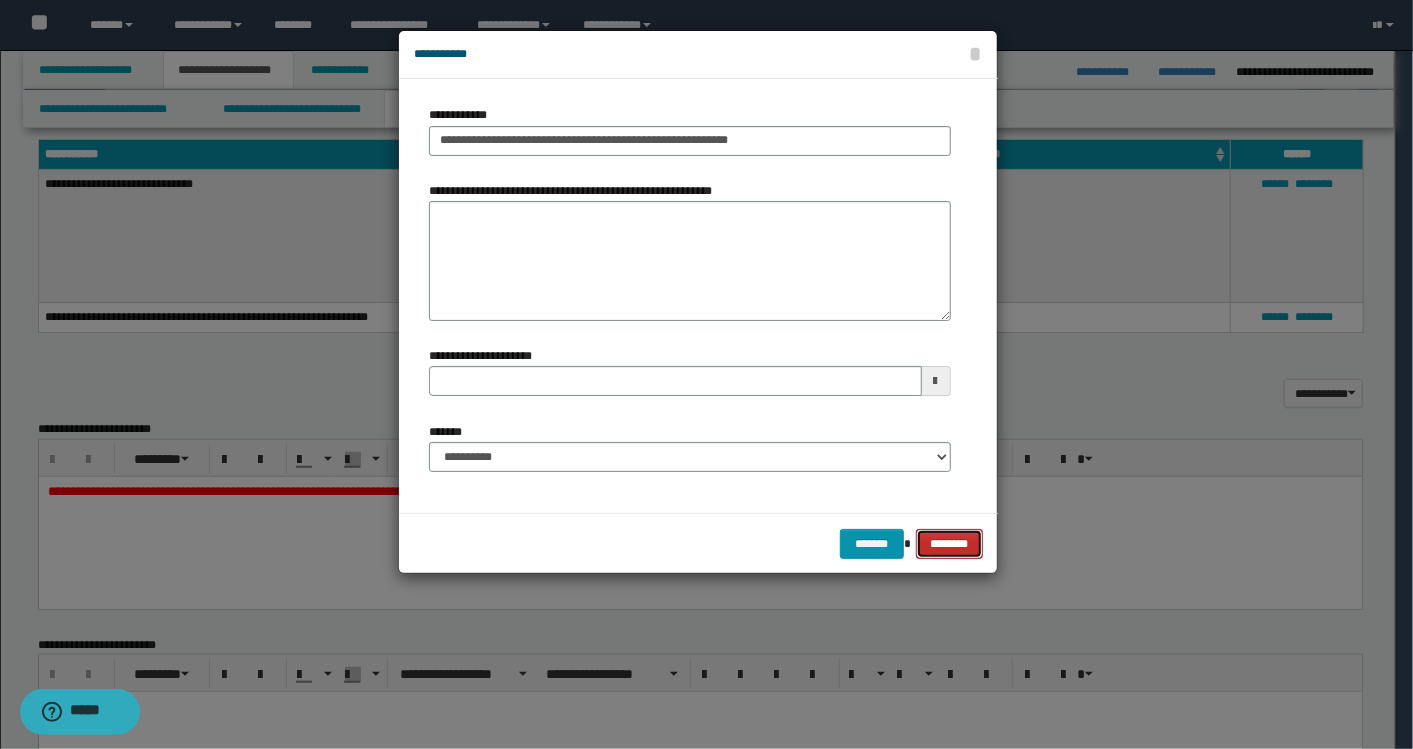 click on "********" at bounding box center [949, 543] 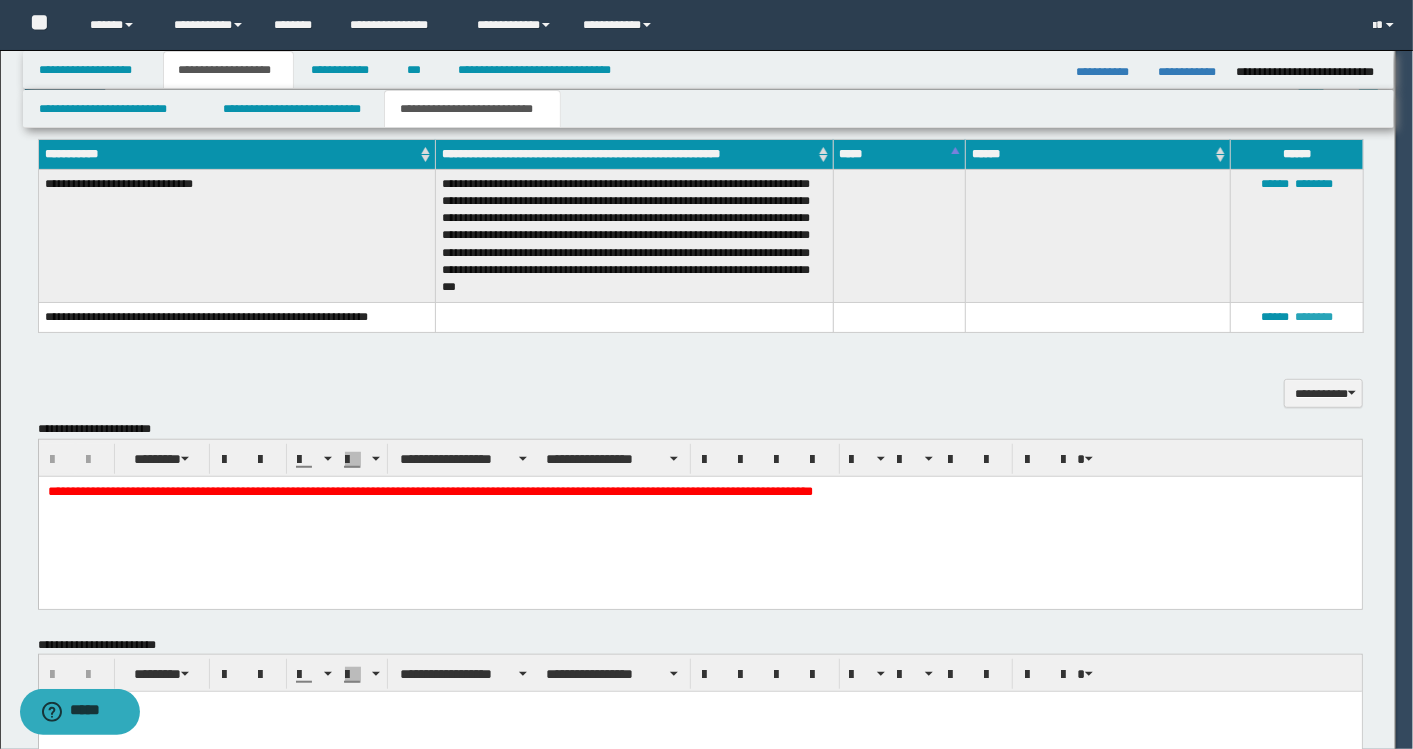 type 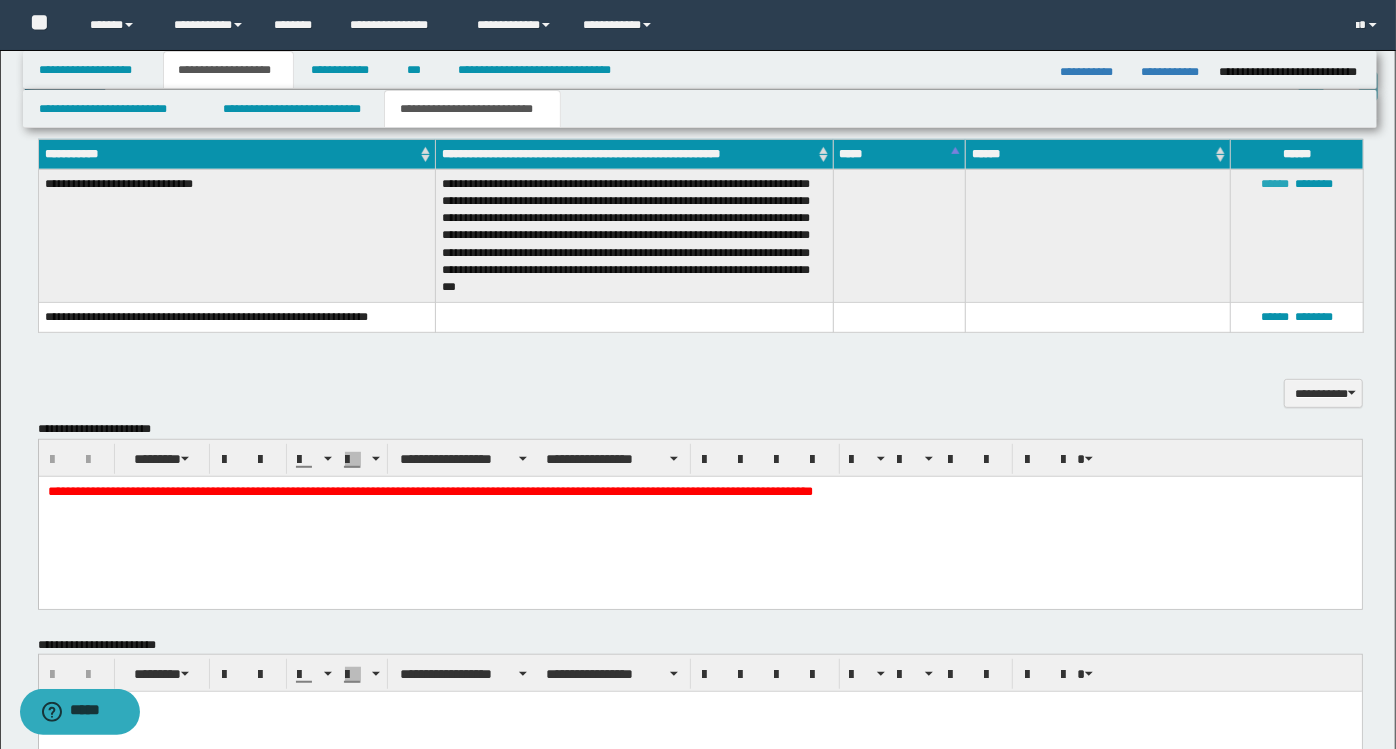 click on "******" at bounding box center (1275, 184) 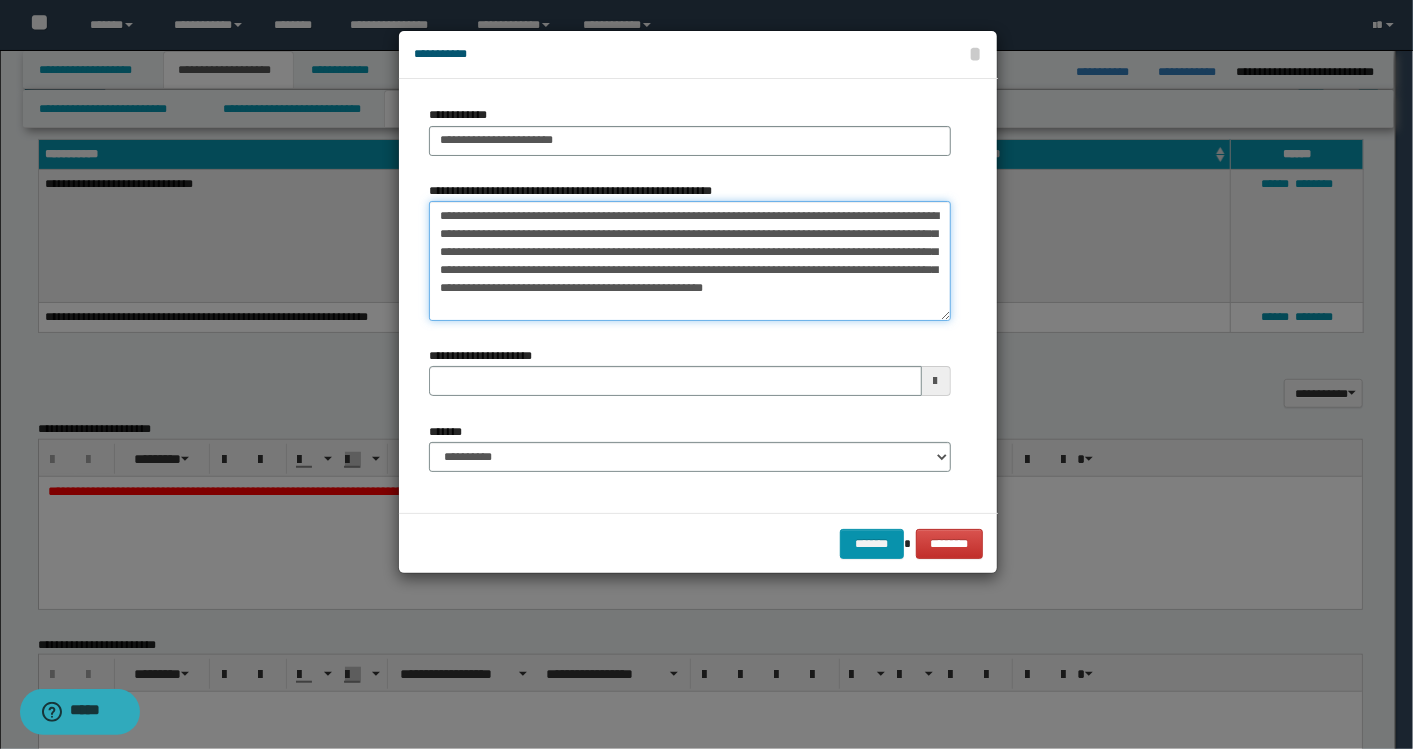 drag, startPoint x: 437, startPoint y: 218, endPoint x: 932, endPoint y: 300, distance: 501.74594 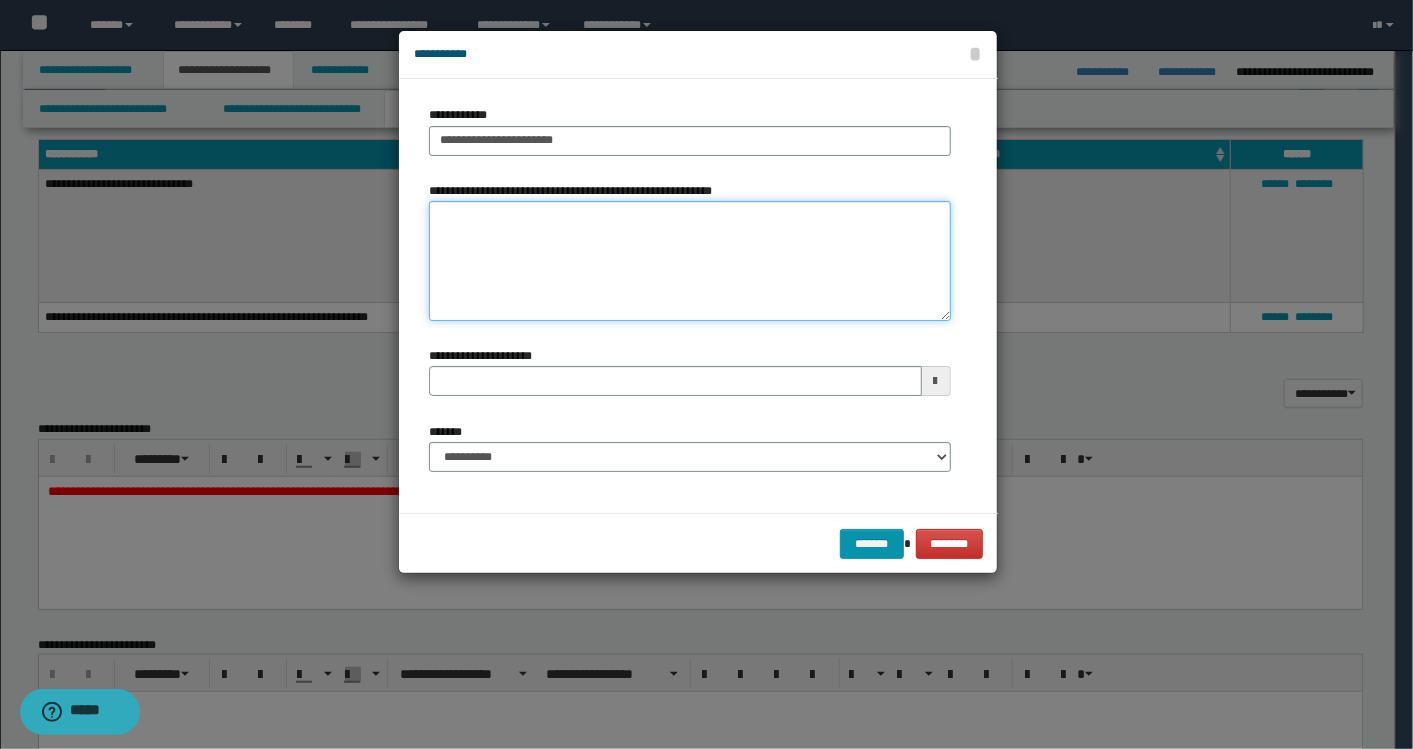 type 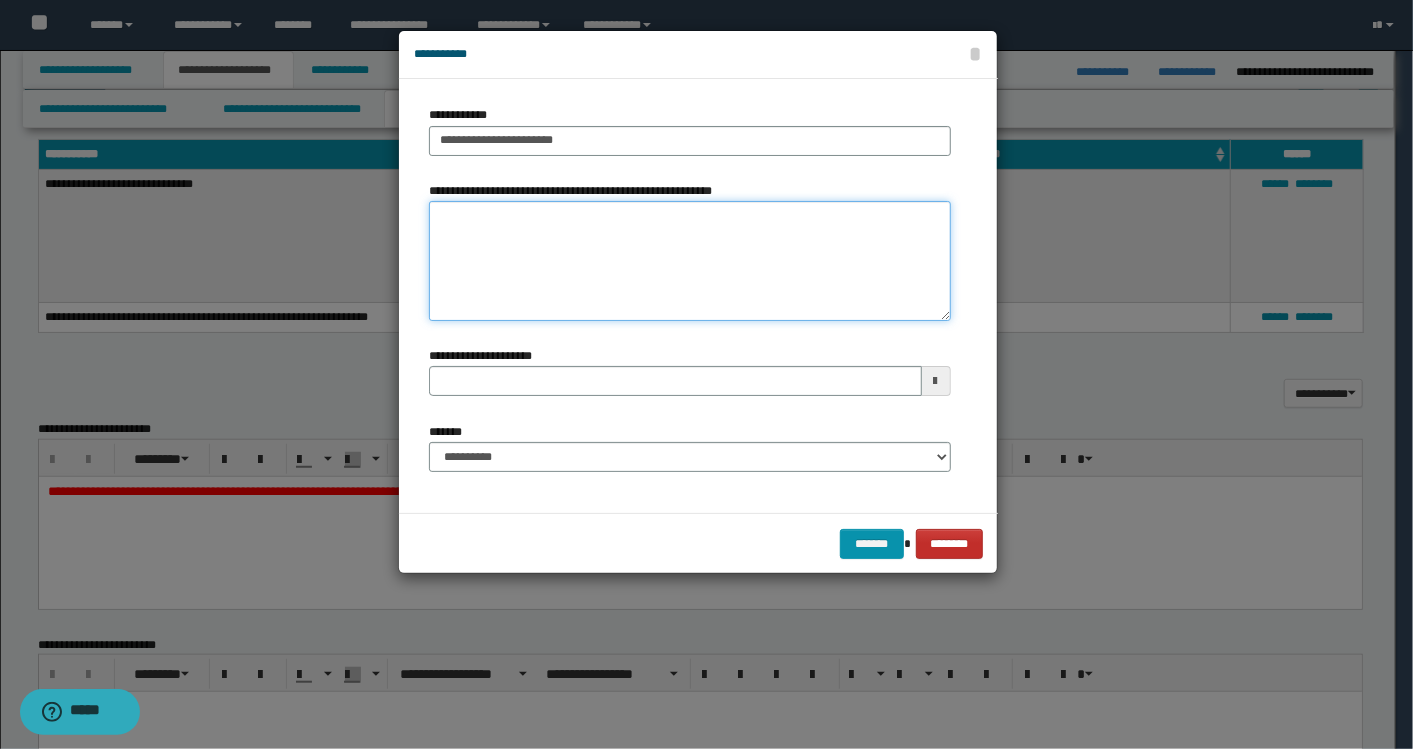 type 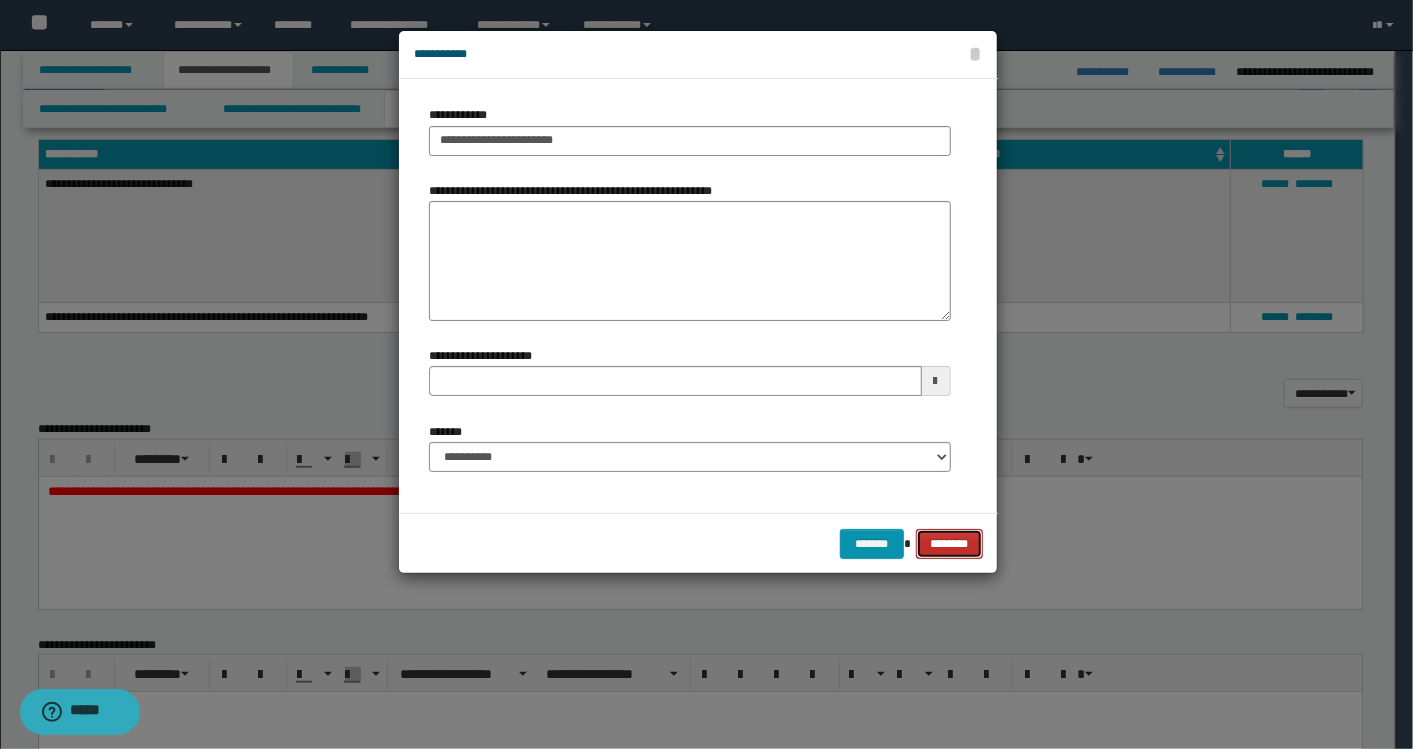 click on "********" at bounding box center (949, 543) 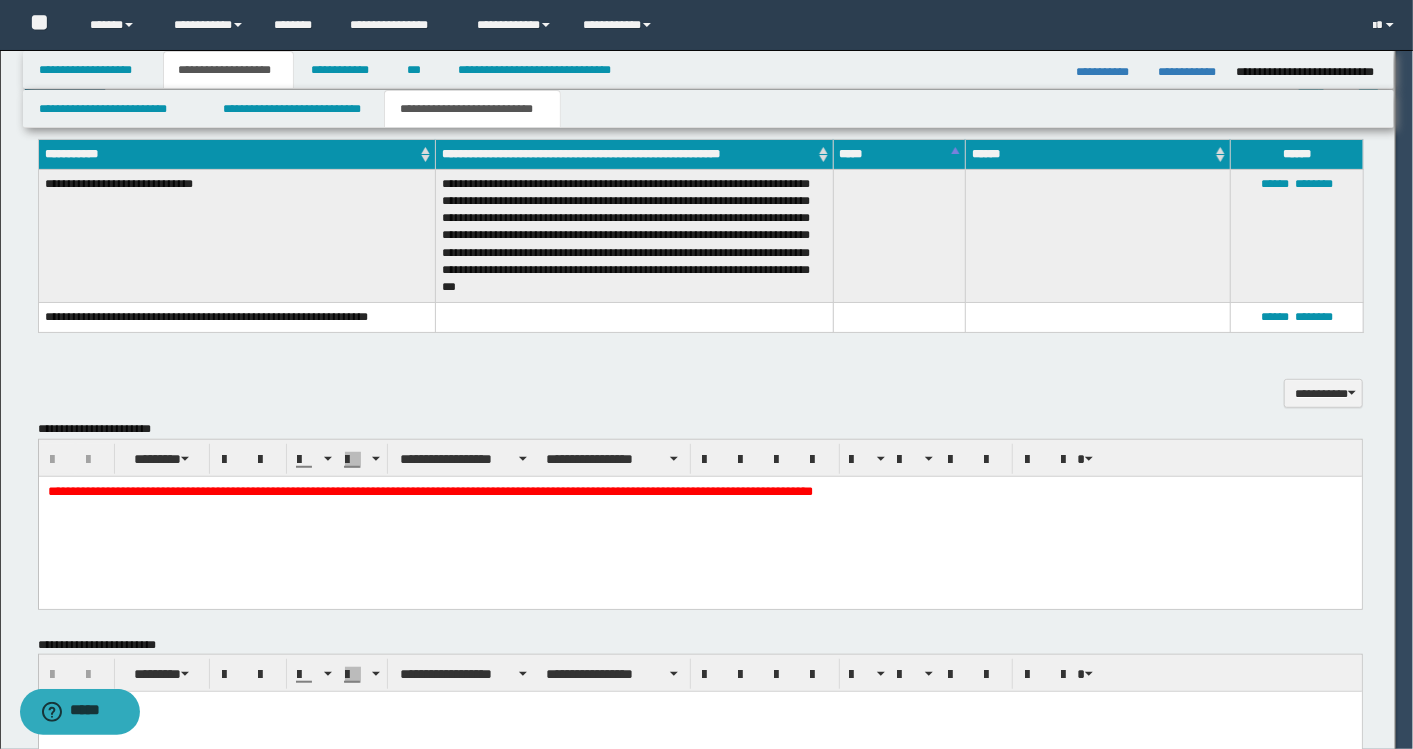 type 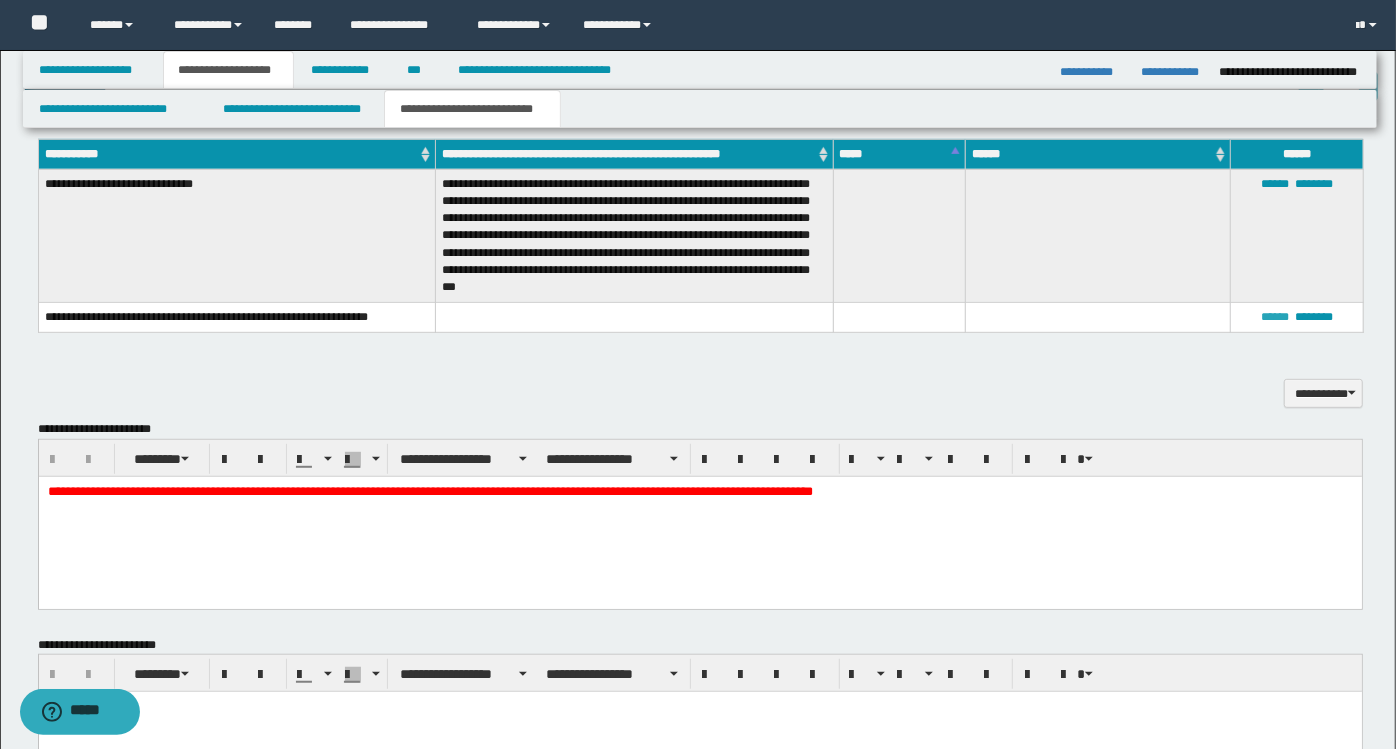 click on "******" at bounding box center (1275, 317) 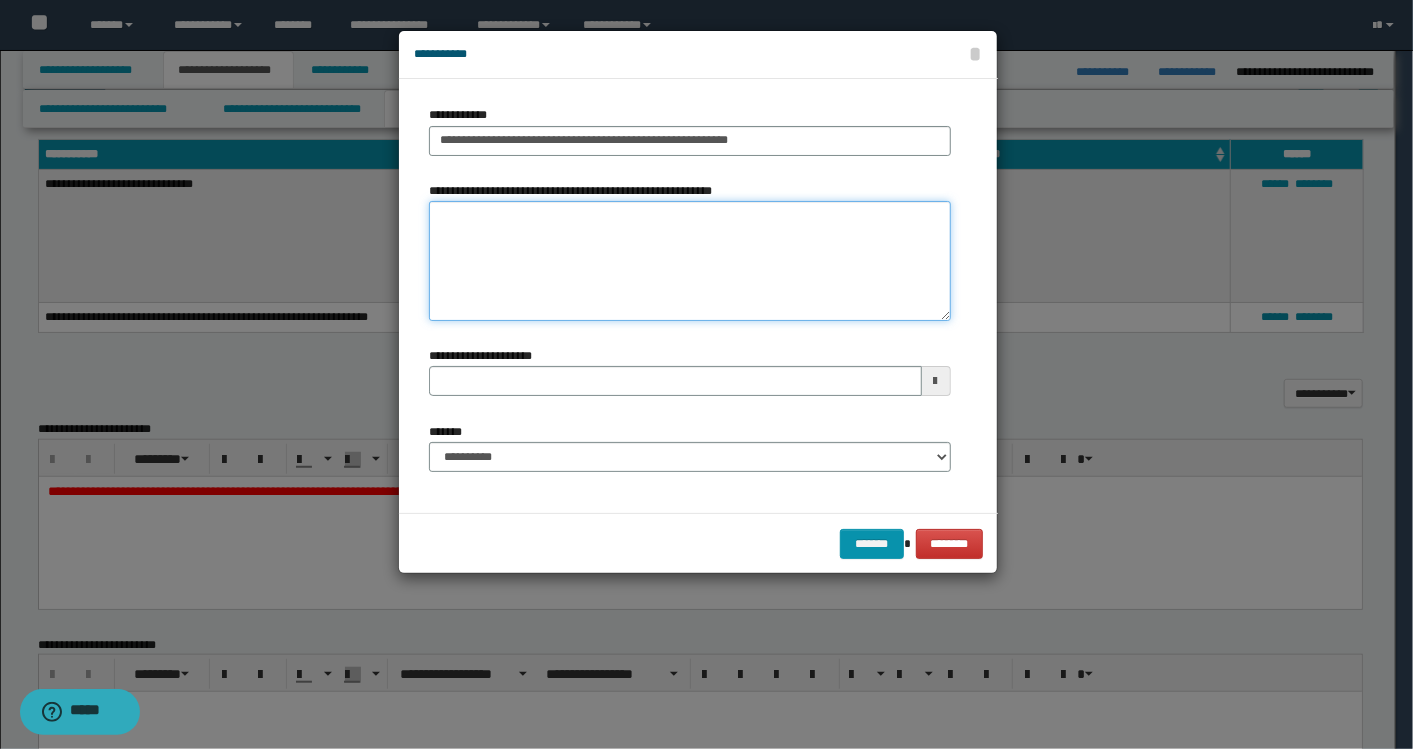 click on "**********" at bounding box center [690, 261] 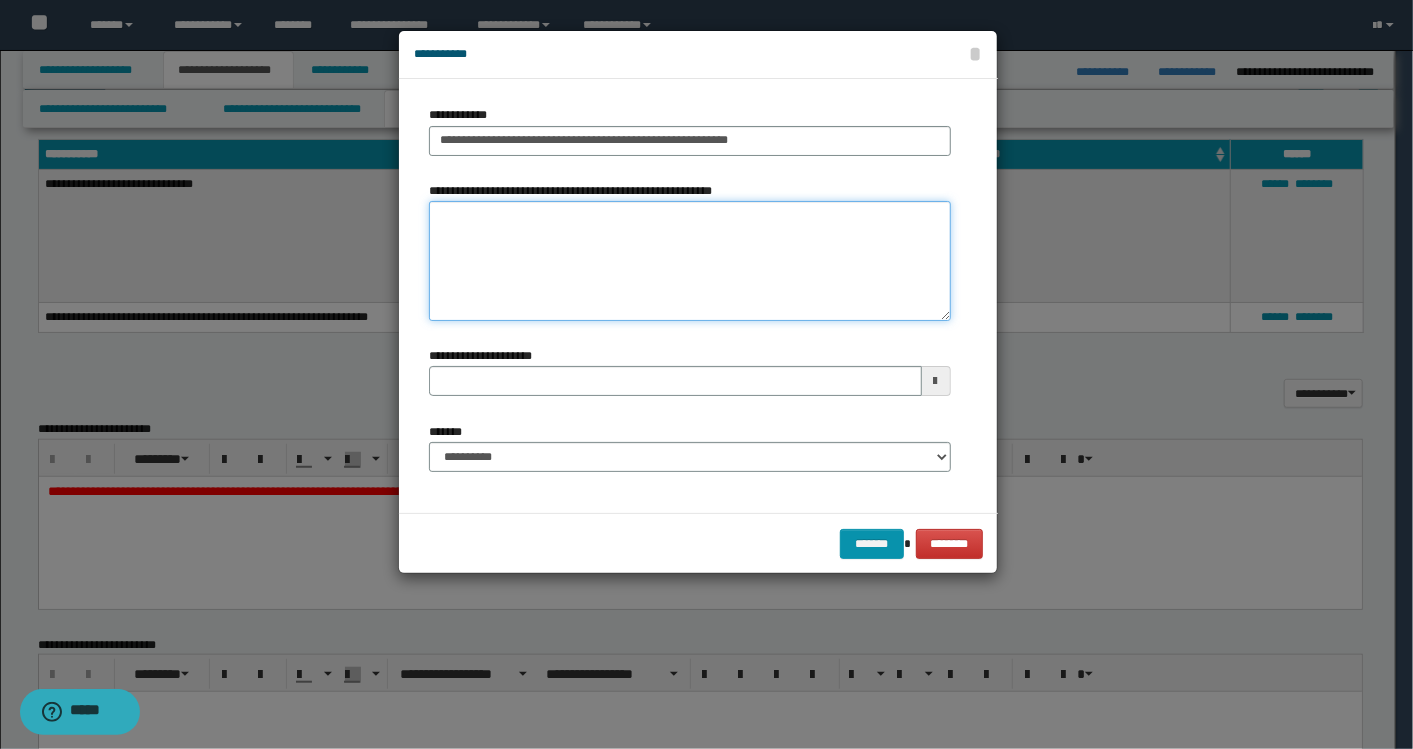 paste on "**********" 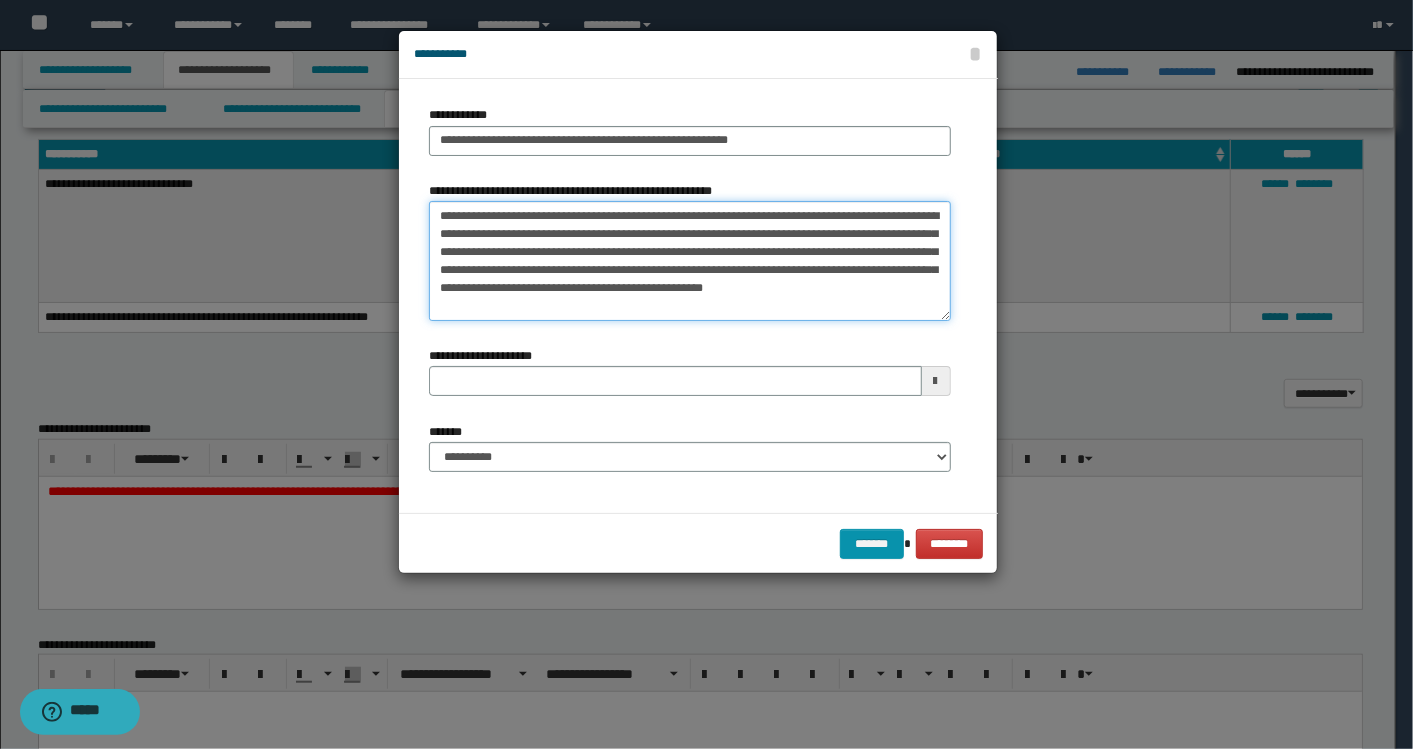 type 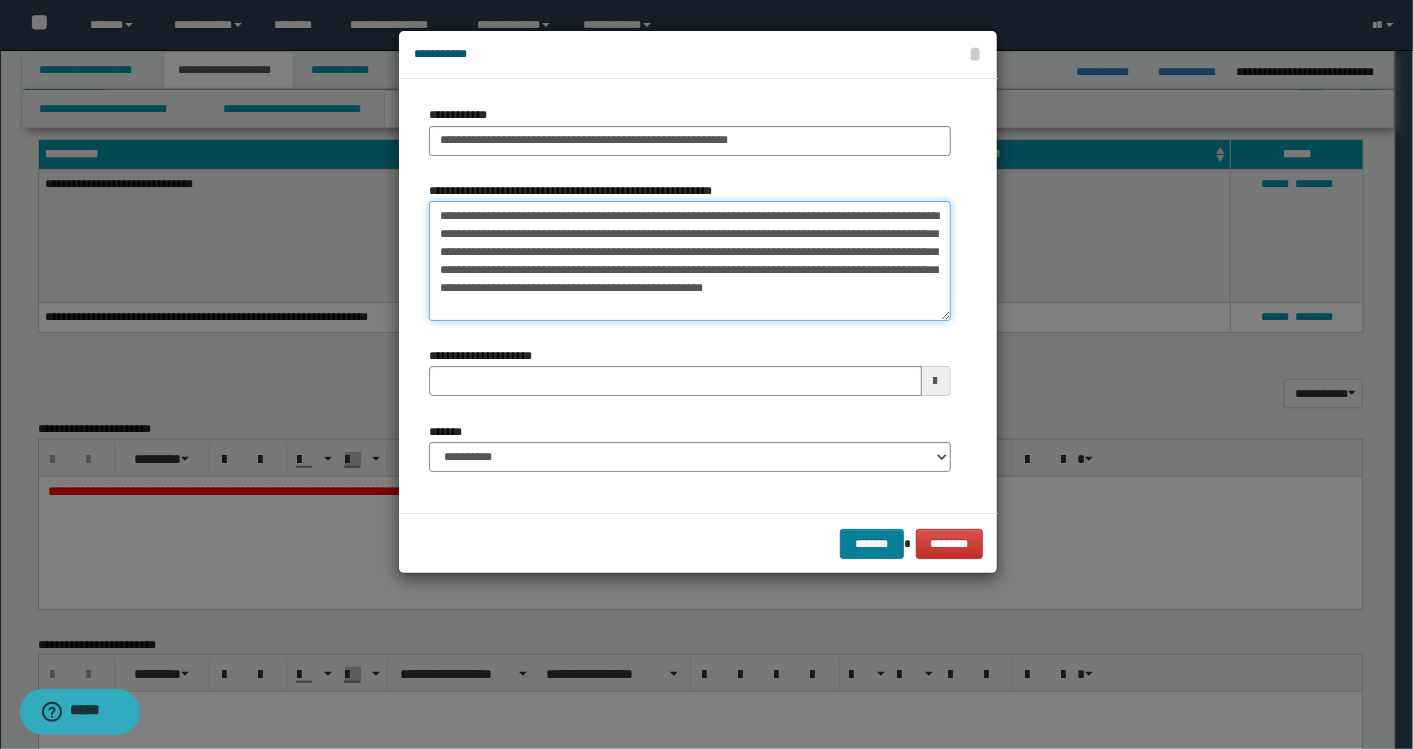 type on "**********" 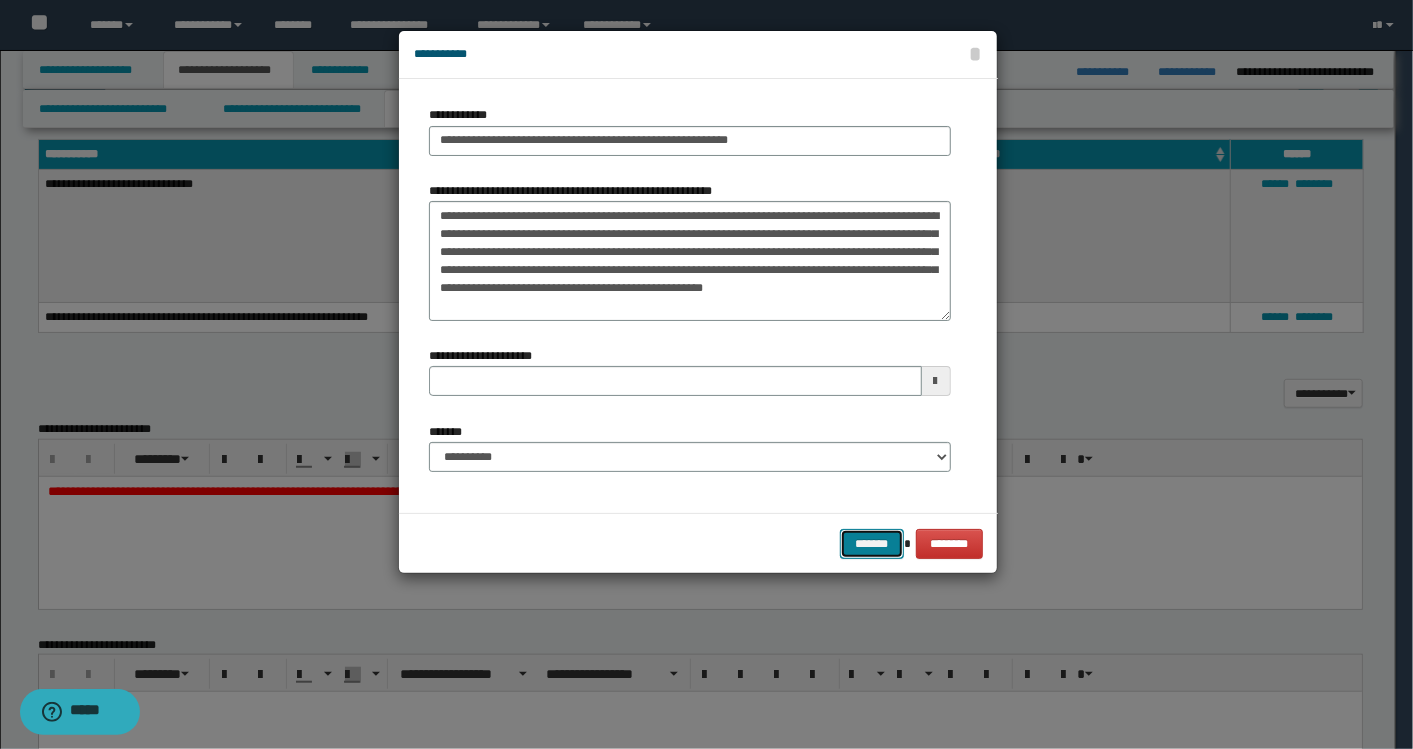 click on "*******" at bounding box center [872, 543] 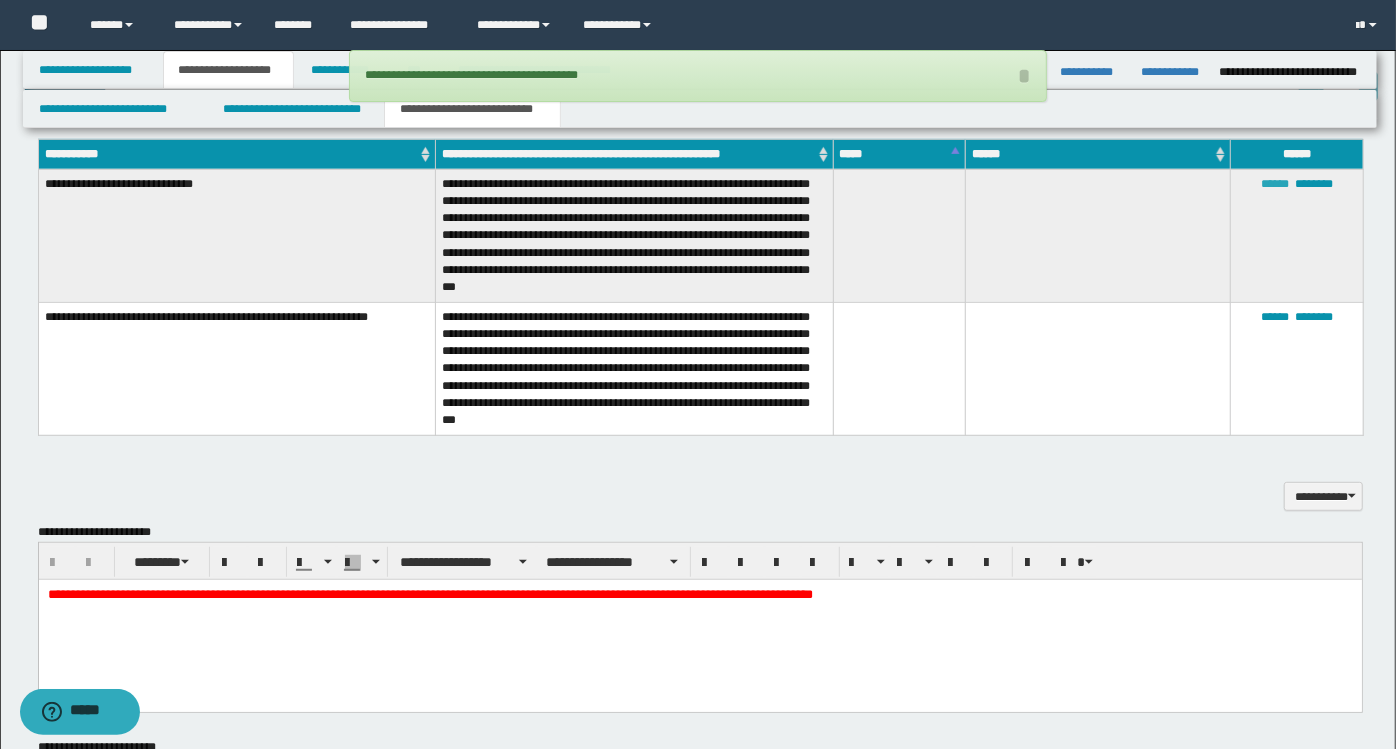 click on "******" at bounding box center [1275, 184] 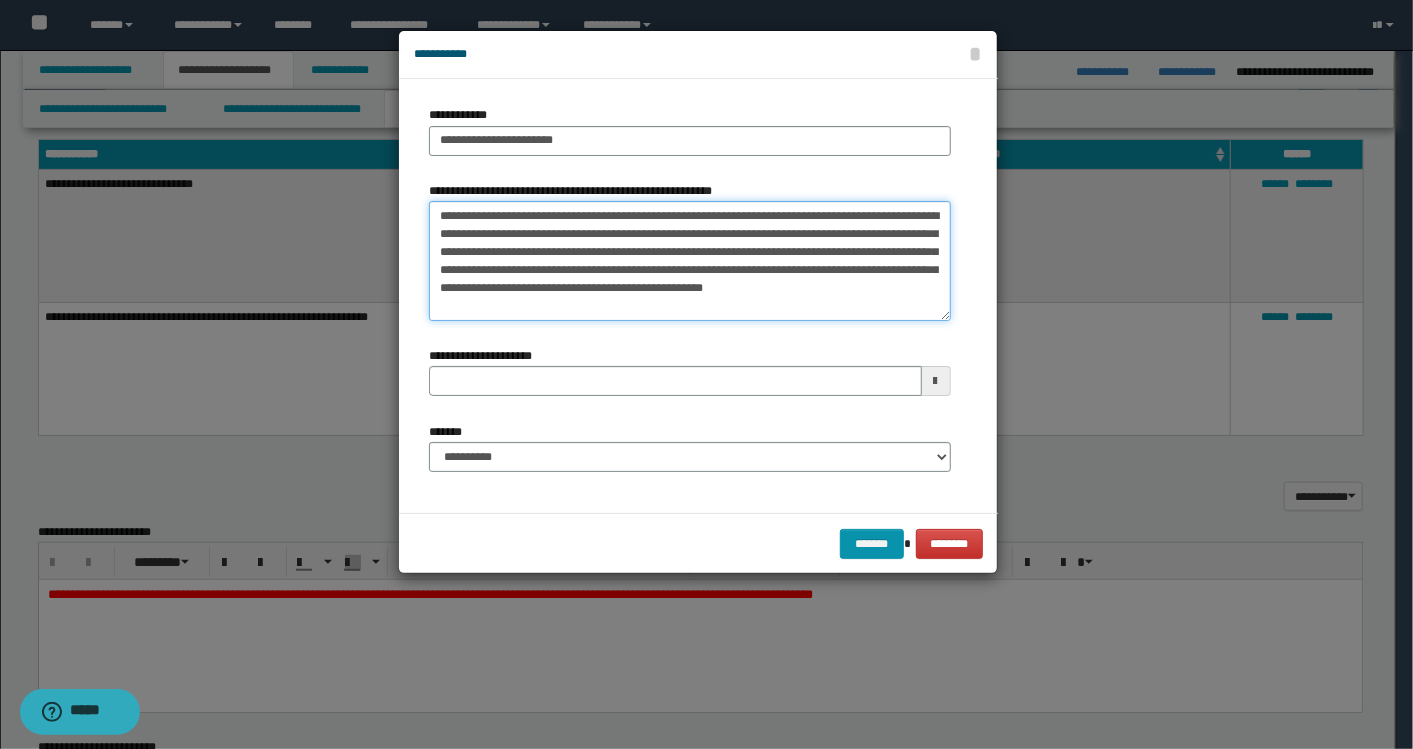 drag, startPoint x: 919, startPoint y: 287, endPoint x: 371, endPoint y: 207, distance: 553.80865 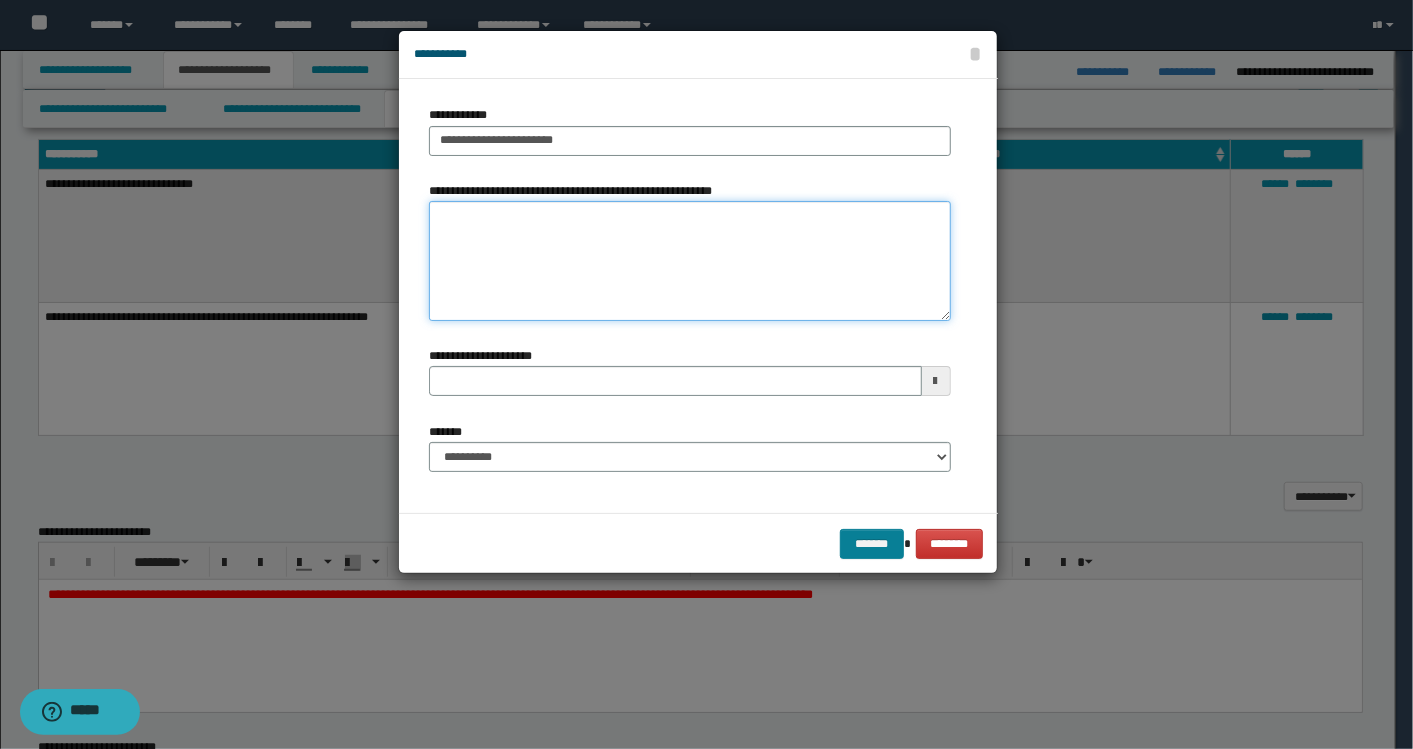 type 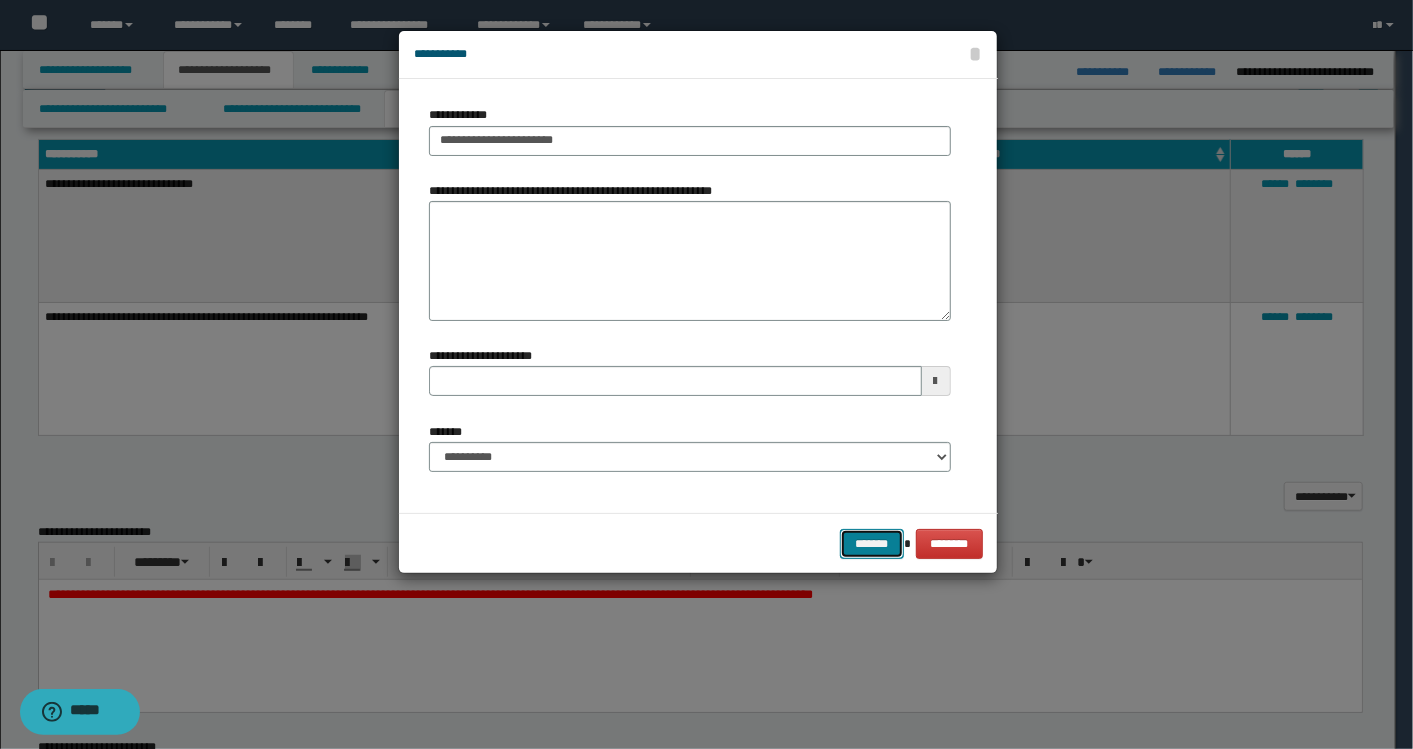 click on "*******" at bounding box center (872, 543) 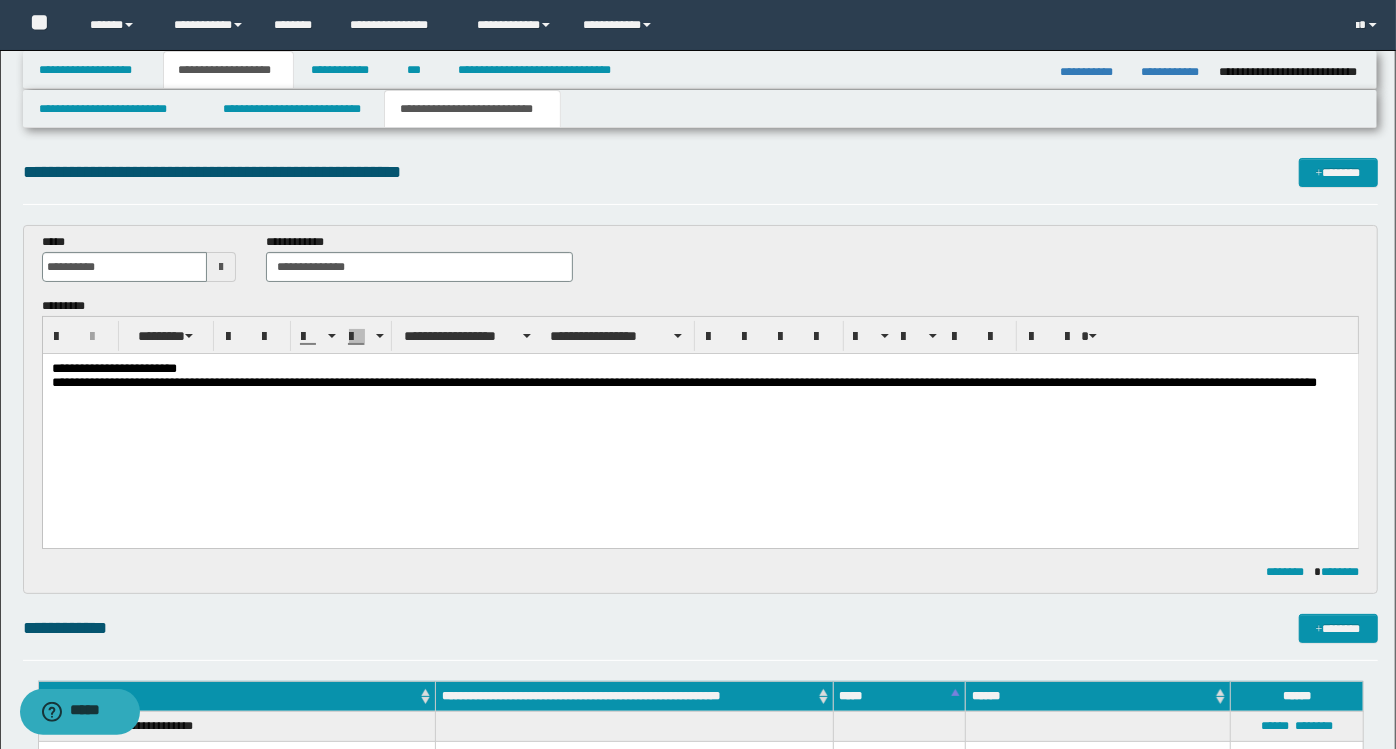 scroll, scrollTop: 0, scrollLeft: 0, axis: both 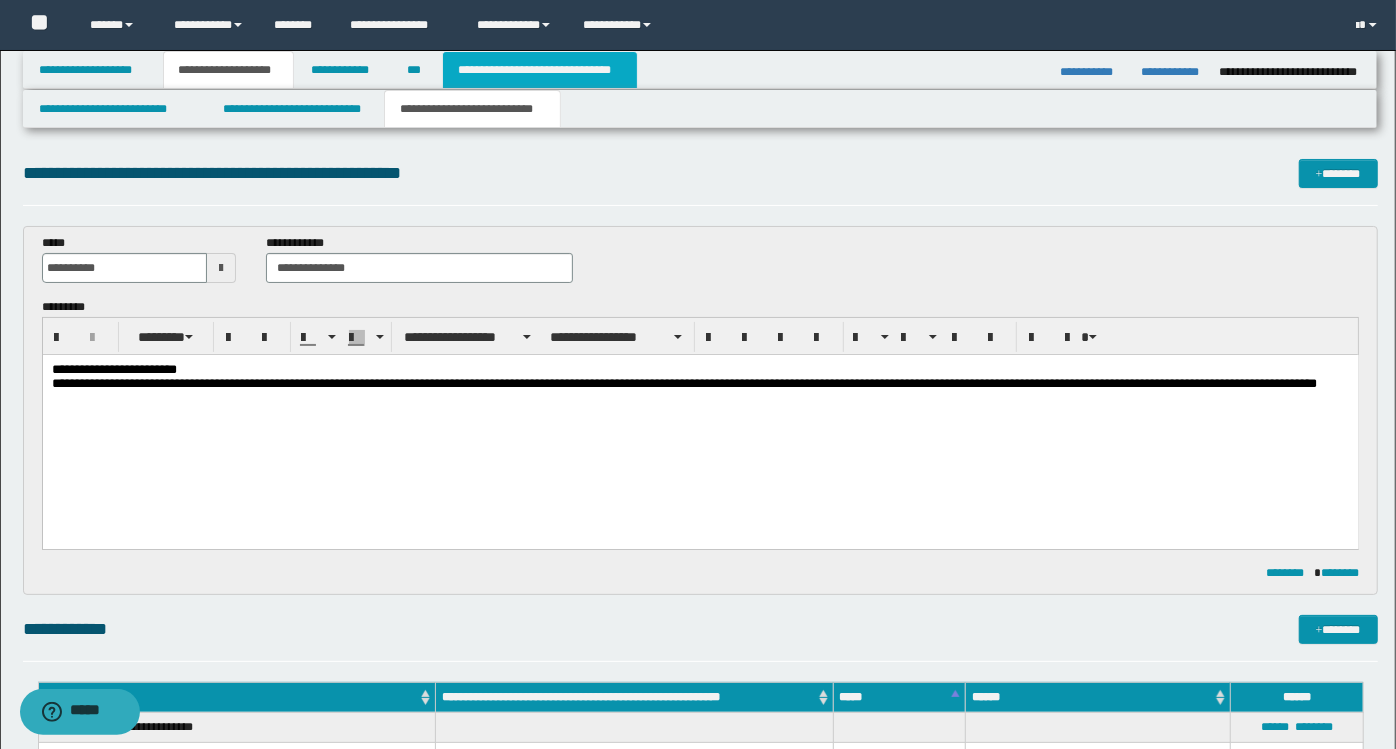 click on "**********" at bounding box center [540, 70] 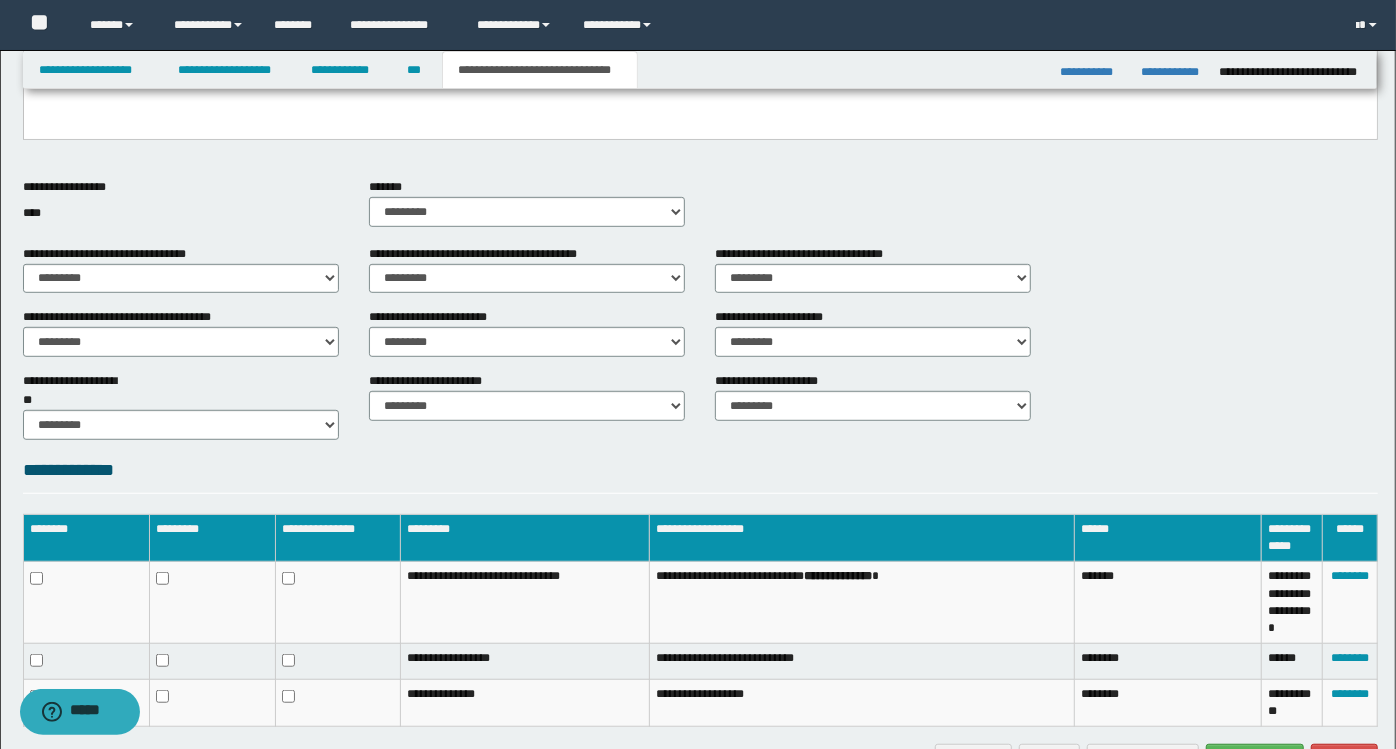 scroll, scrollTop: 718, scrollLeft: 0, axis: vertical 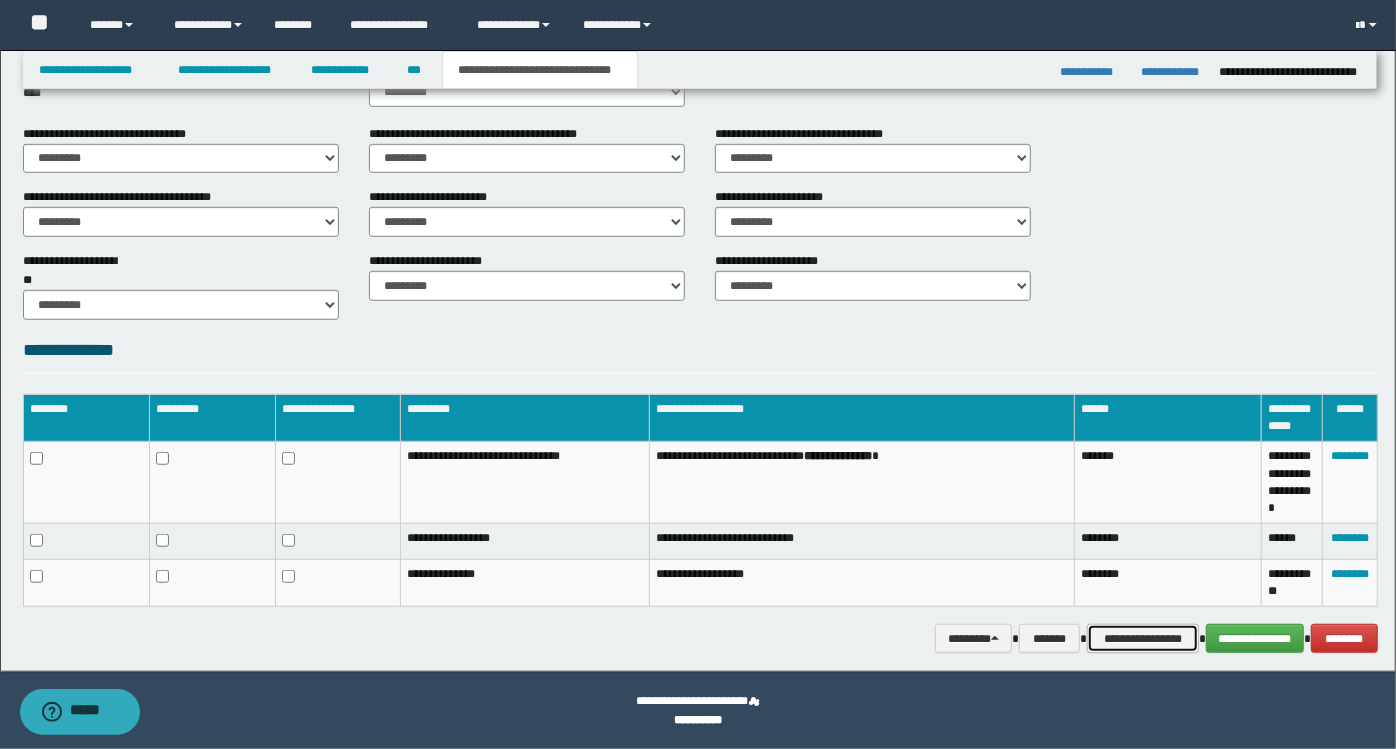 click on "**********" at bounding box center [1143, 638] 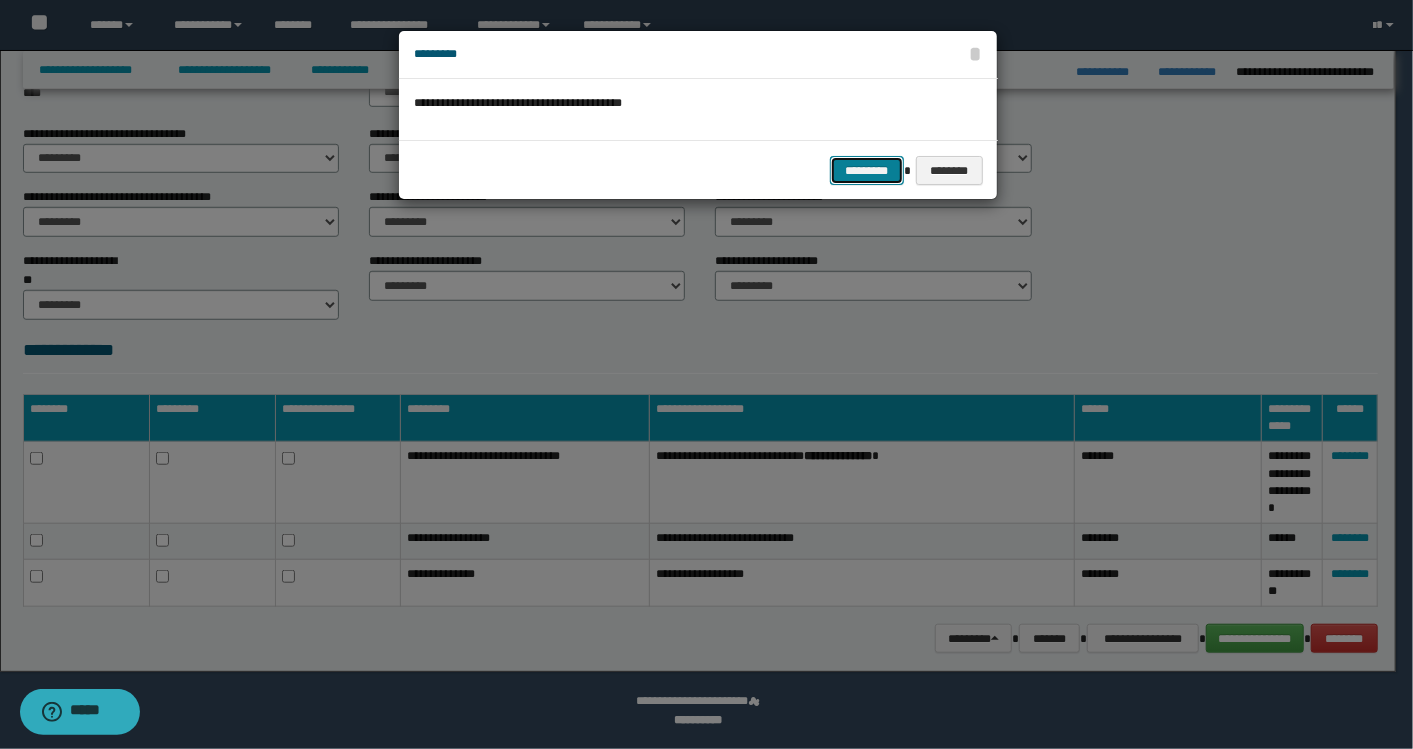 click on "*********" at bounding box center (867, 170) 